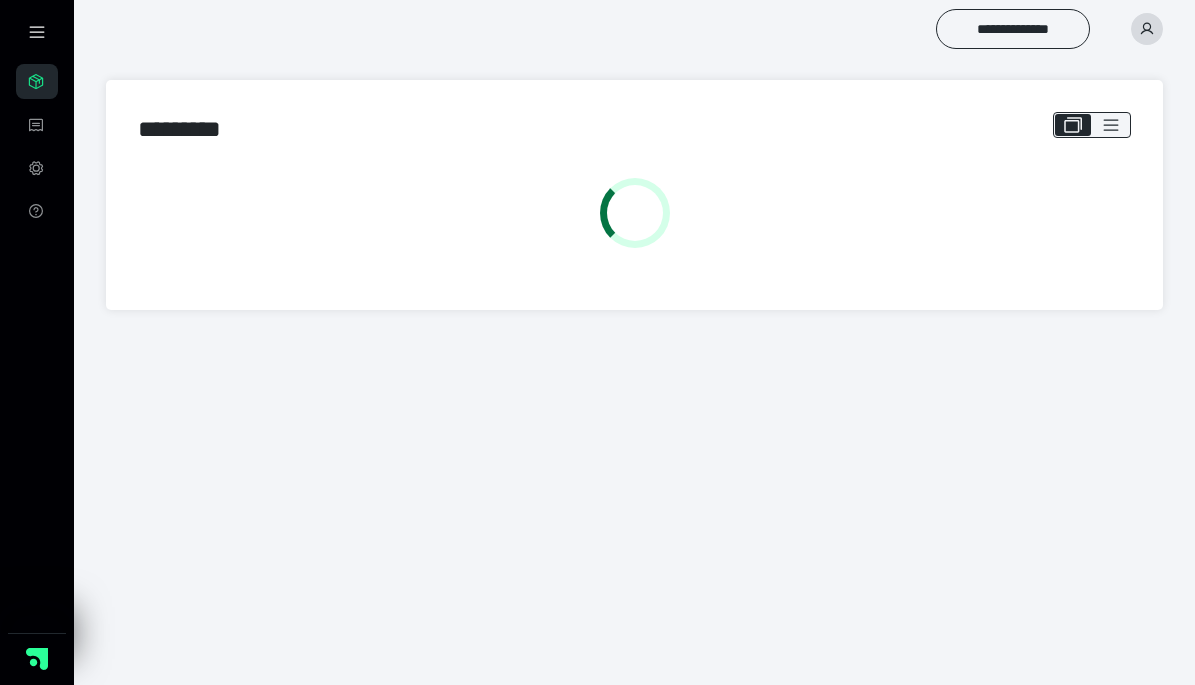 scroll, scrollTop: 0, scrollLeft: 0, axis: both 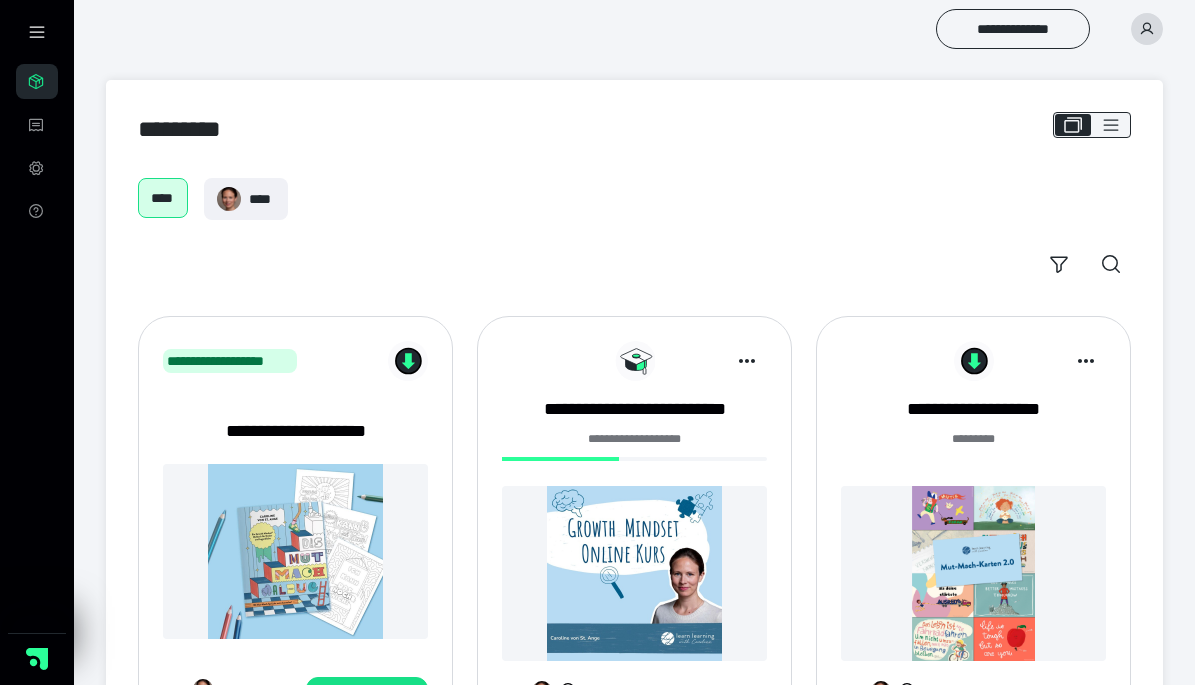 click at bounding box center [634, 573] 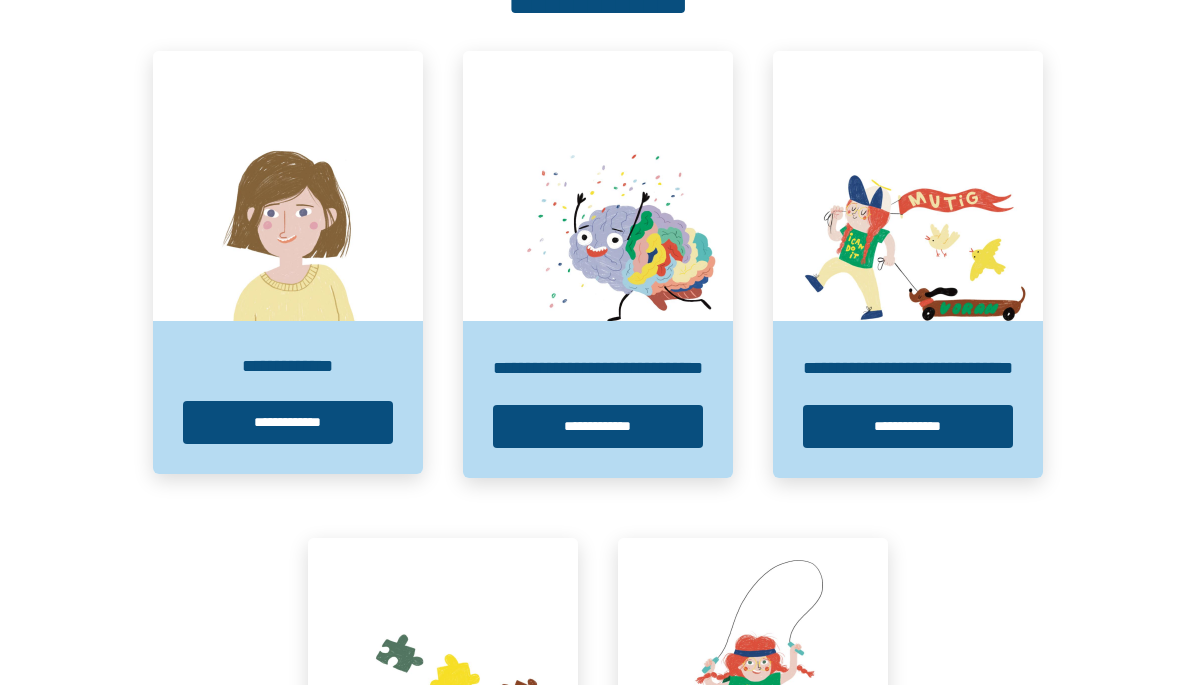 scroll, scrollTop: 372, scrollLeft: 0, axis: vertical 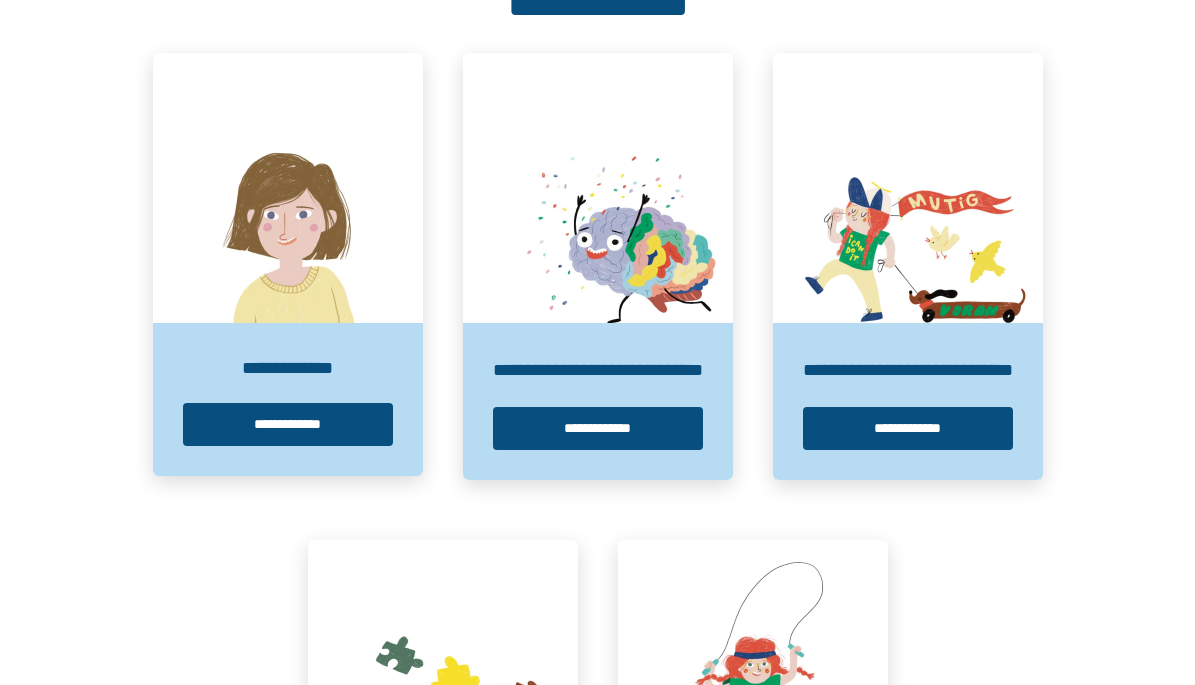 click at bounding box center (288, 188) 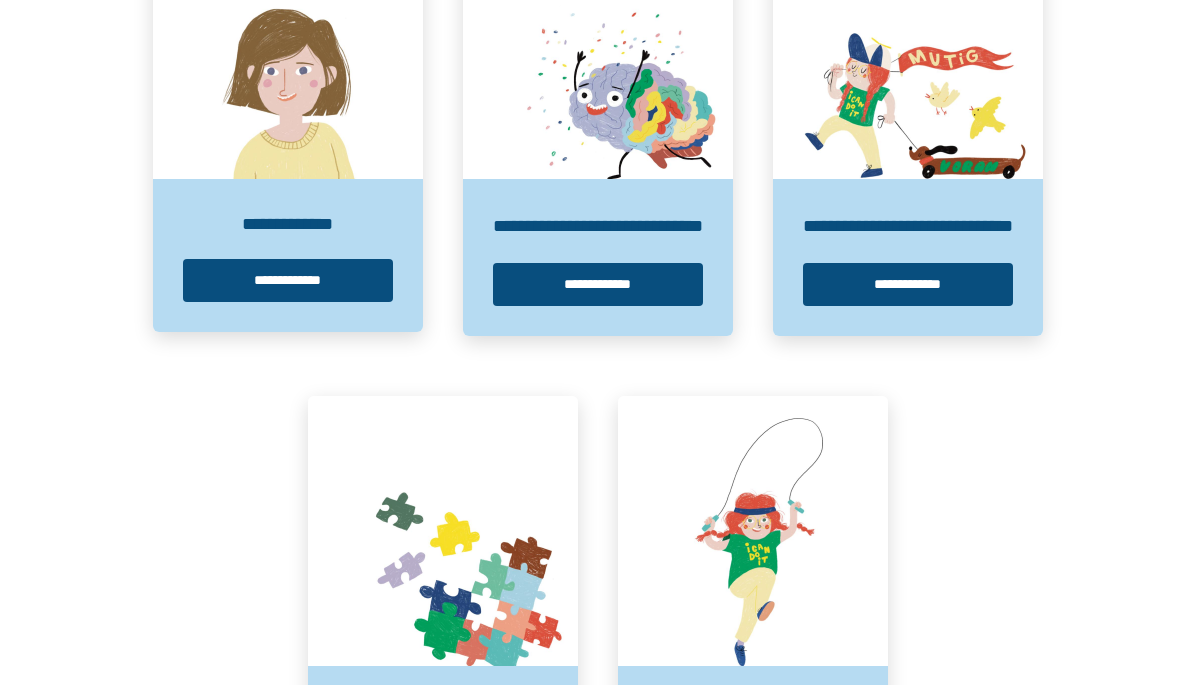 scroll, scrollTop: 612, scrollLeft: 0, axis: vertical 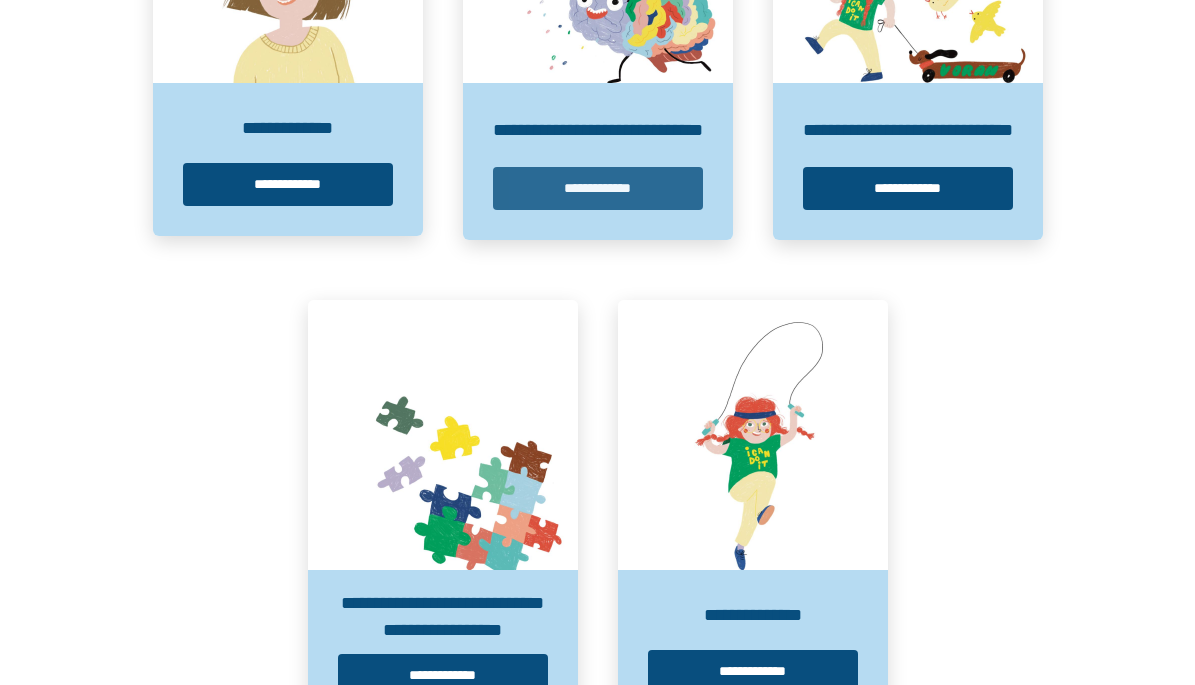click on "**********" at bounding box center [598, 188] 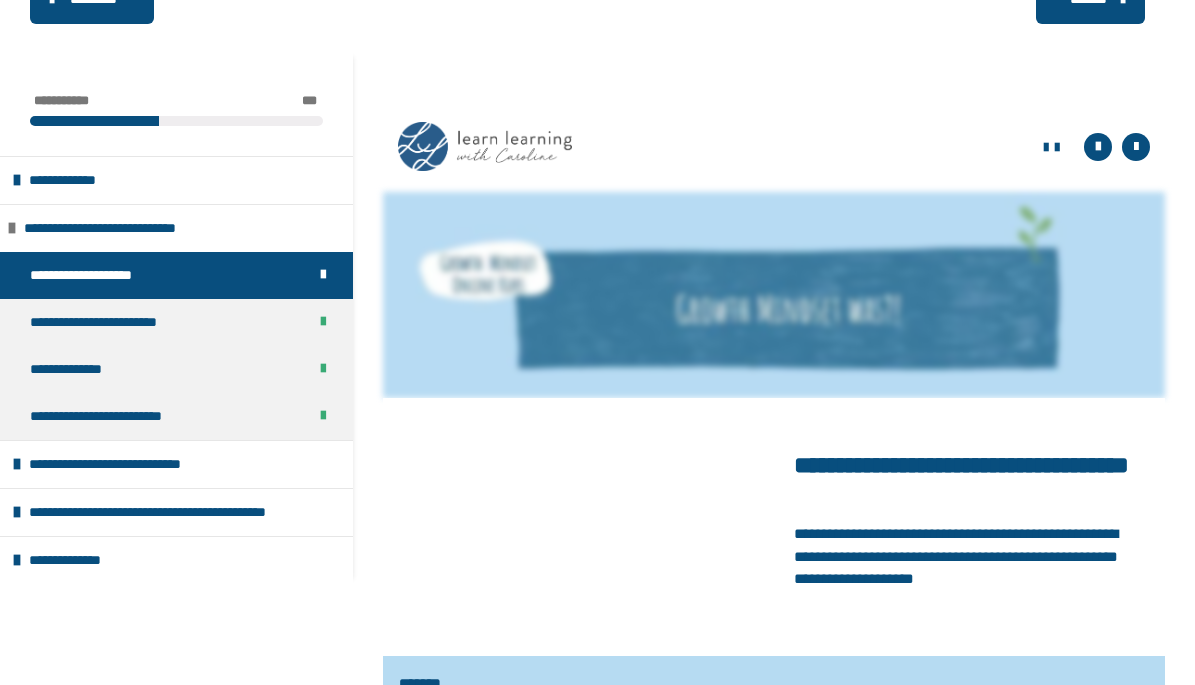 scroll, scrollTop: 259, scrollLeft: 0, axis: vertical 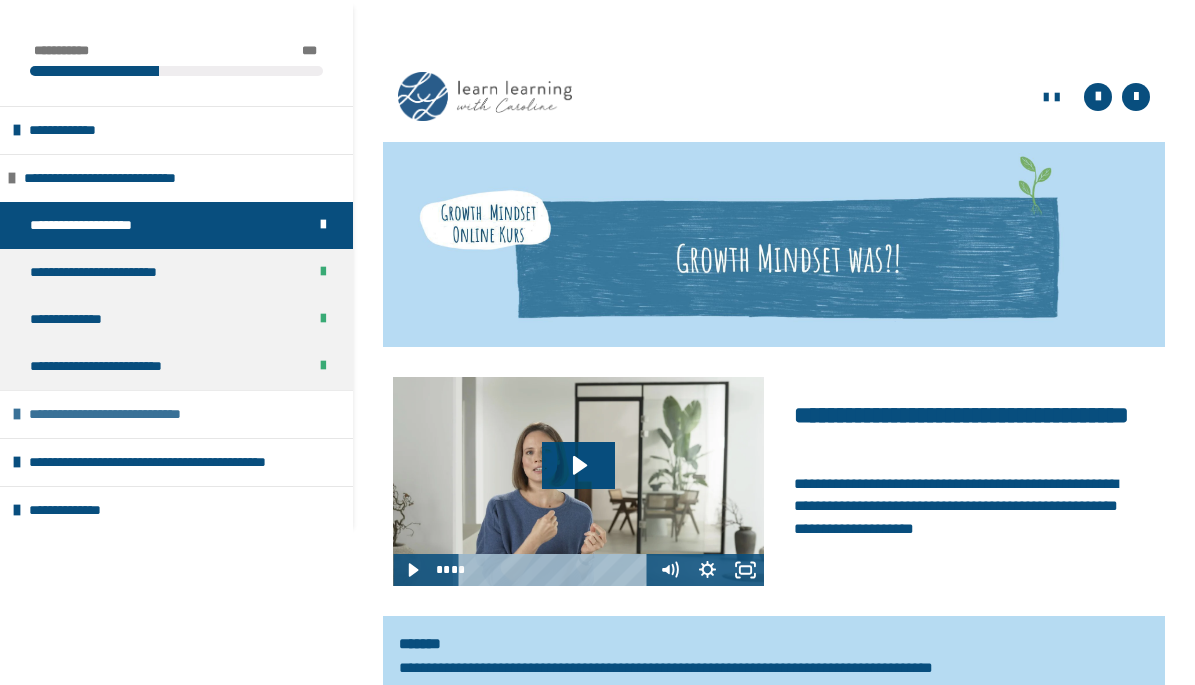 click on "**********" at bounding box center [176, 414] 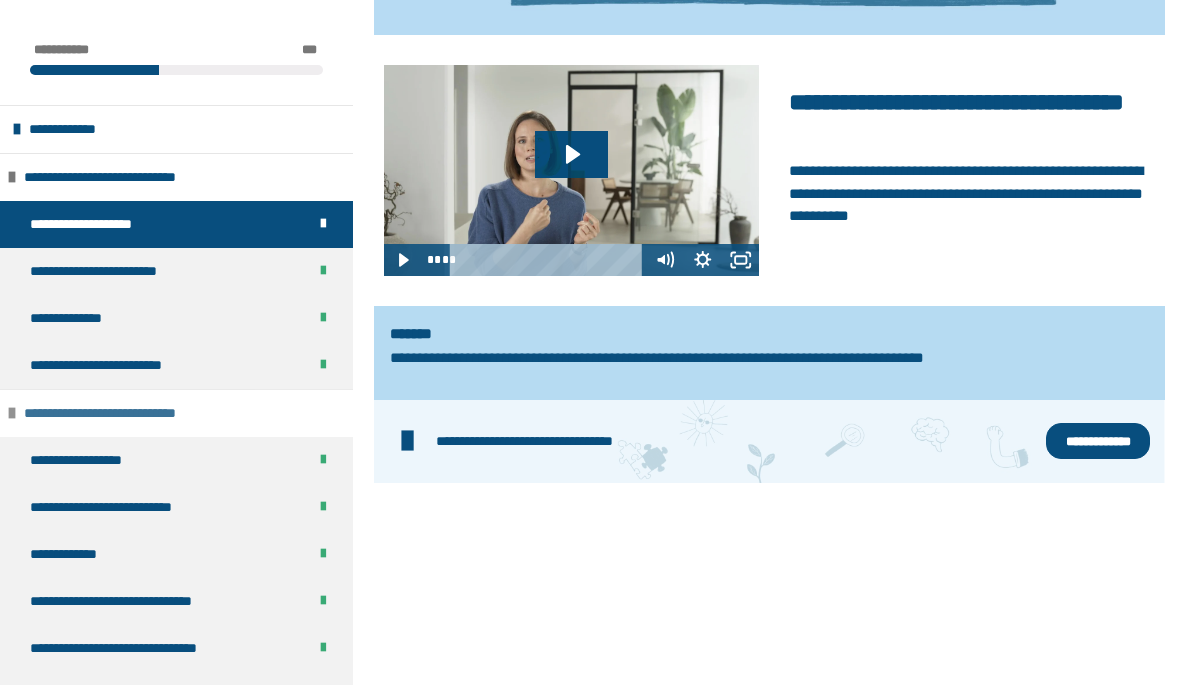 scroll, scrollTop: 594, scrollLeft: 0, axis: vertical 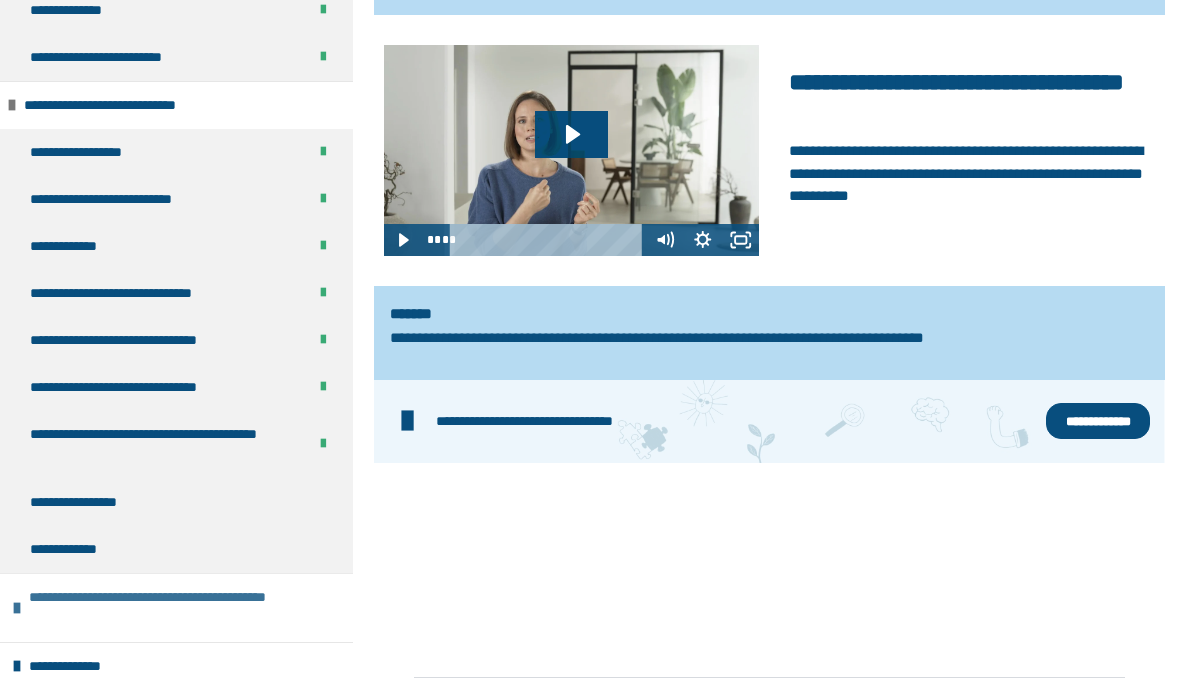 click at bounding box center [17, 608] 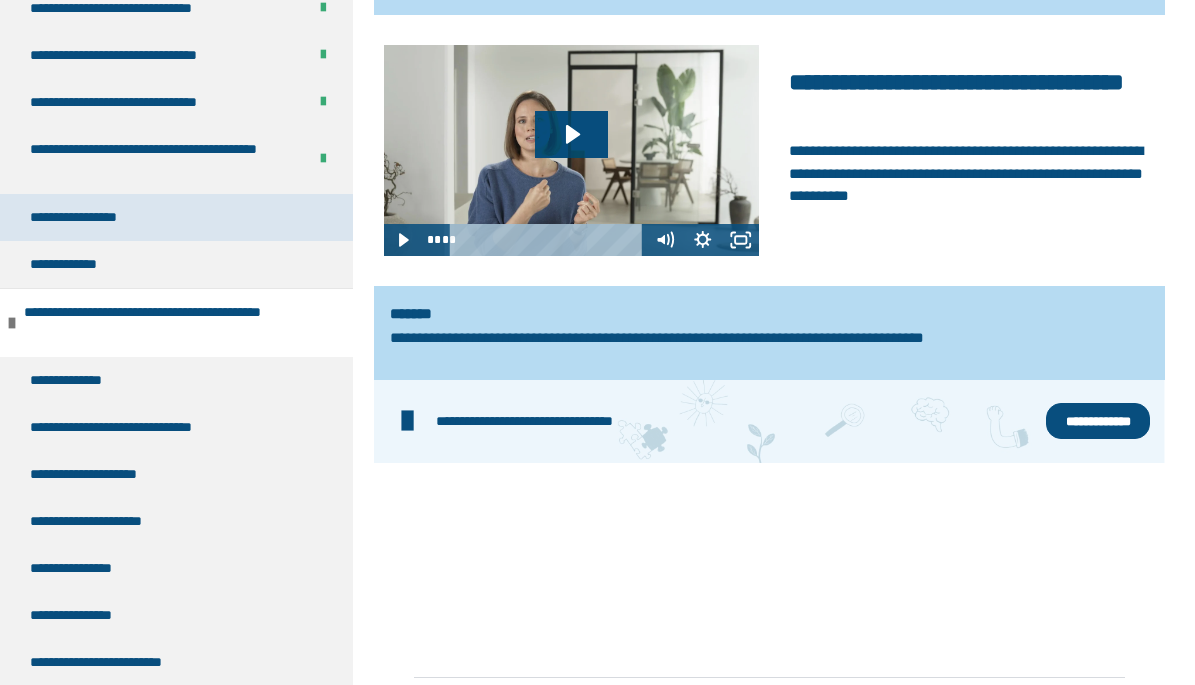 scroll, scrollTop: 600, scrollLeft: 0, axis: vertical 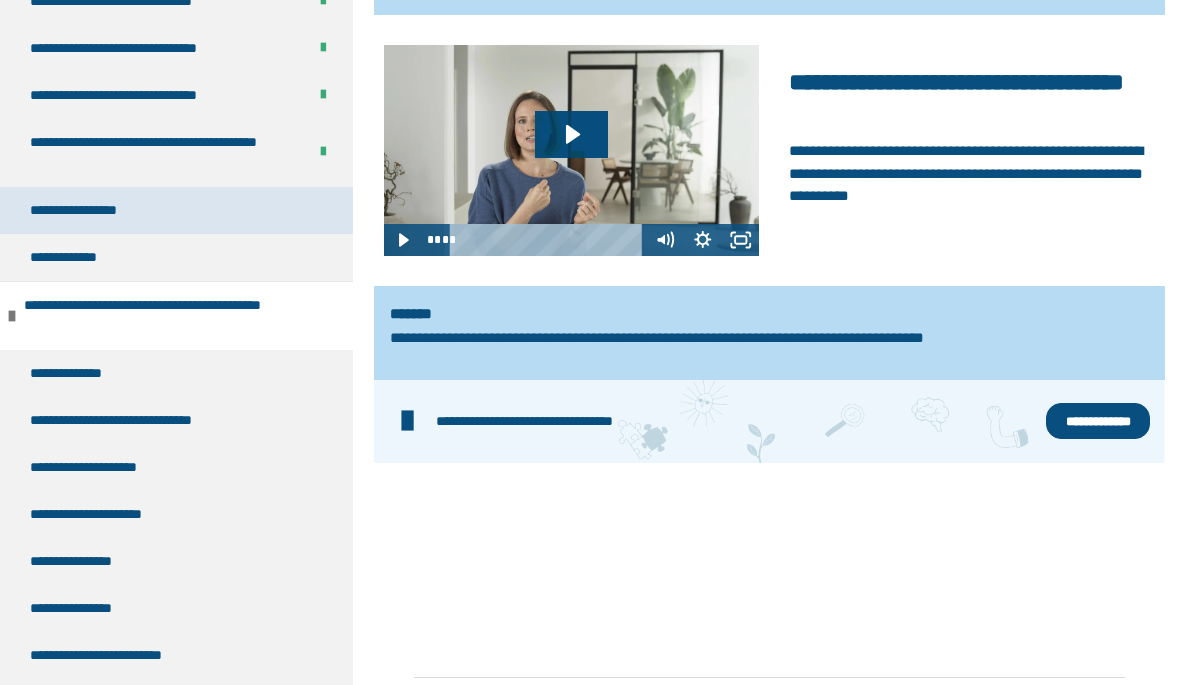 click on "**********" at bounding box center (176, 210) 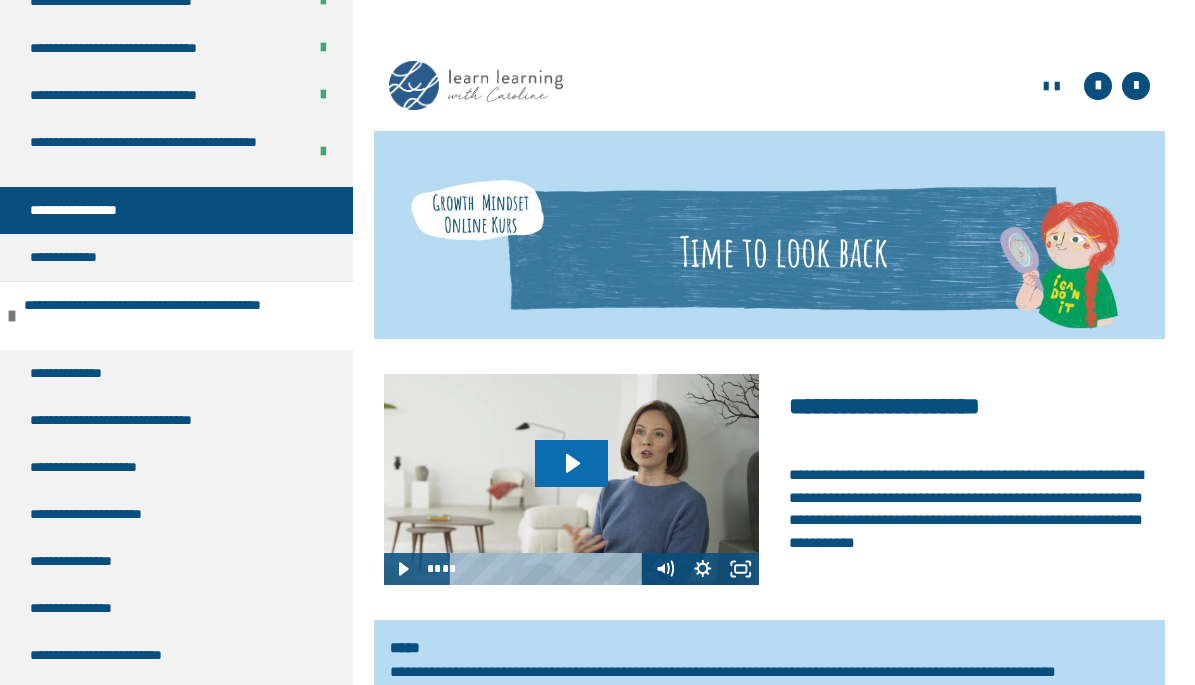 click 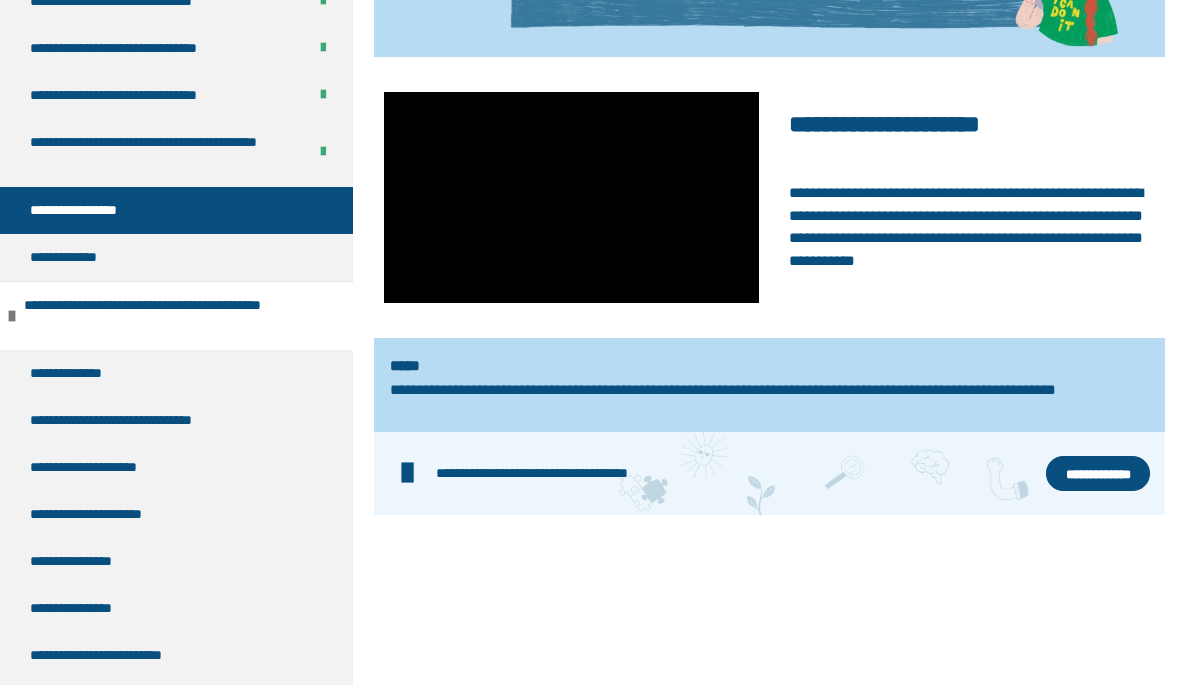scroll, scrollTop: 560, scrollLeft: 0, axis: vertical 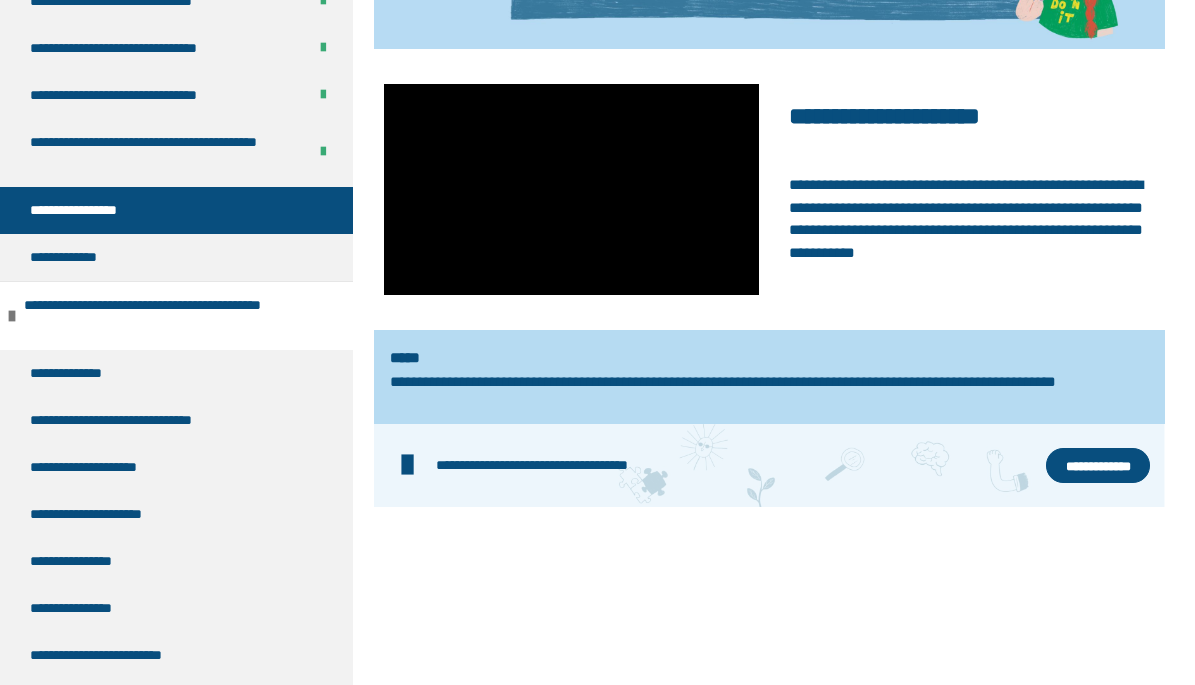 click on "**********" at bounding box center [1098, 466] 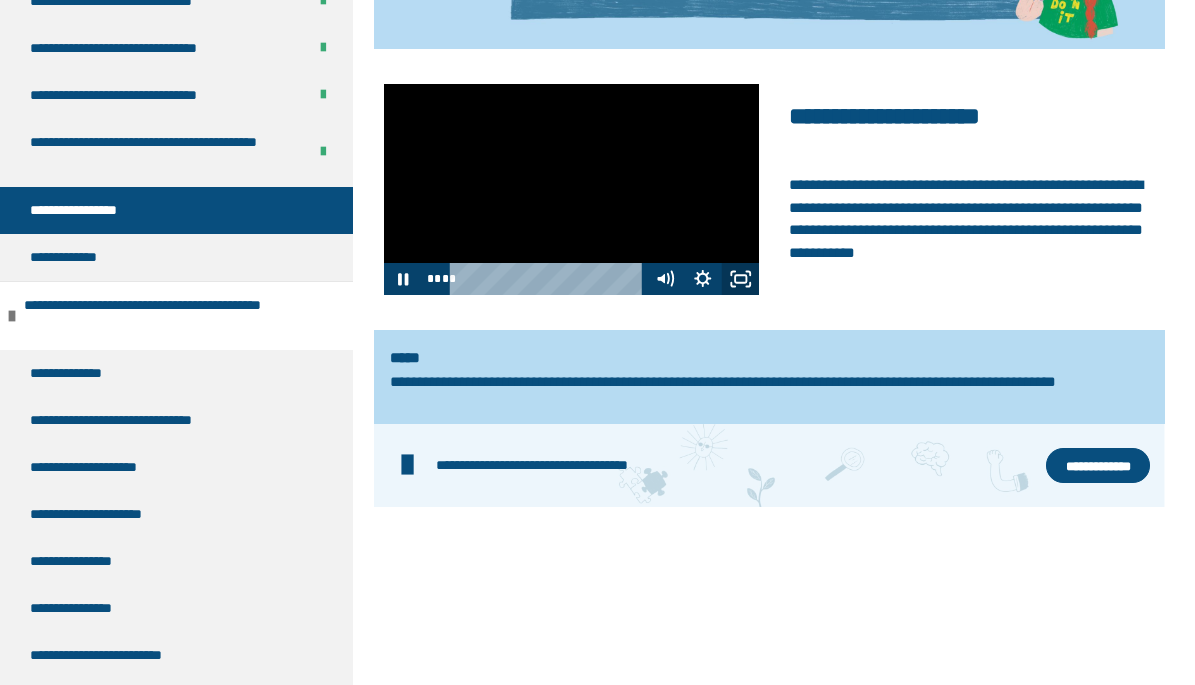 click 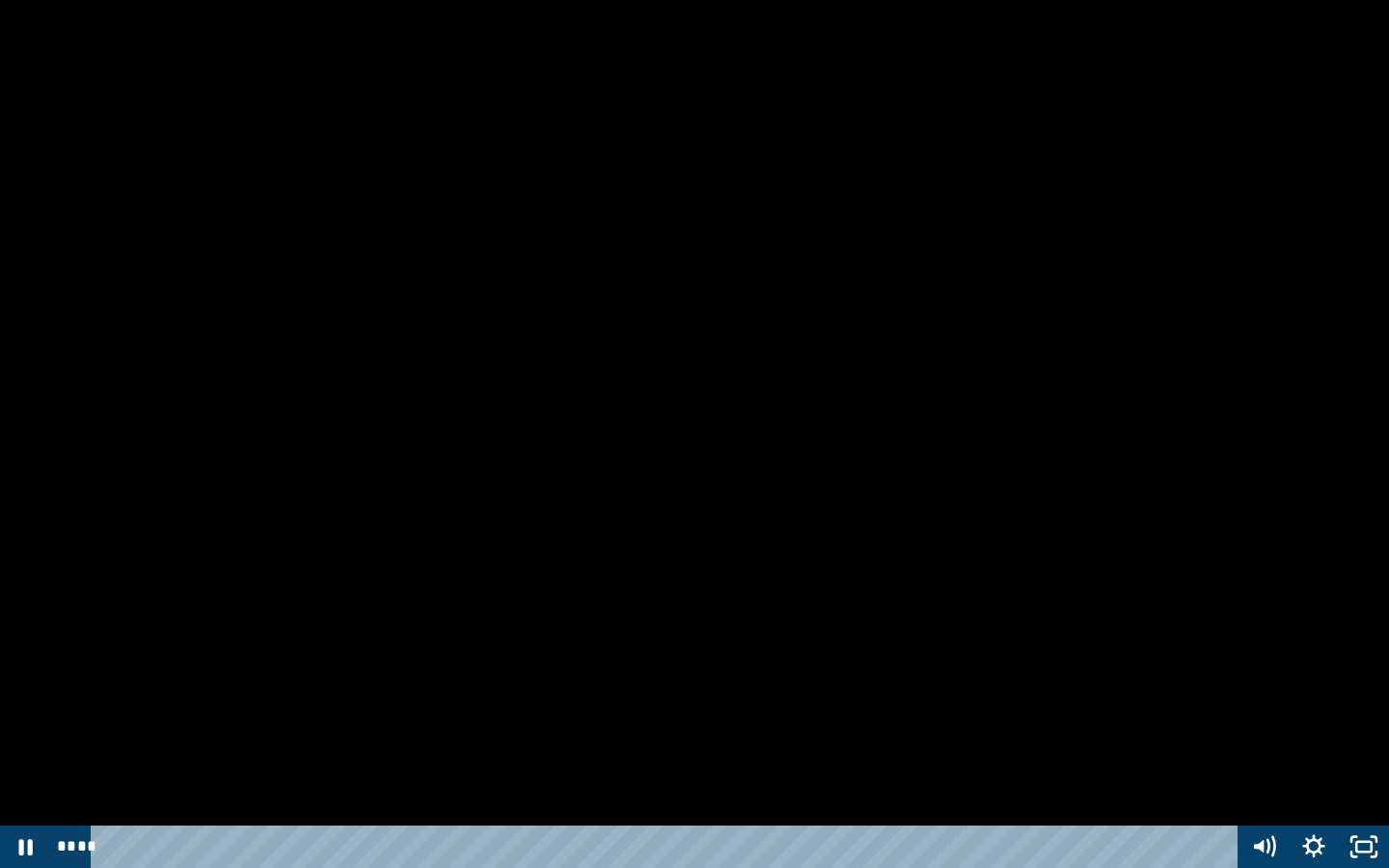click at bounding box center (694, 434) 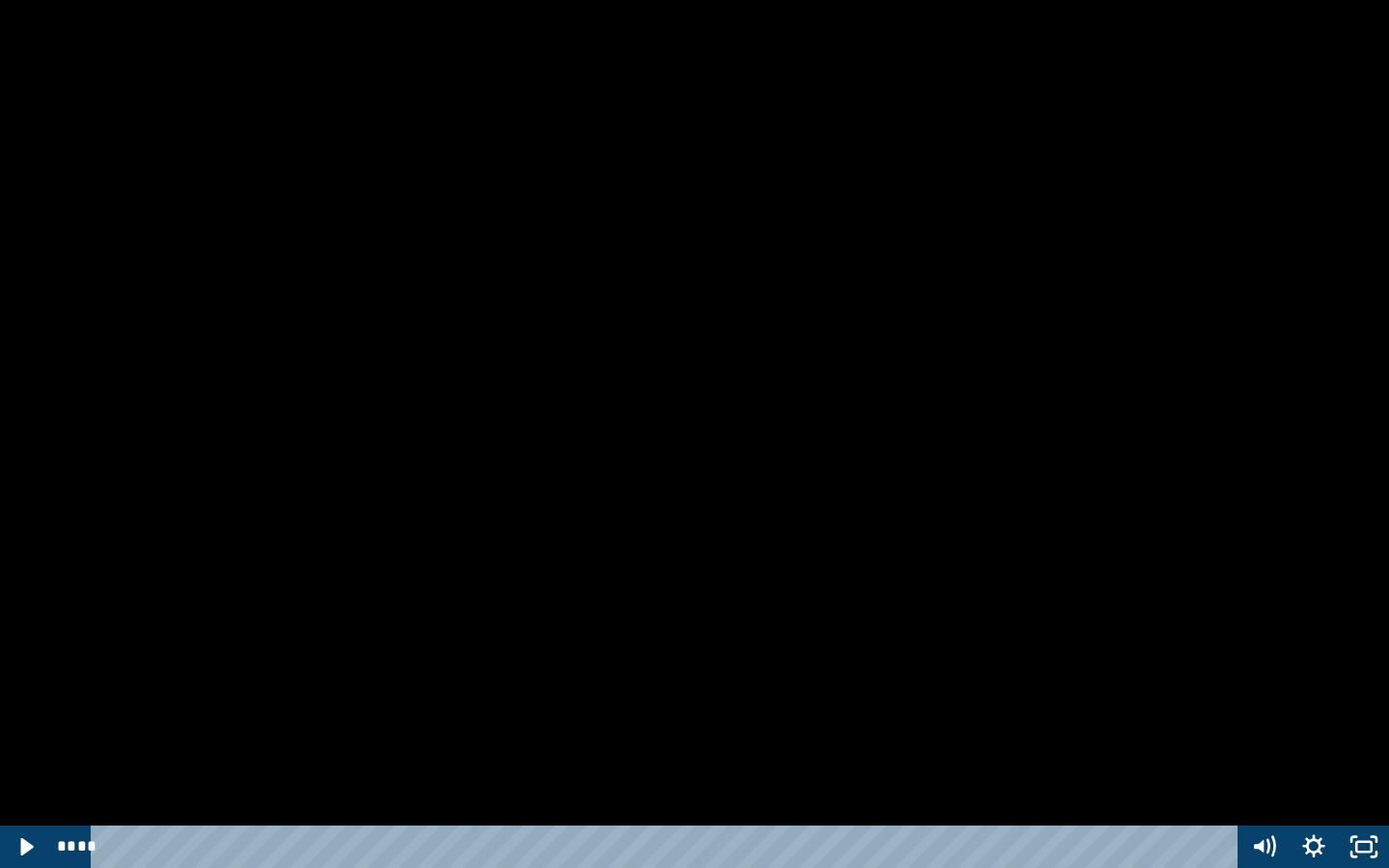 click at bounding box center [694, 434] 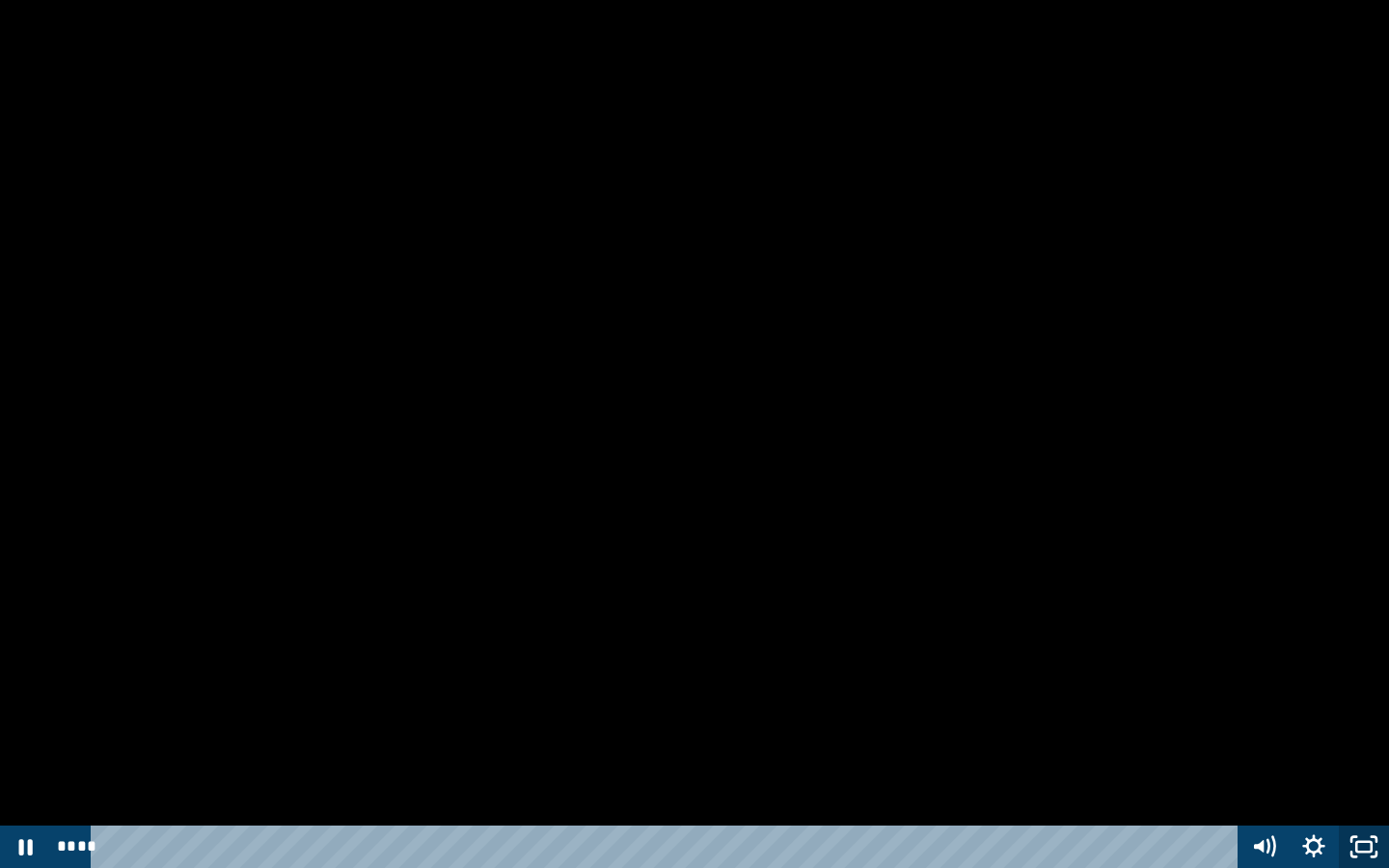 click 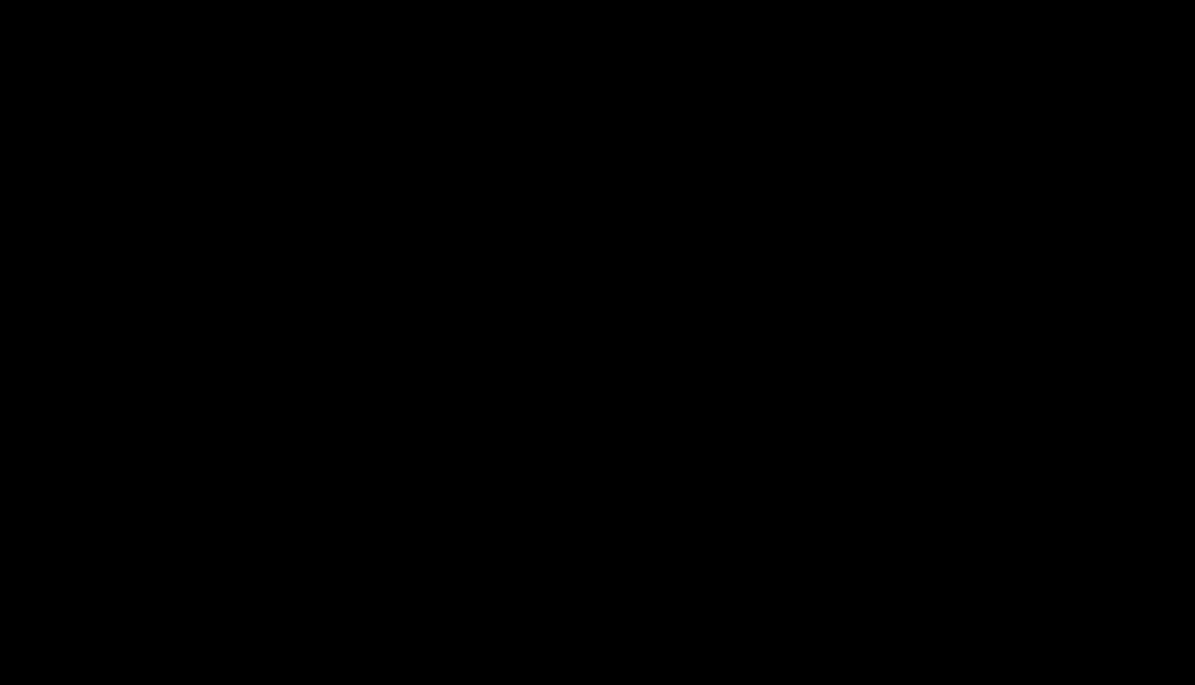 scroll, scrollTop: 832, scrollLeft: 0, axis: vertical 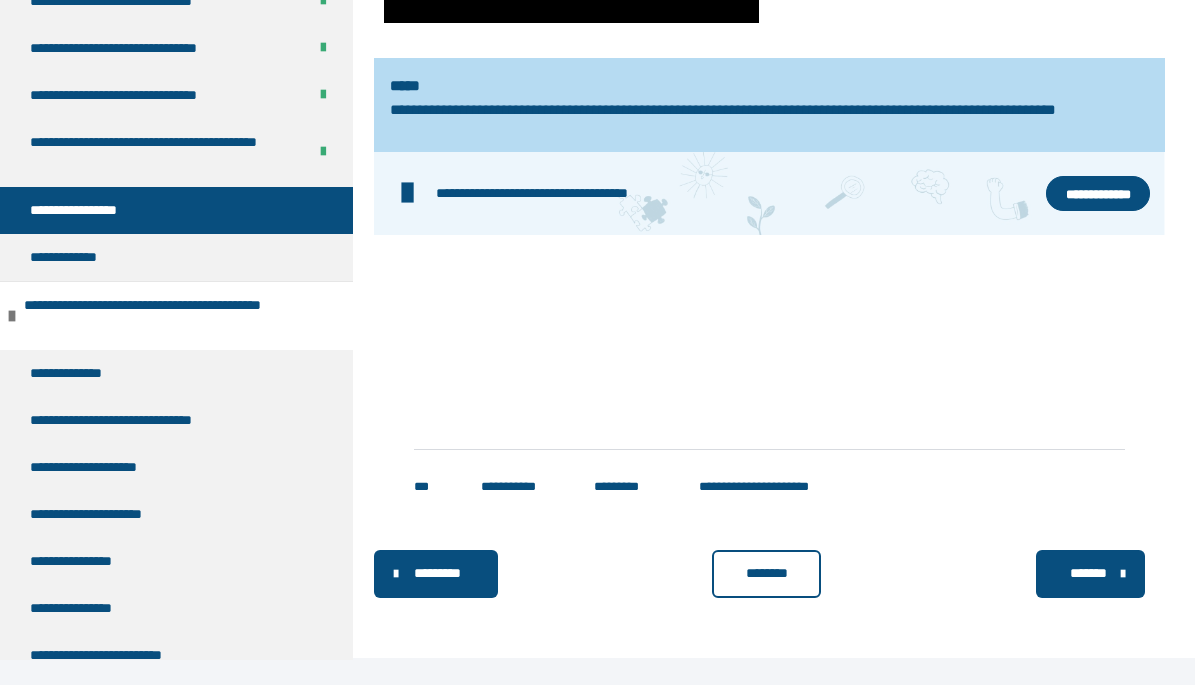 click on "********" at bounding box center [767, 574] 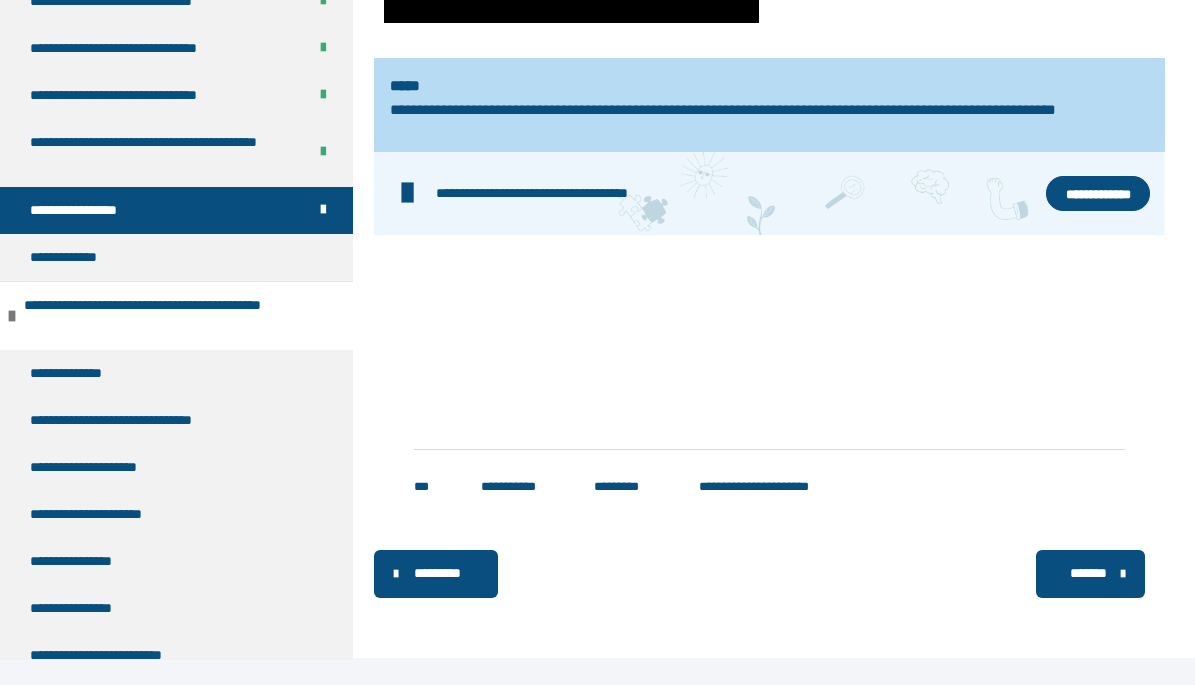 click on "********* ******** *******" at bounding box center (769, 574) 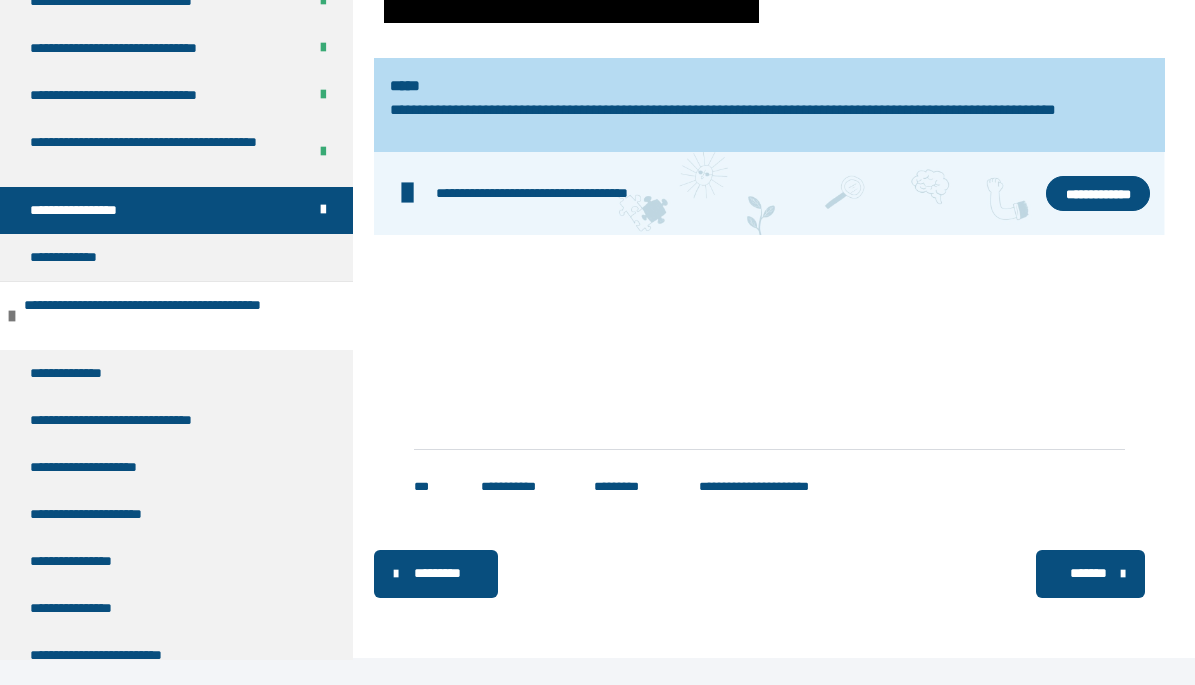 click on "*******" at bounding box center [1088, 573] 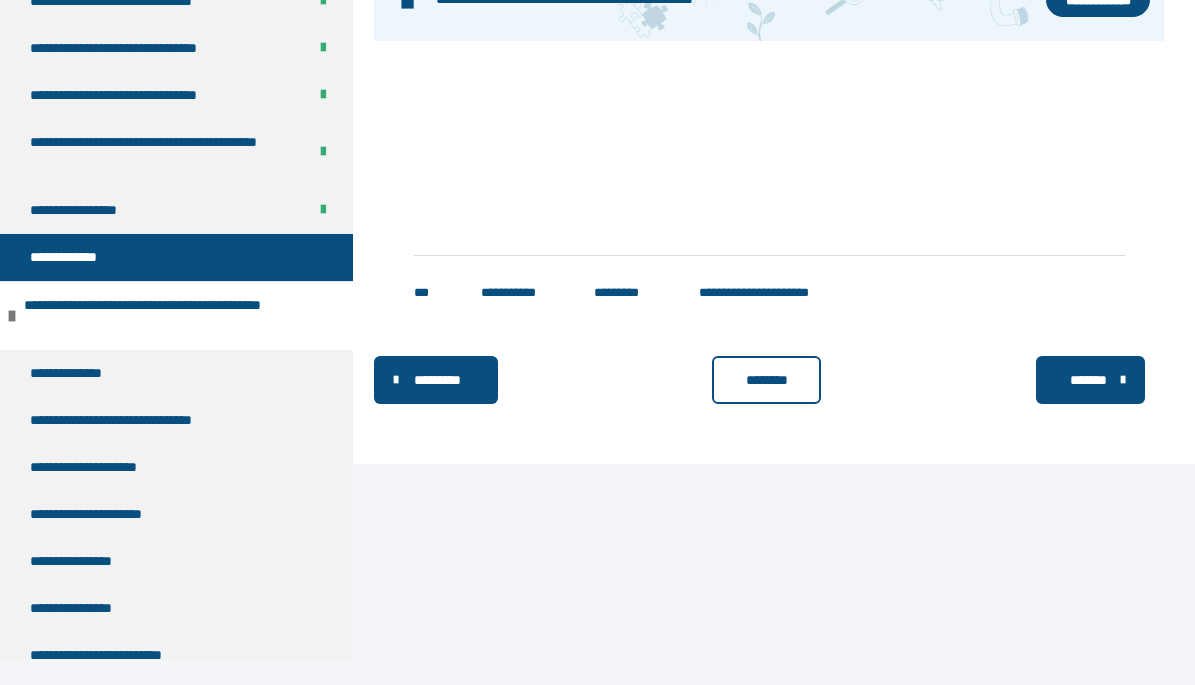 scroll, scrollTop: 630, scrollLeft: 0, axis: vertical 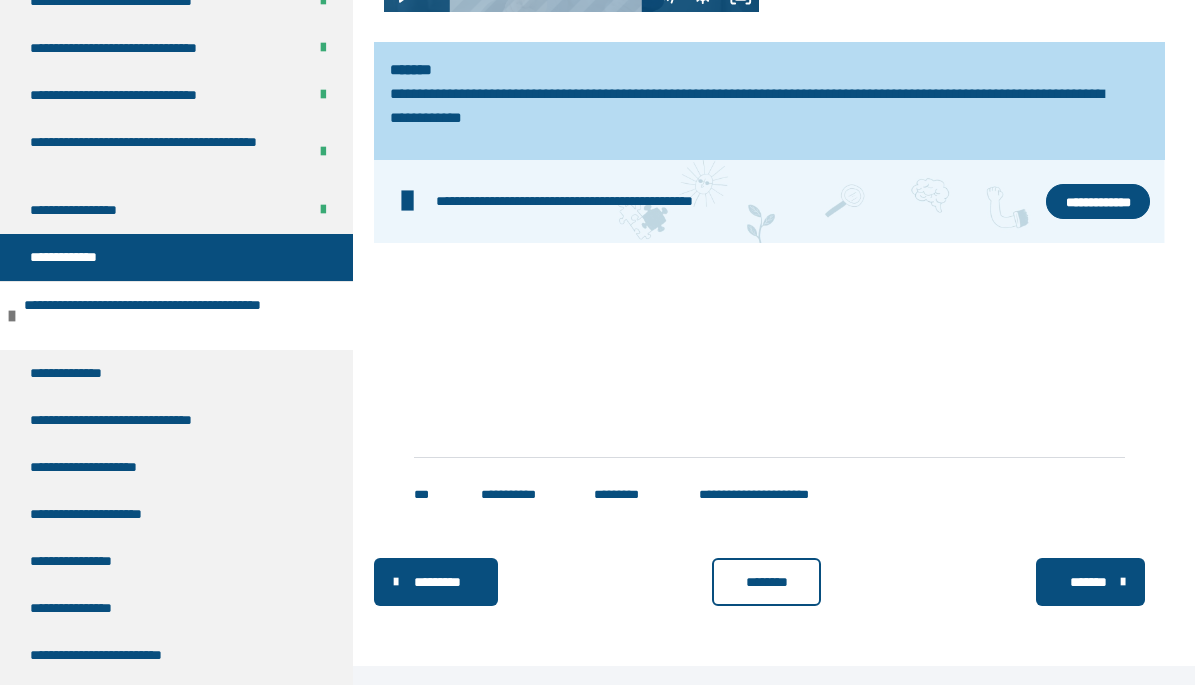 click on "**********" at bounding box center [1098, 202] 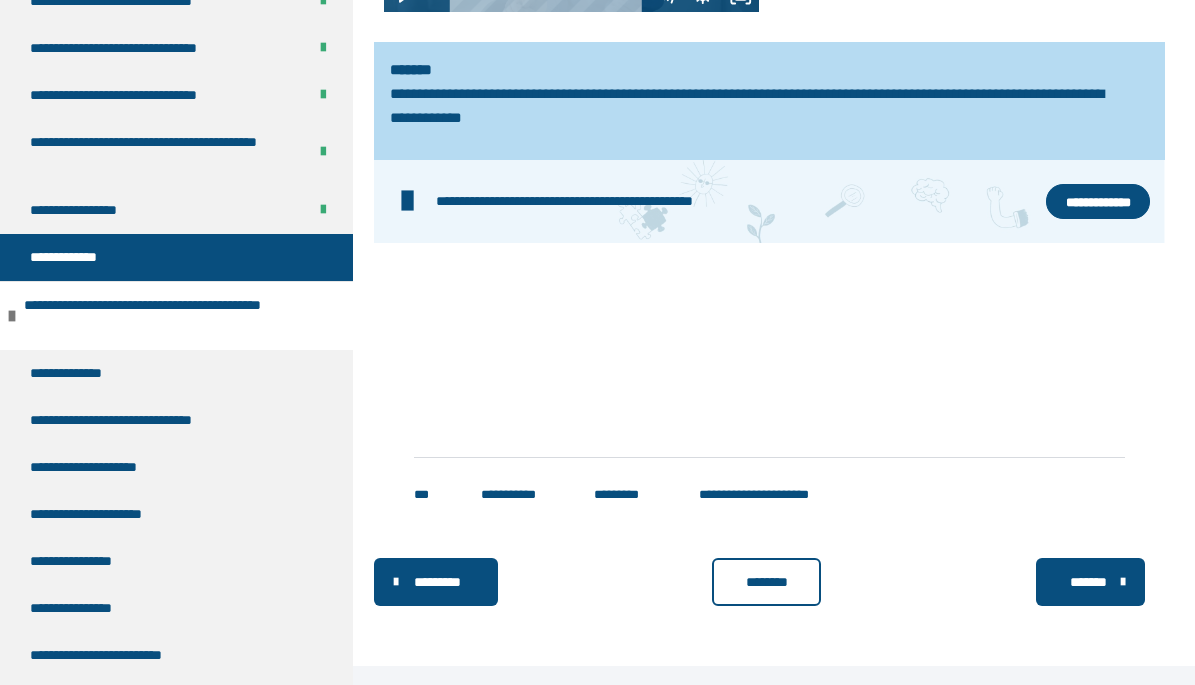 click 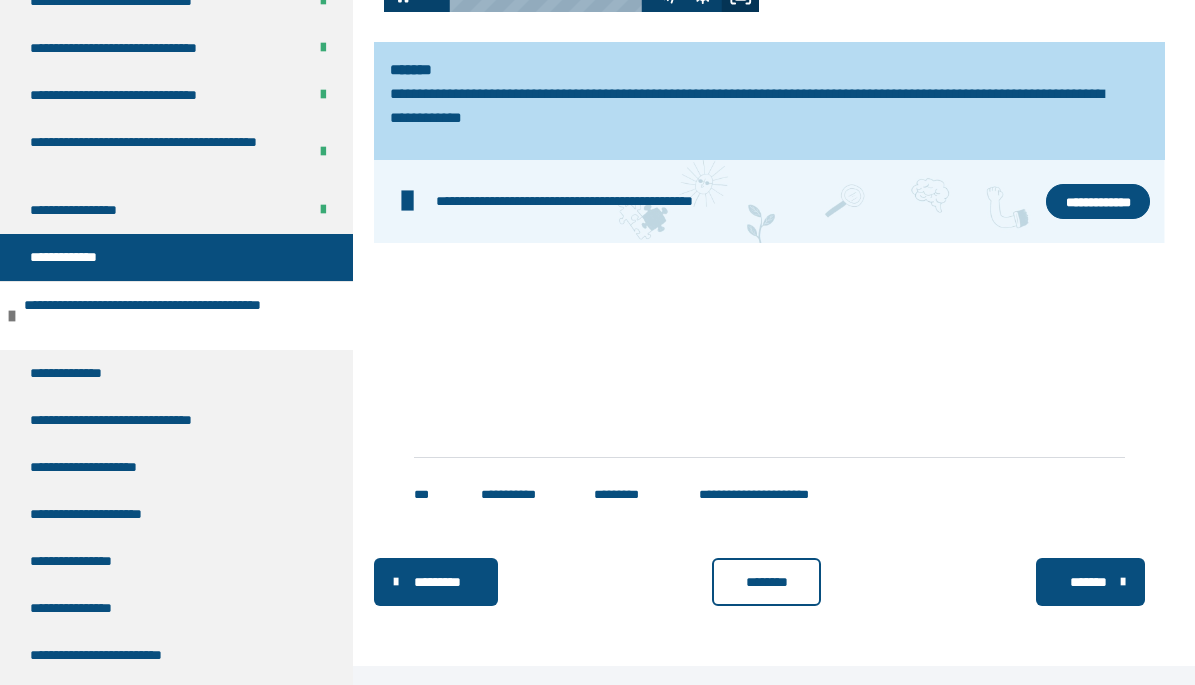 click 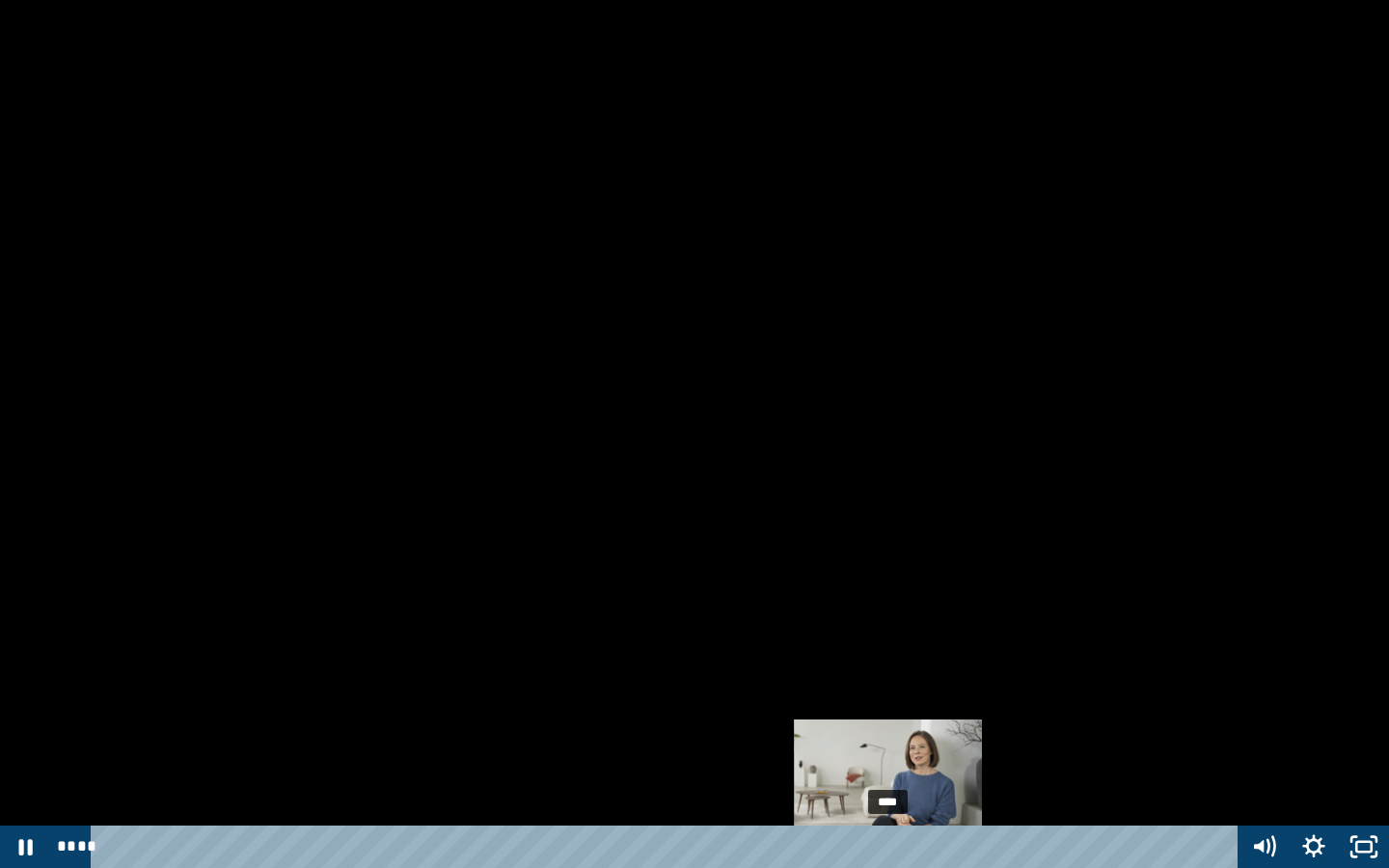 drag, startPoint x: 971, startPoint y: 852, endPoint x: 892, endPoint y: 848, distance: 79.1012 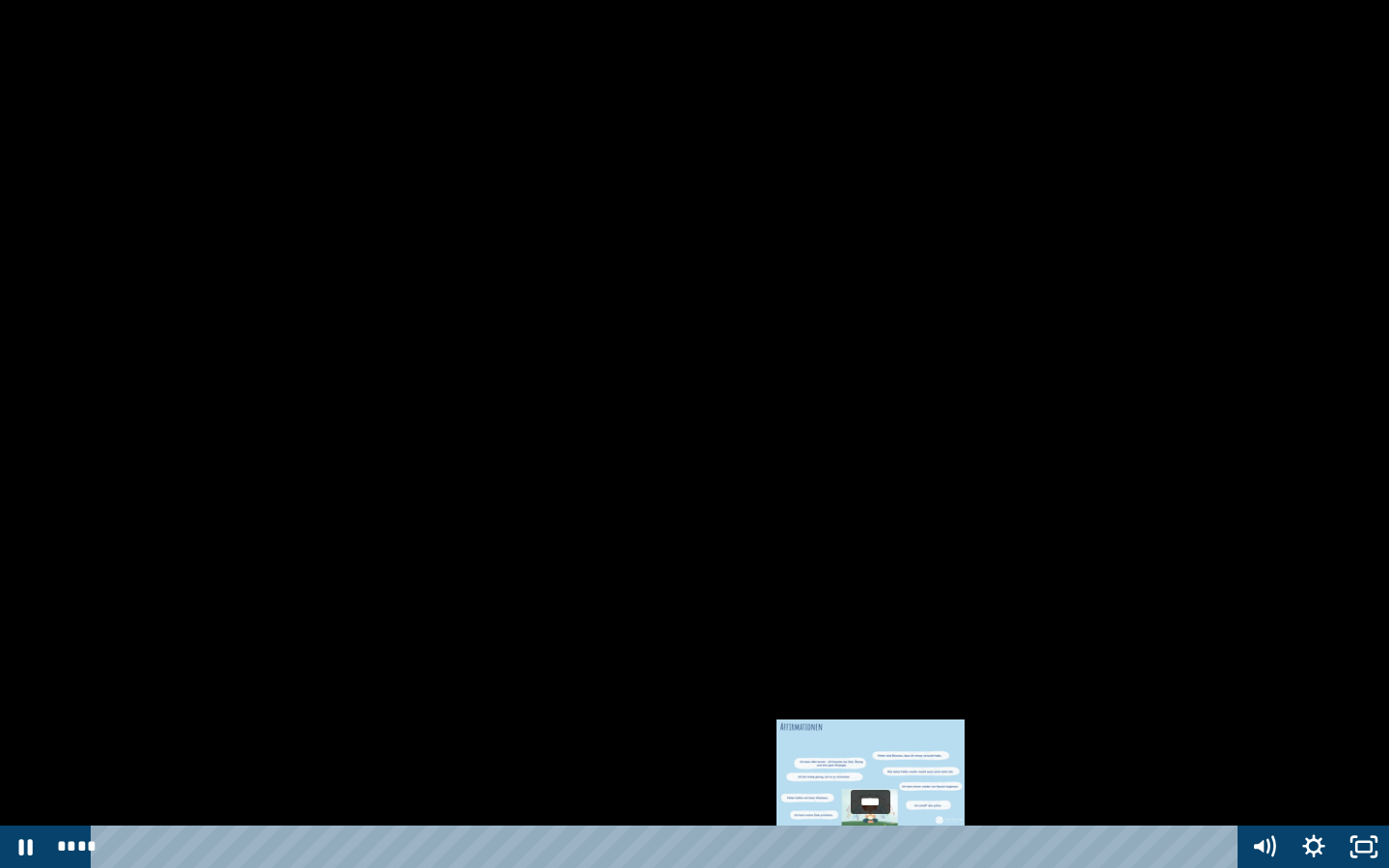 drag, startPoint x: 892, startPoint y: 848, endPoint x: 871, endPoint y: 849, distance: 21.023796 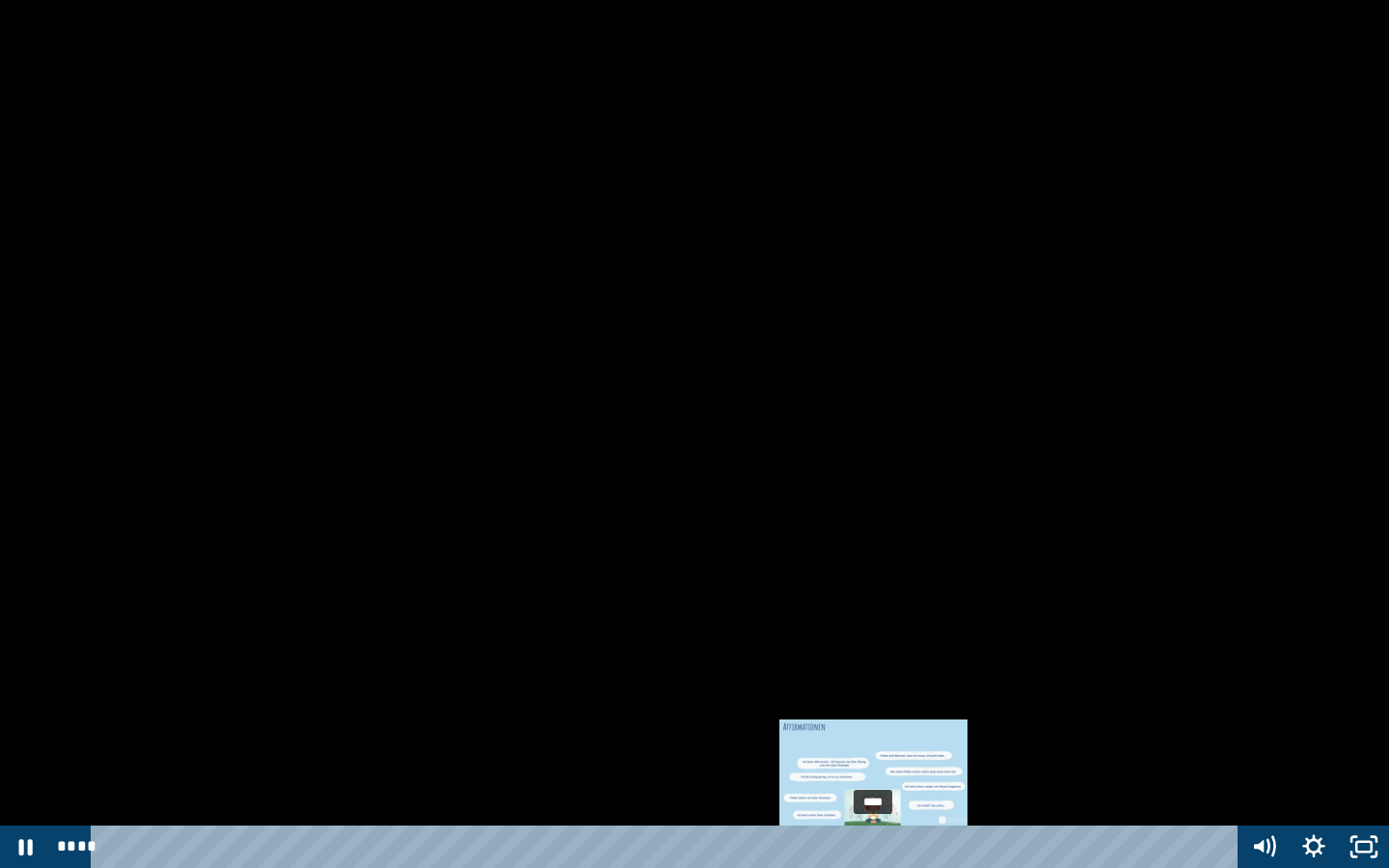 click at bounding box center (873, 847) 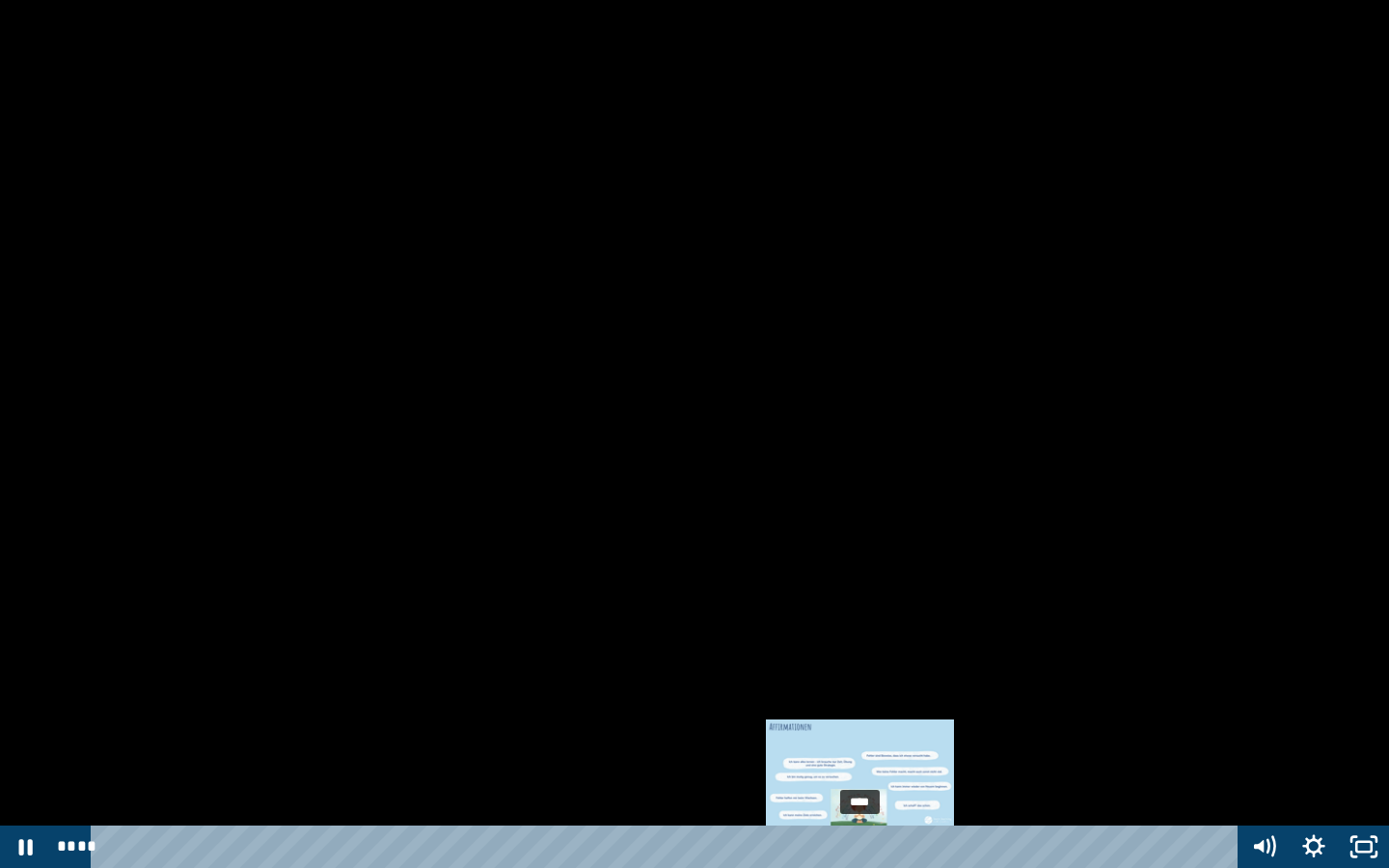 click on "****" at bounding box center [667, 847] 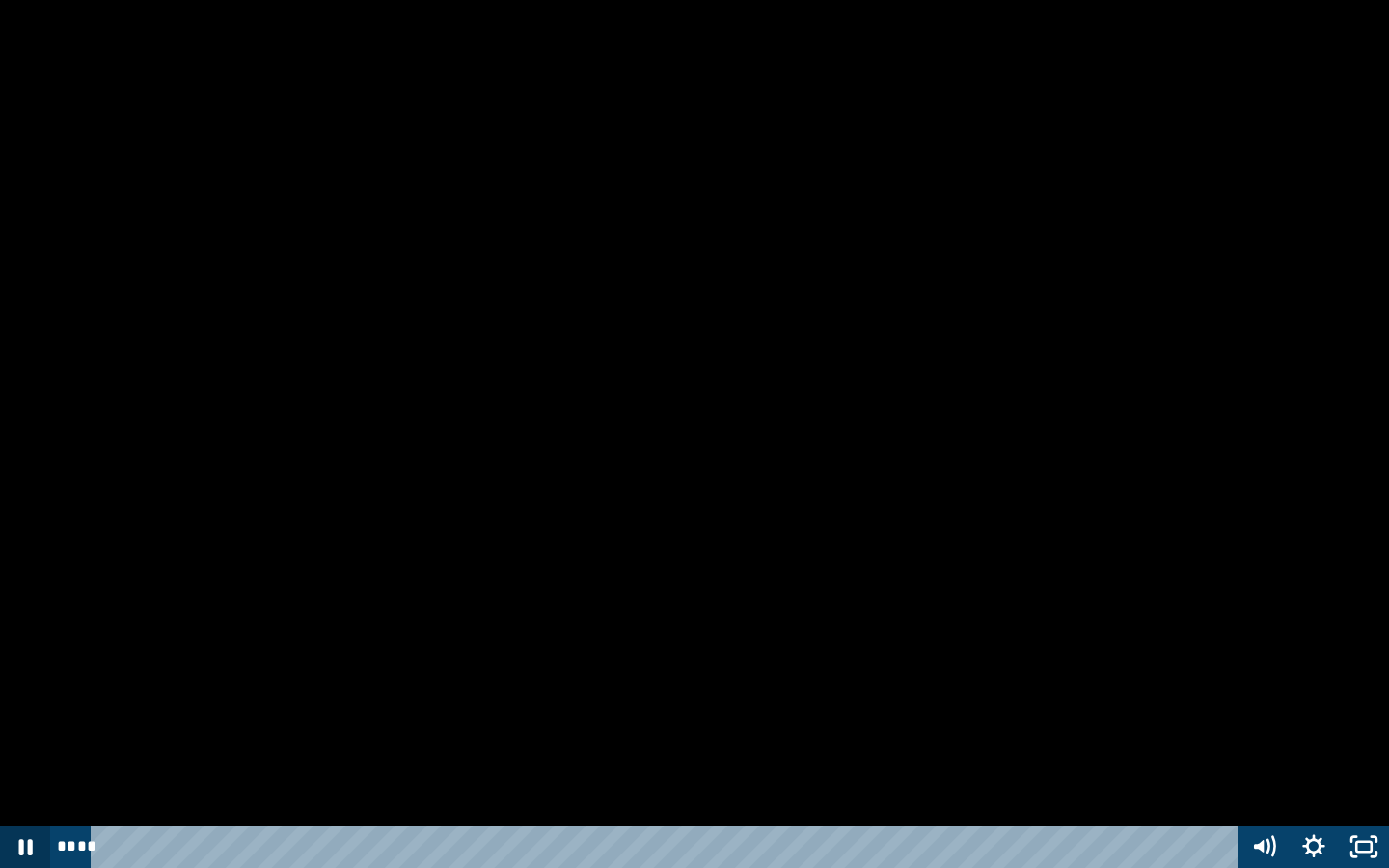 click 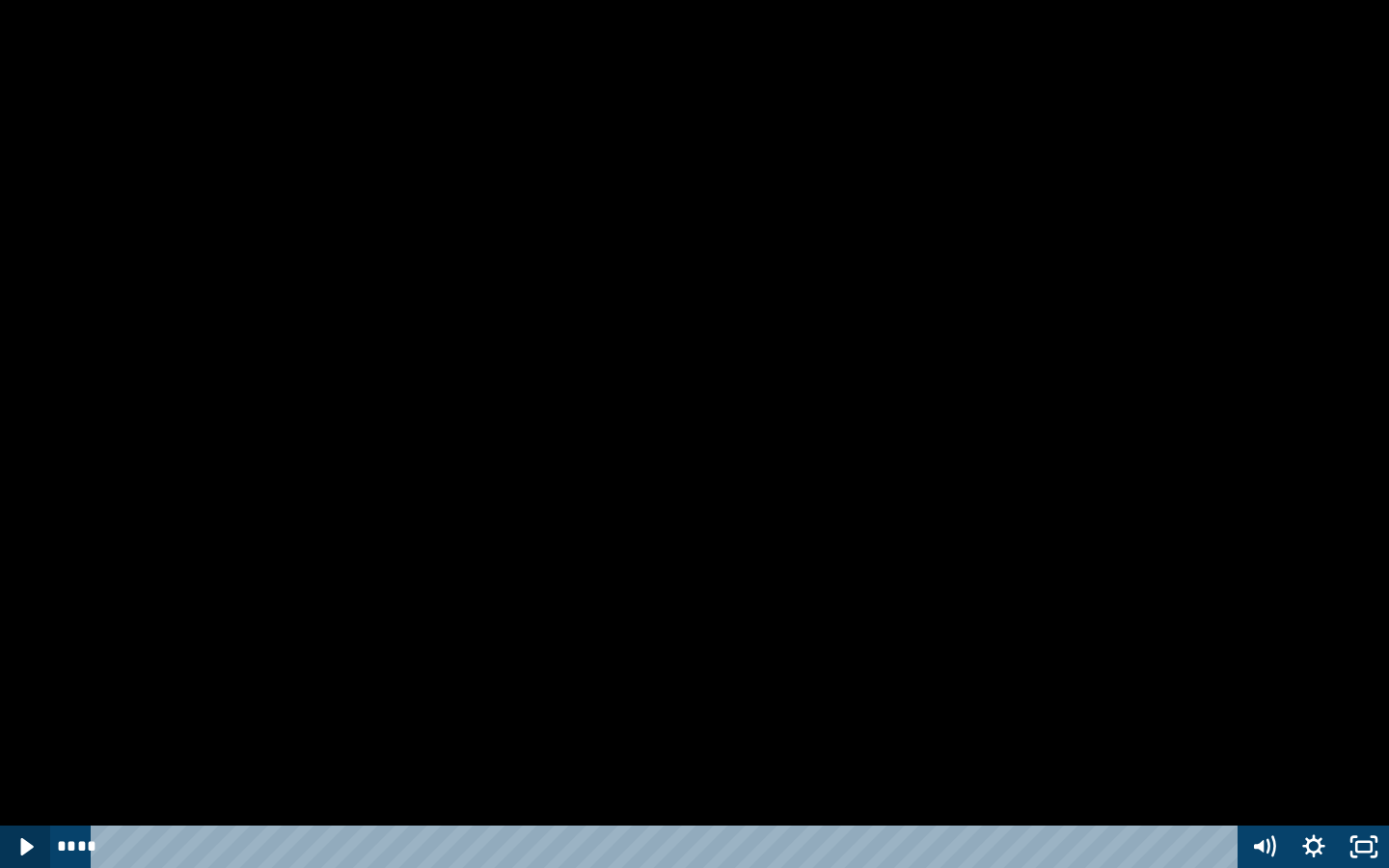 type 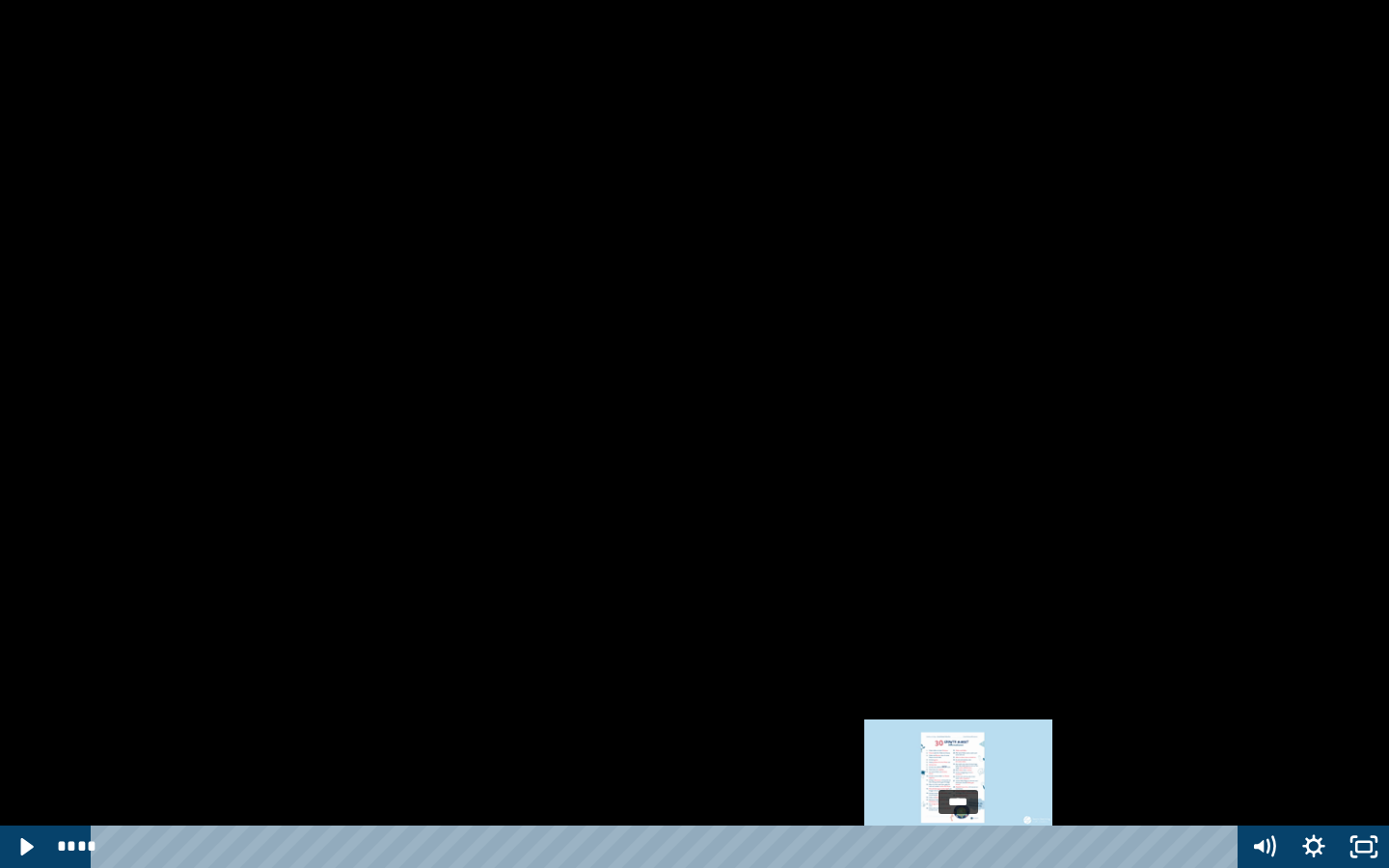 click on "****" at bounding box center [667, 847] 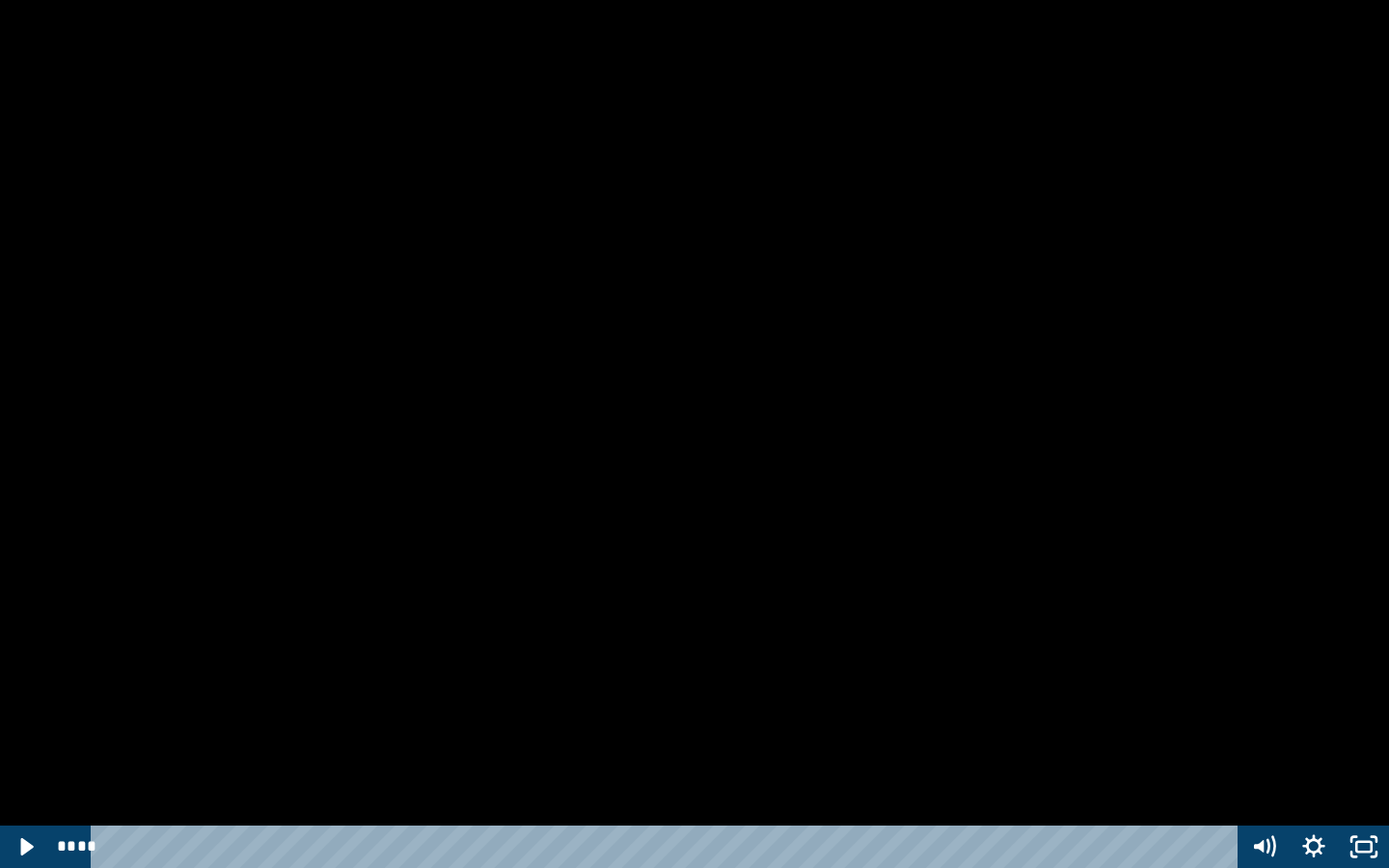 click at bounding box center (694, 434) 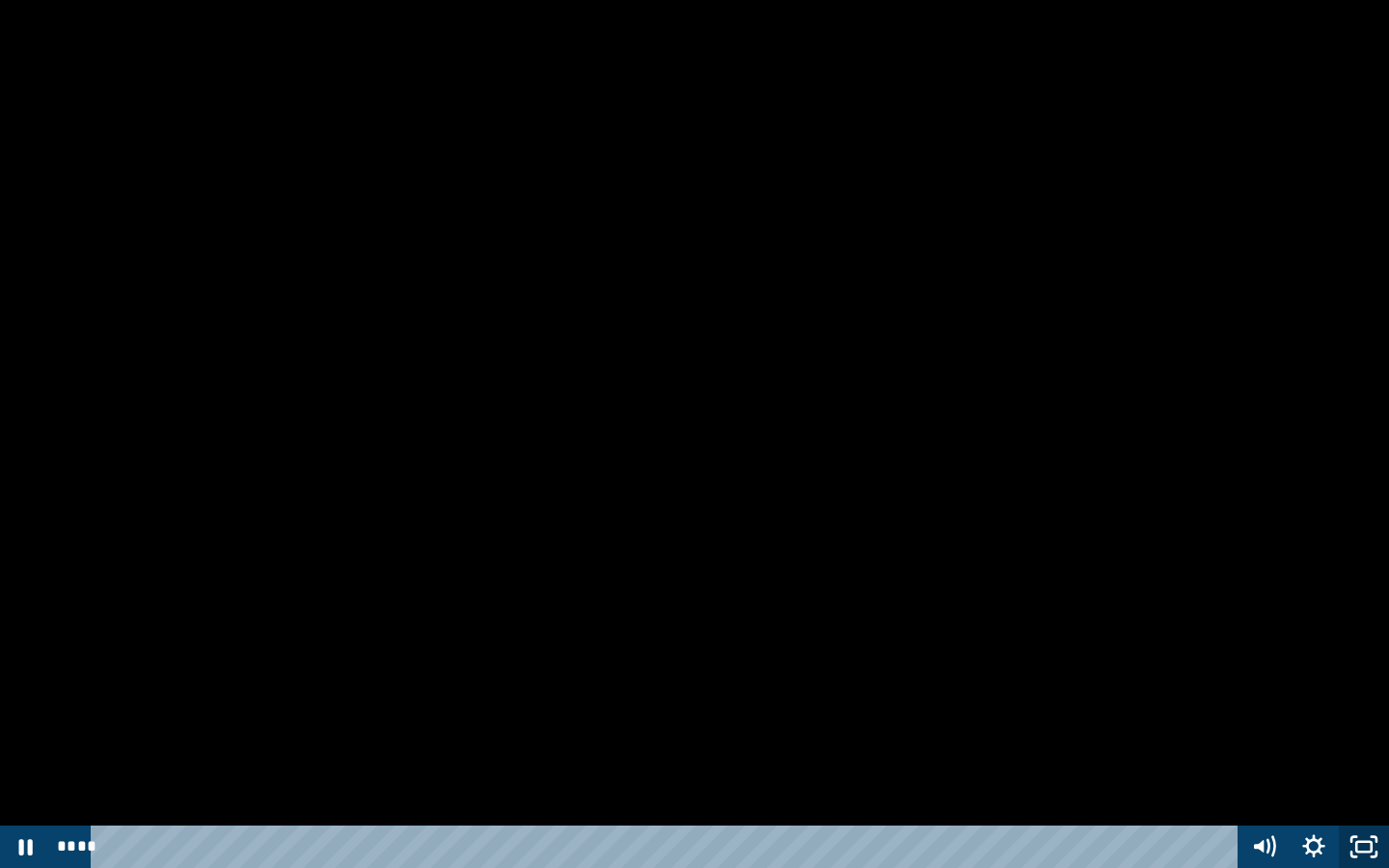 click 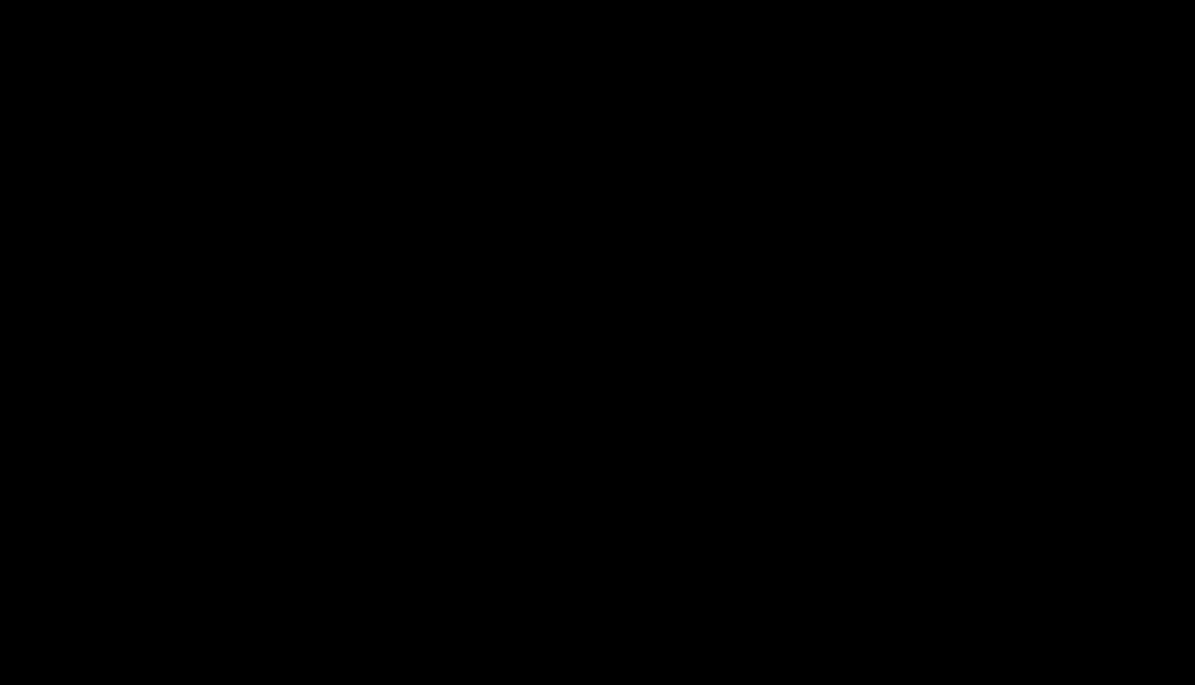 scroll, scrollTop: 833, scrollLeft: 0, axis: vertical 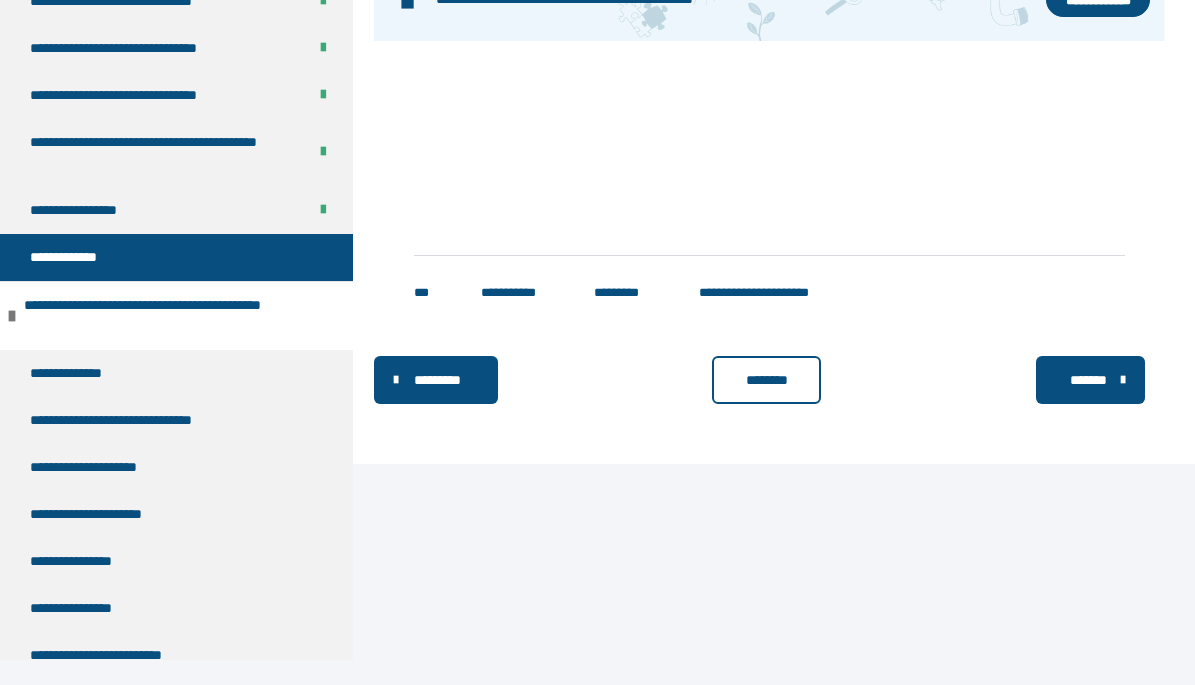 click on "********" at bounding box center (767, 380) 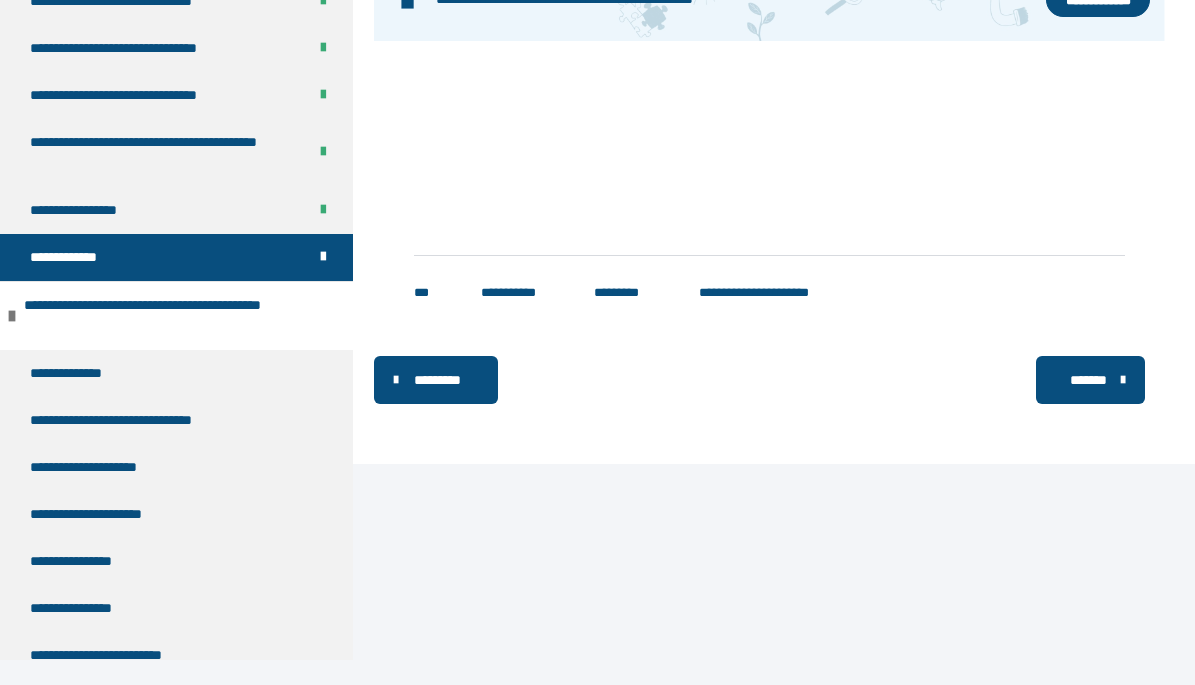 click on "*******" at bounding box center [1088, 380] 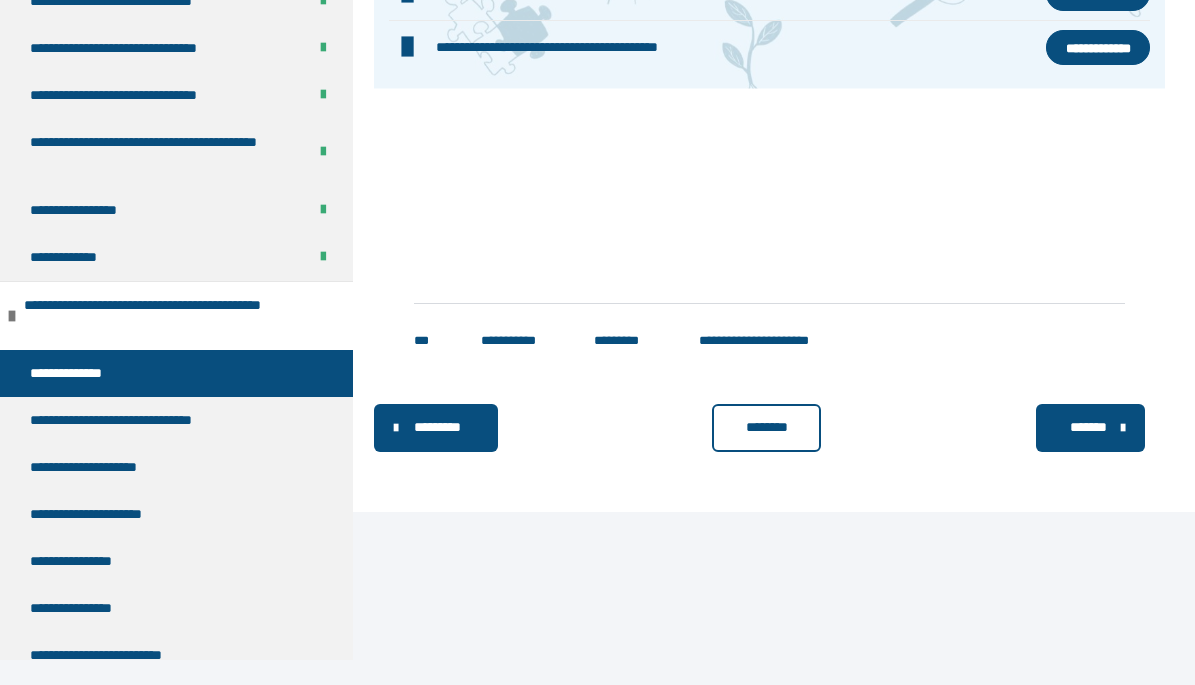 scroll, scrollTop: 952, scrollLeft: 0, axis: vertical 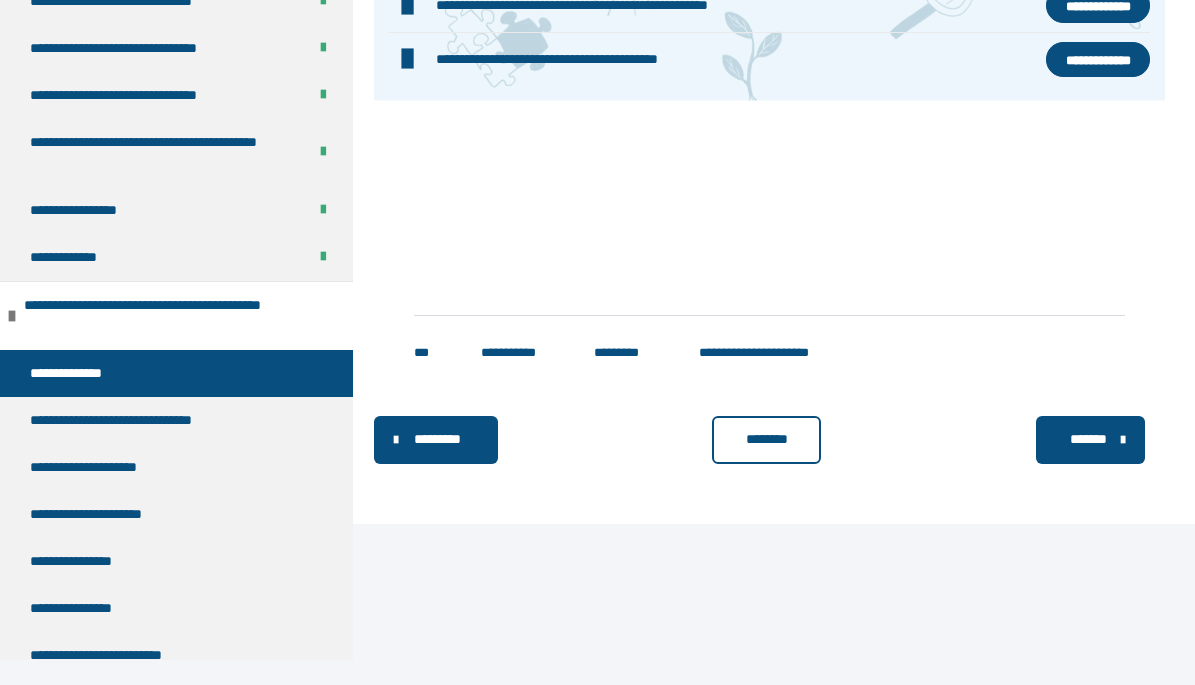 click on "**********" at bounding box center [1098, -48] 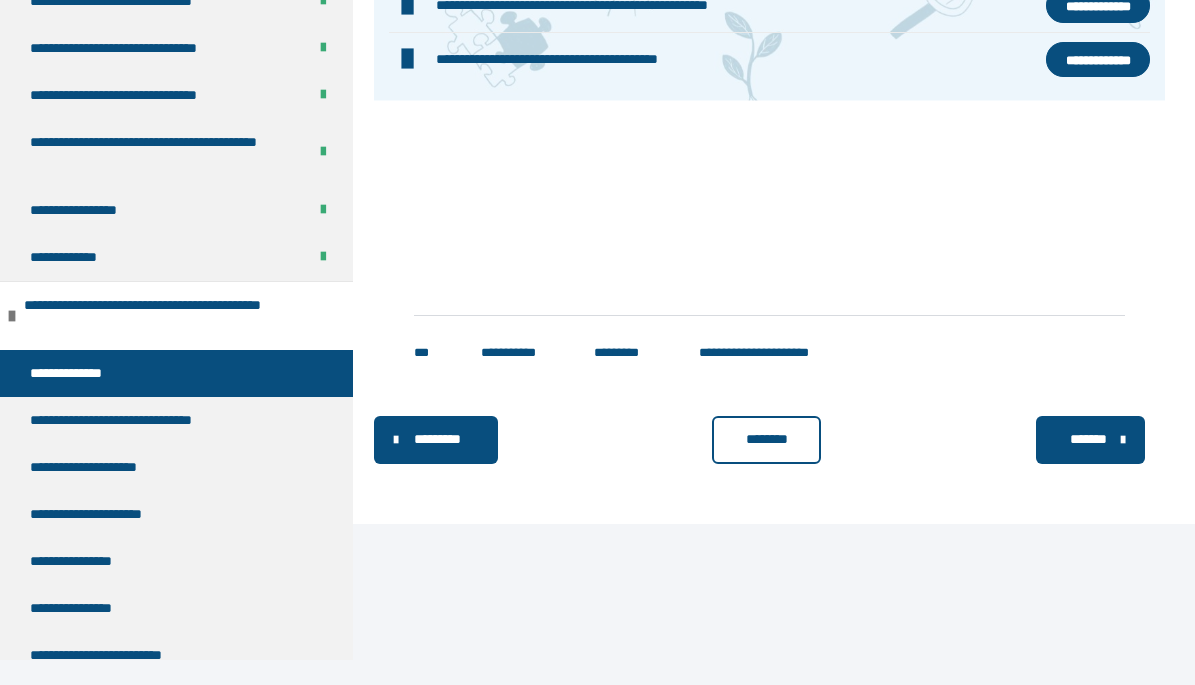 click on "**********" at bounding box center [1098, 6] 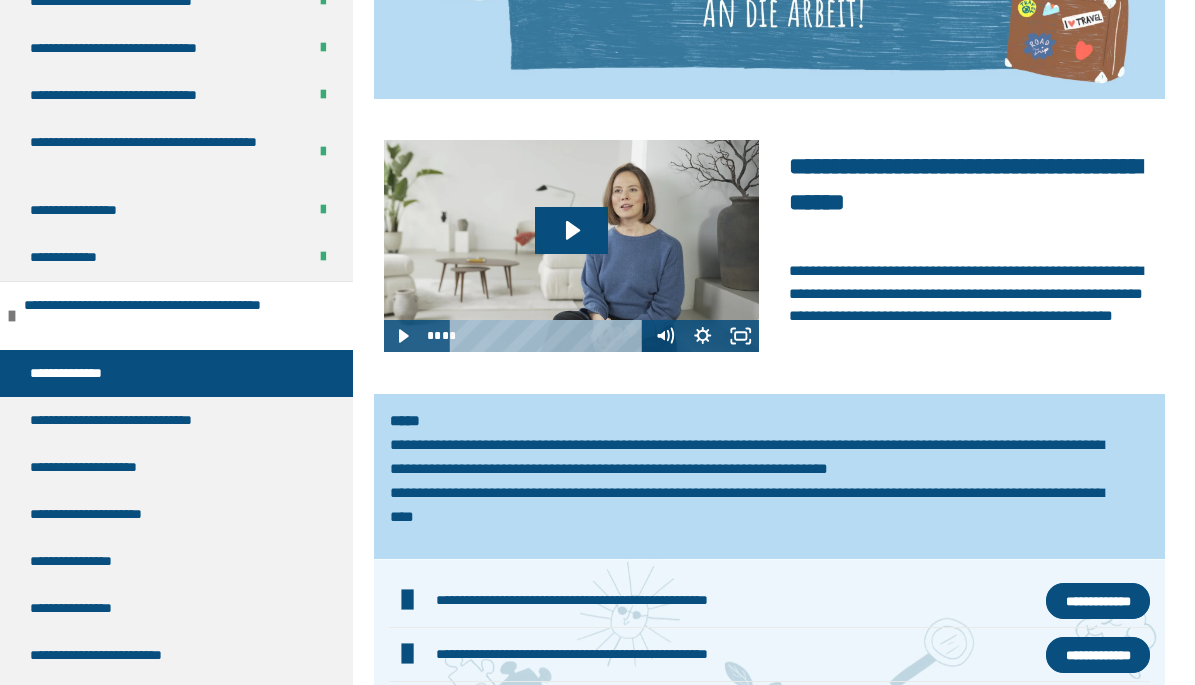 scroll, scrollTop: 509, scrollLeft: 0, axis: vertical 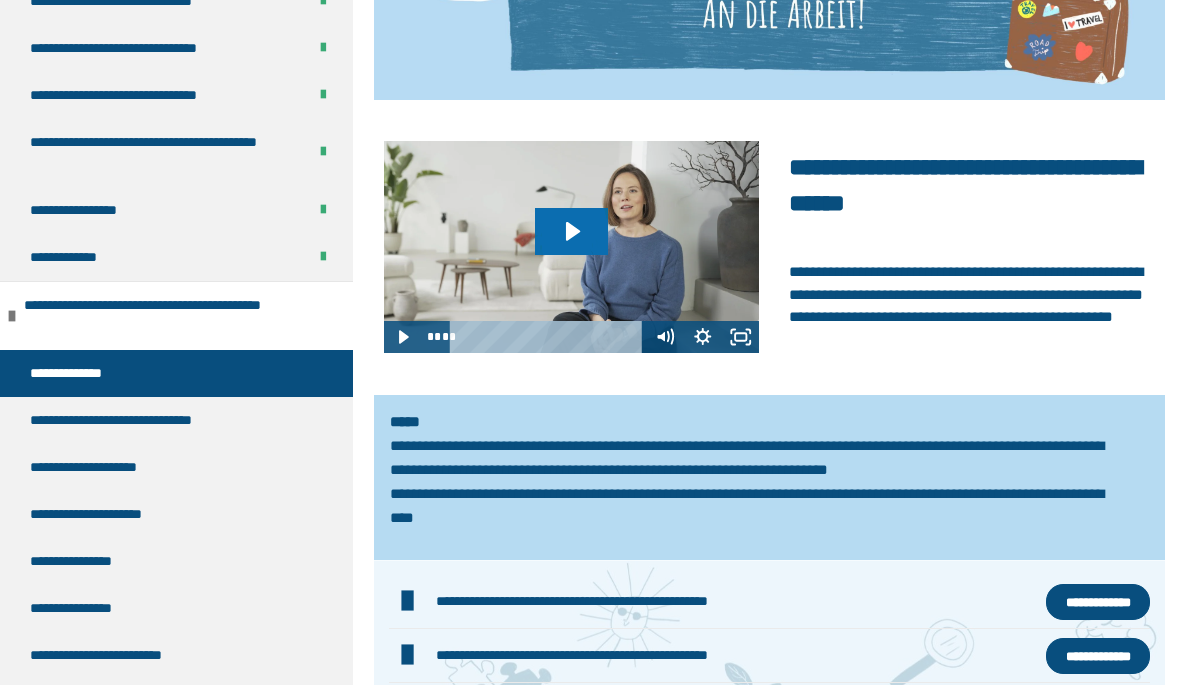click 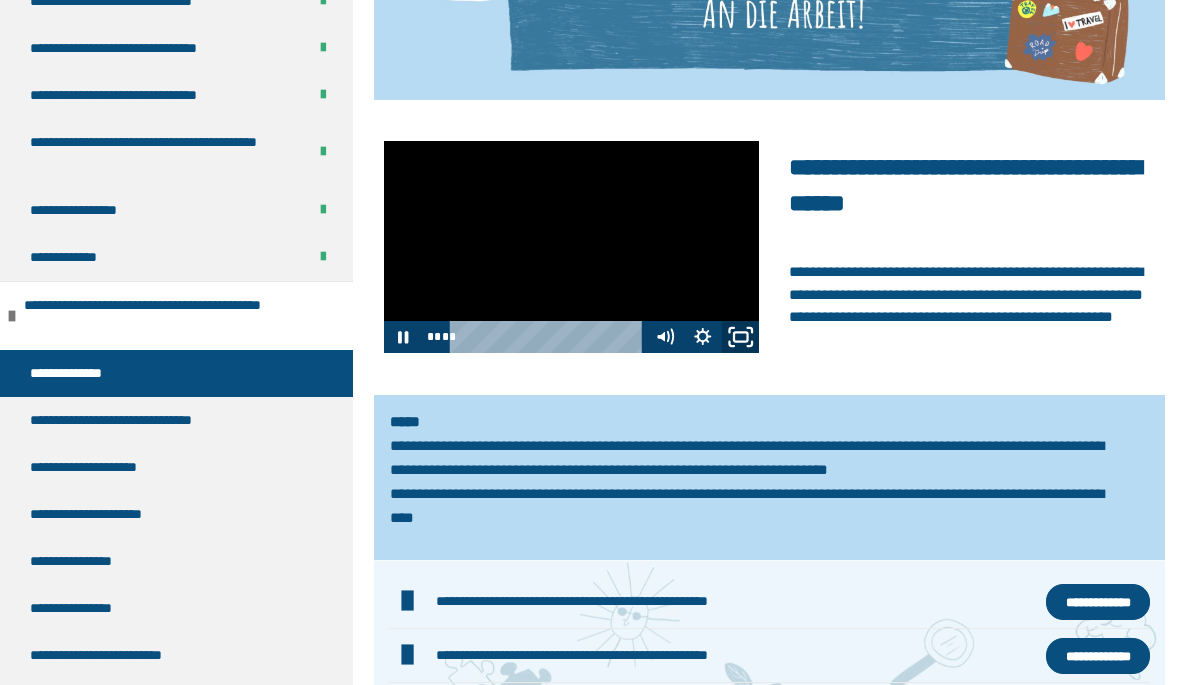 click 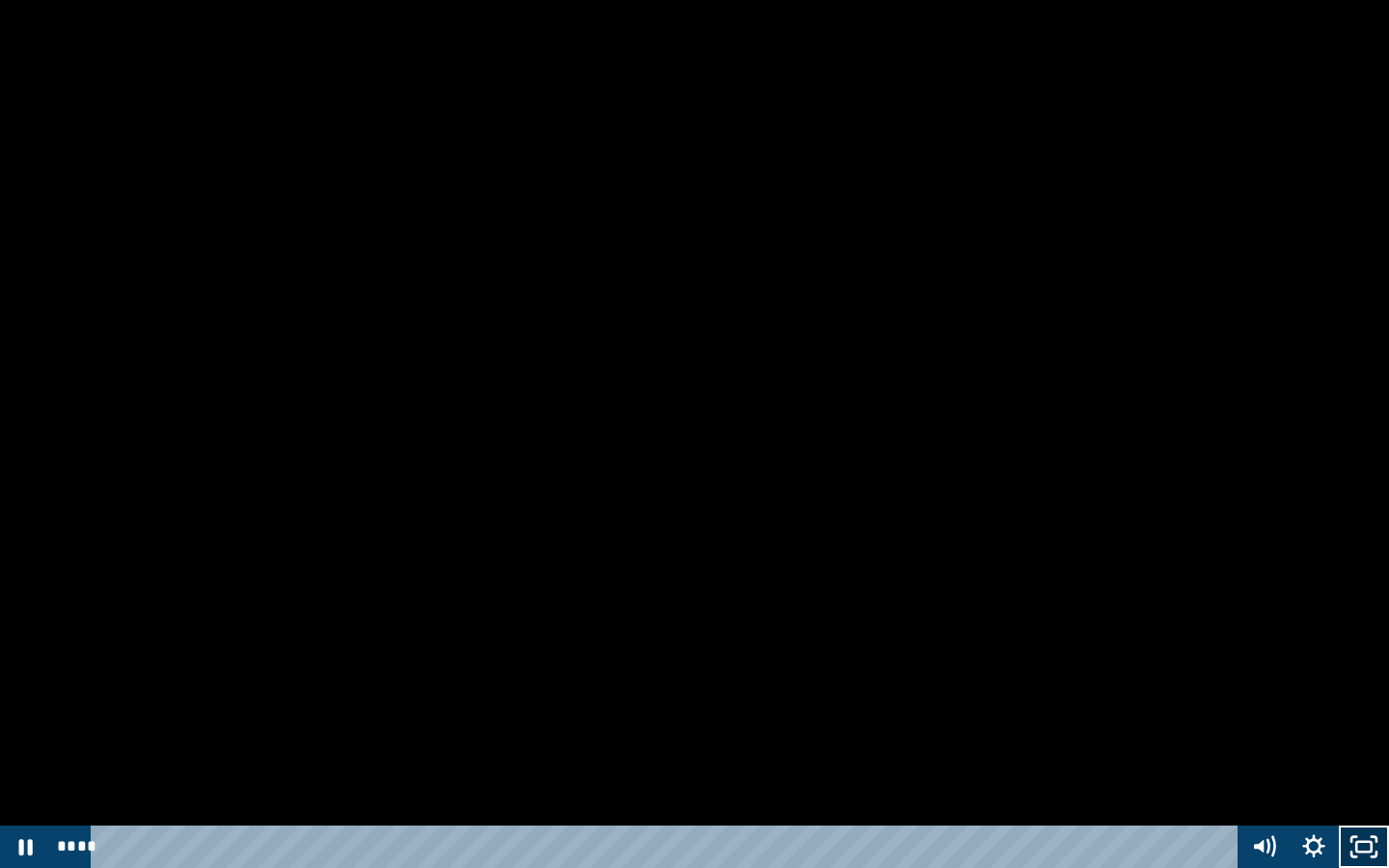 click 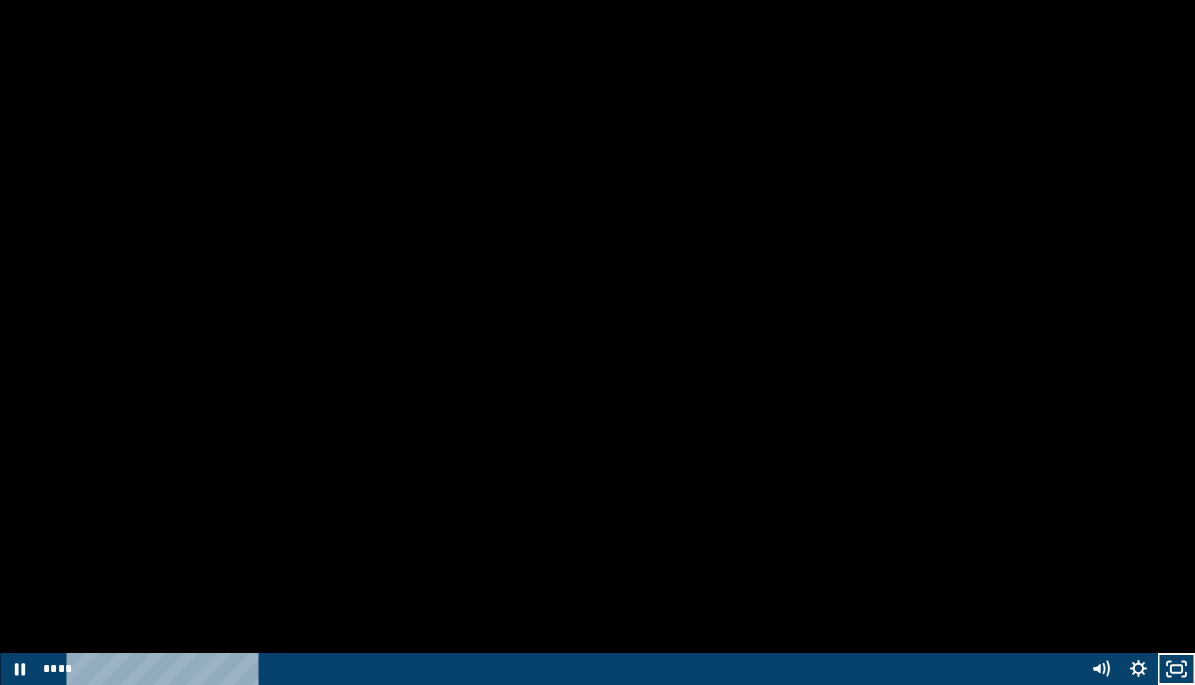 scroll, scrollTop: 1025, scrollLeft: 0, axis: vertical 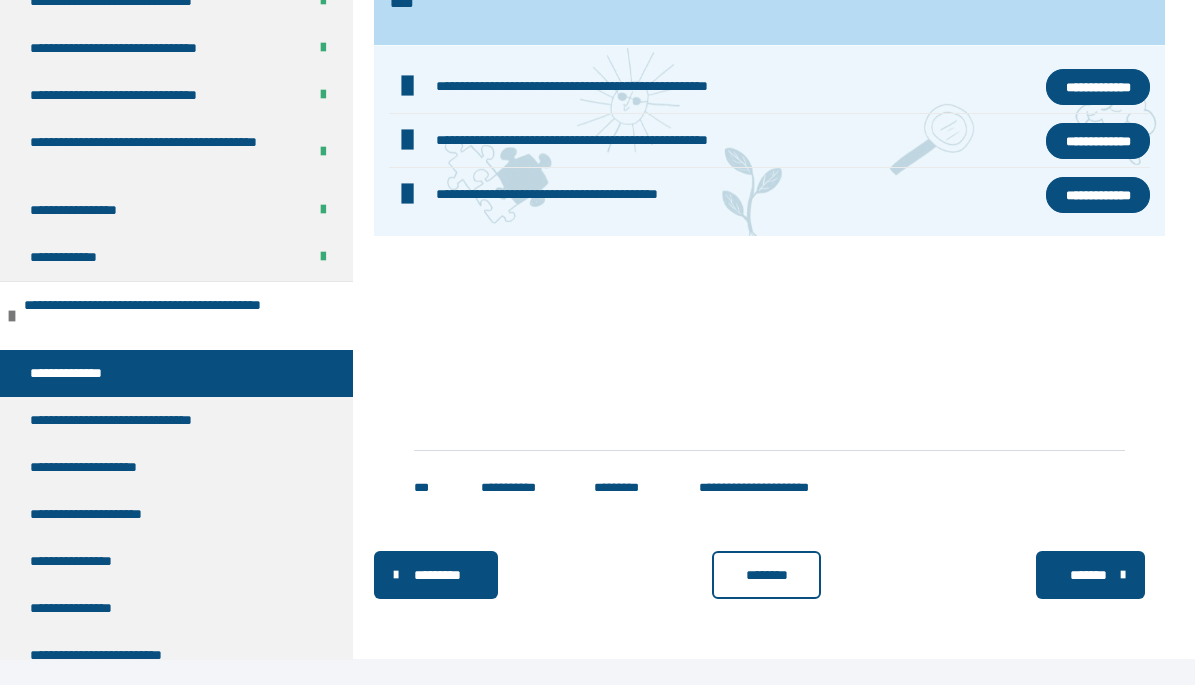 click on "********" at bounding box center [767, 575] 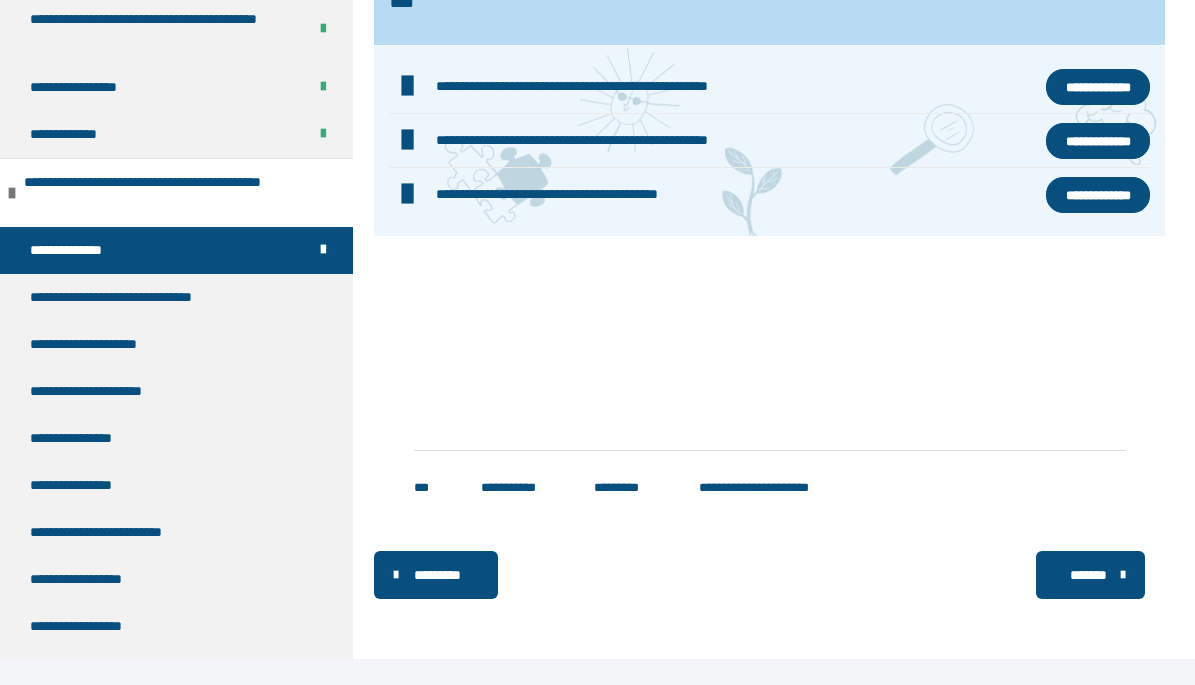 scroll, scrollTop: 855, scrollLeft: 0, axis: vertical 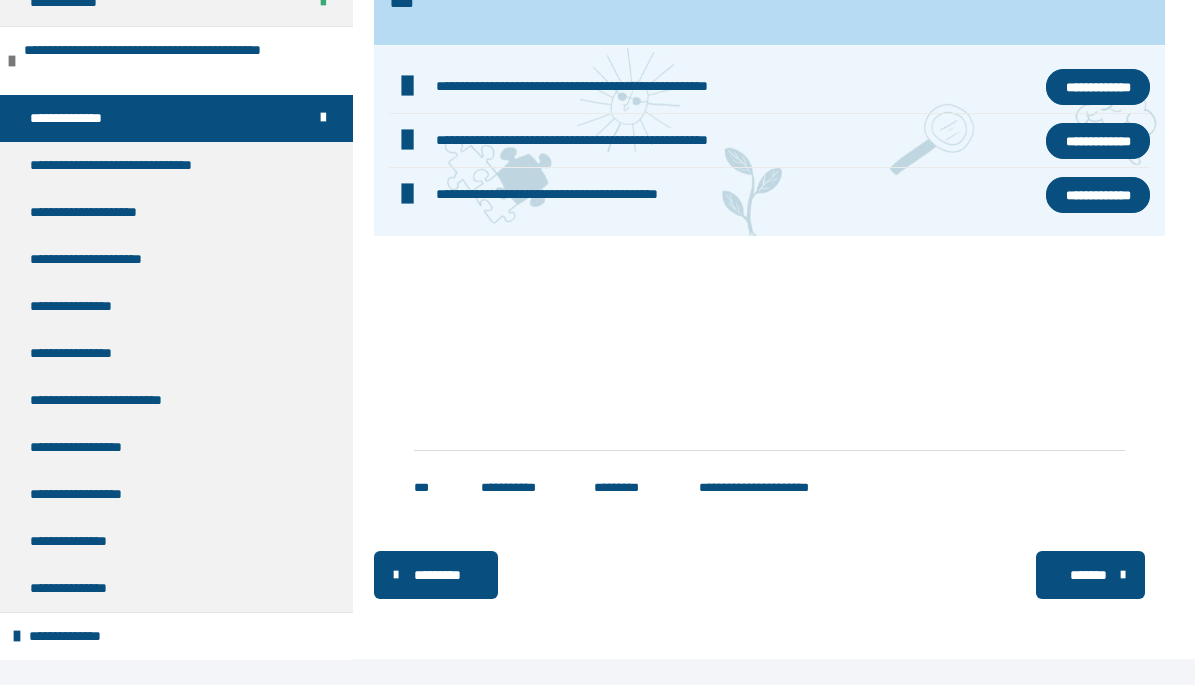 click on "*******" at bounding box center [1088, 575] 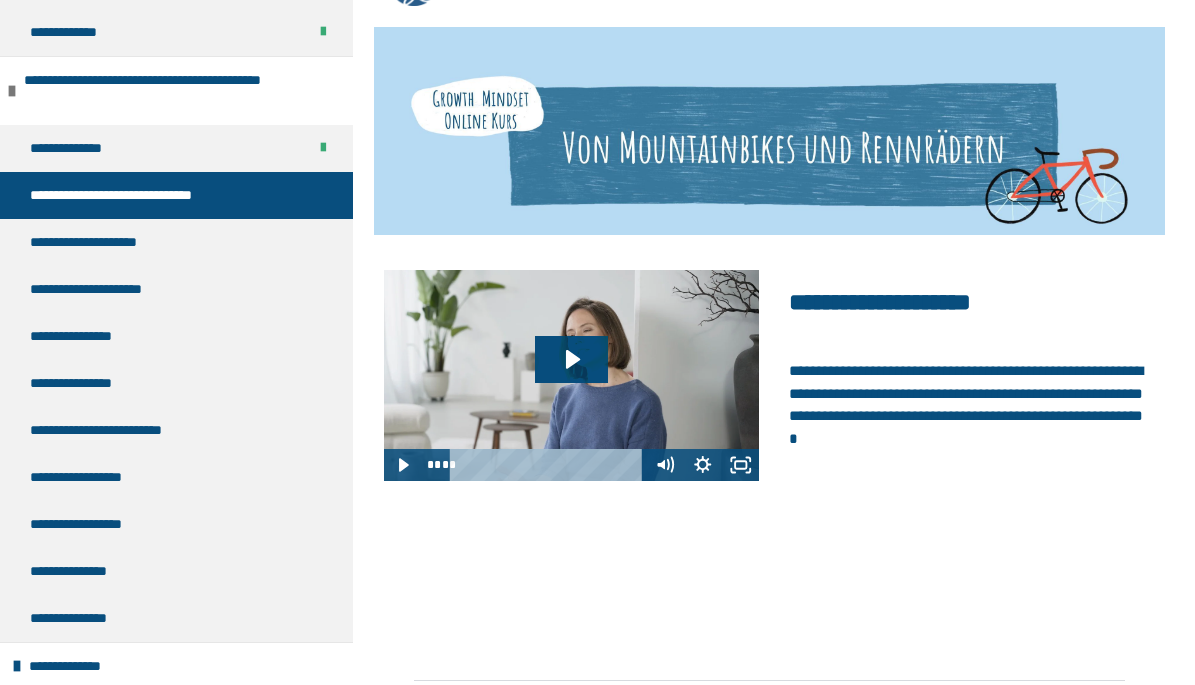 scroll, scrollTop: 581, scrollLeft: 0, axis: vertical 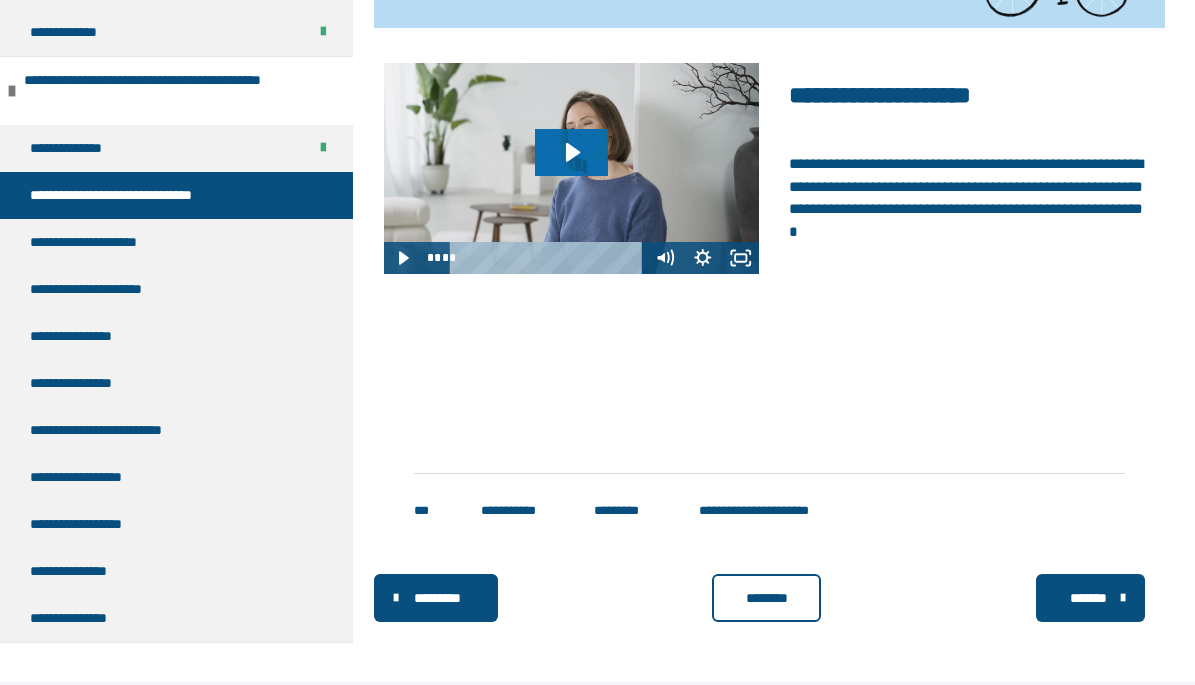 click 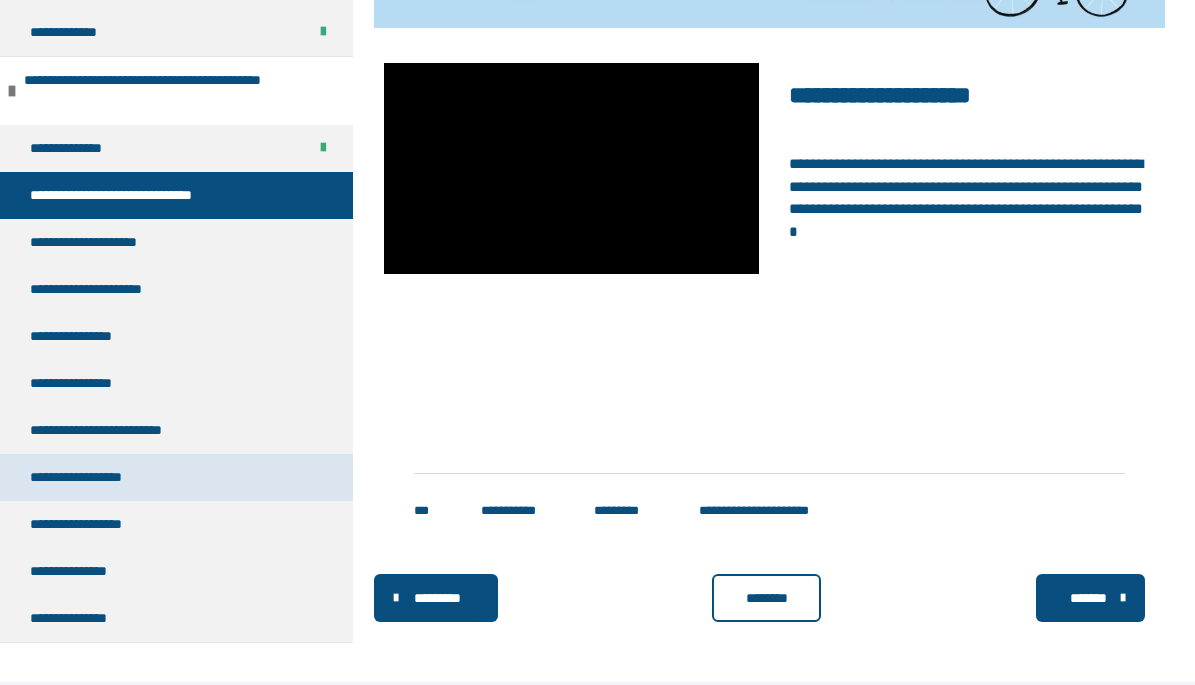 scroll, scrollTop: 855, scrollLeft: 0, axis: vertical 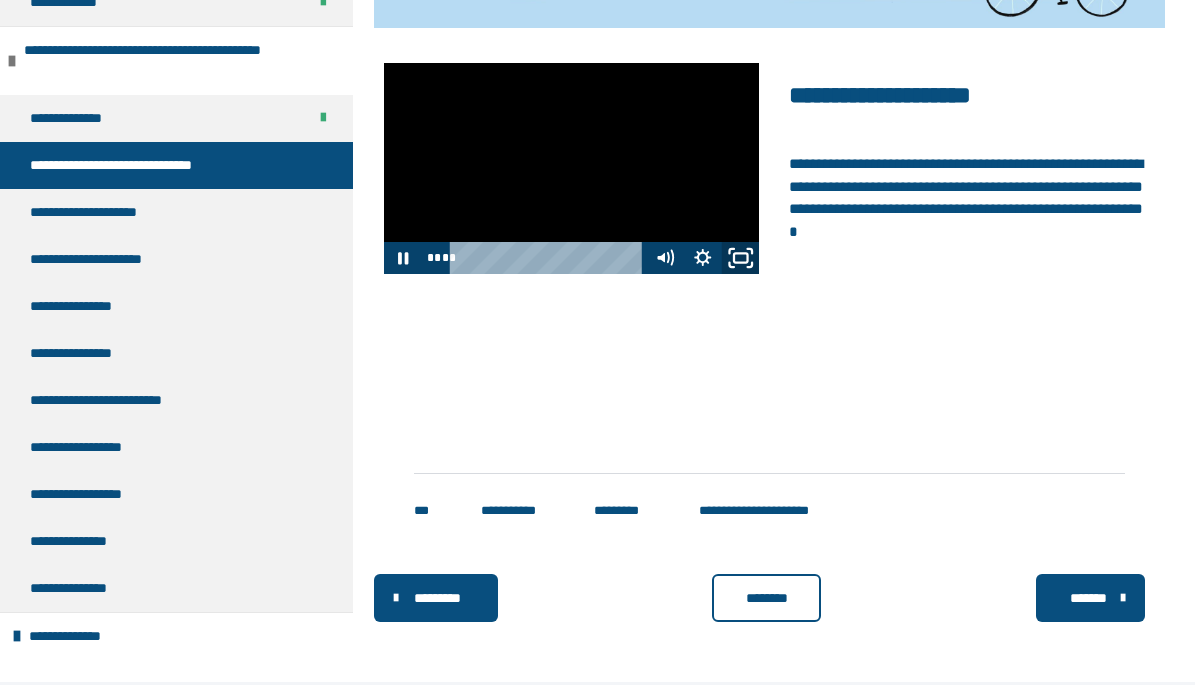 click 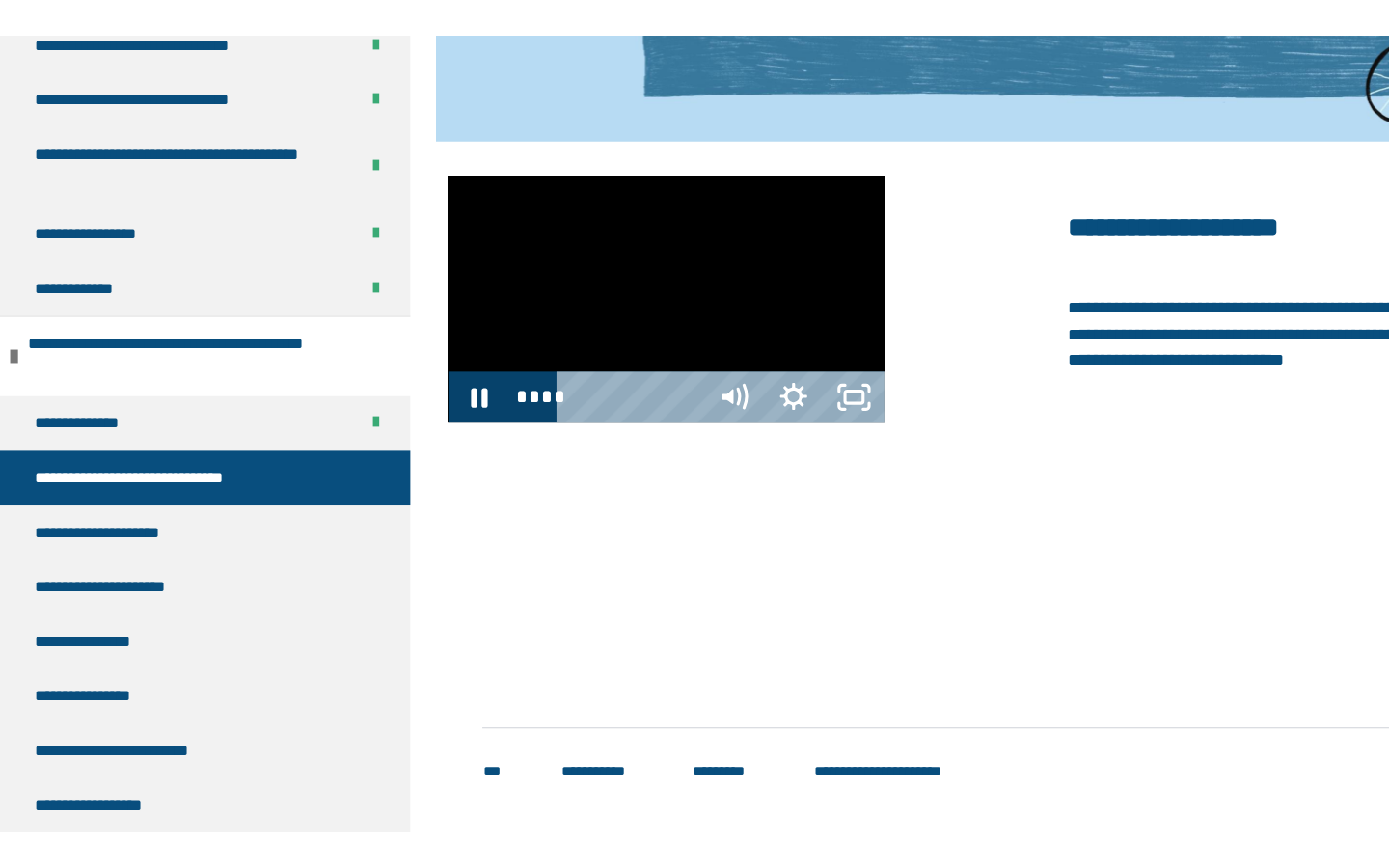 scroll, scrollTop: 468, scrollLeft: 0, axis: vertical 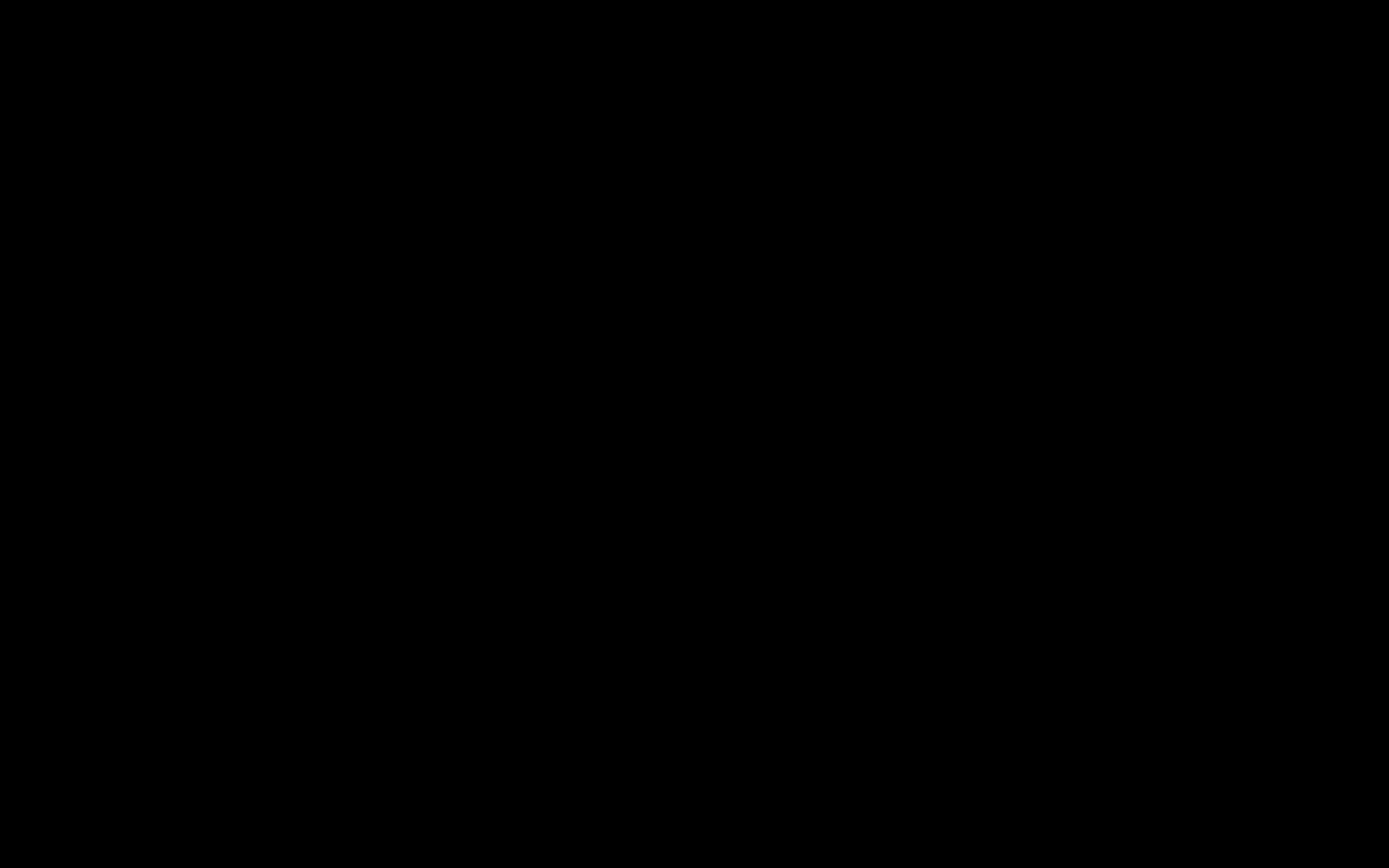 type 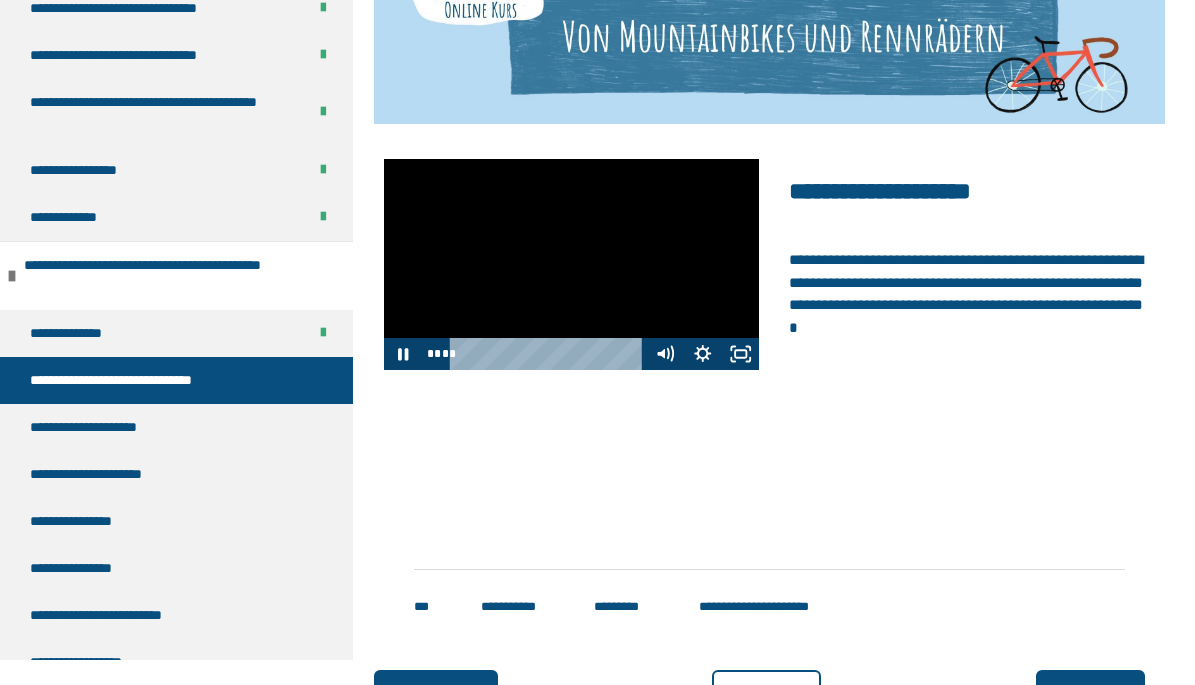 click at bounding box center [572, 264] 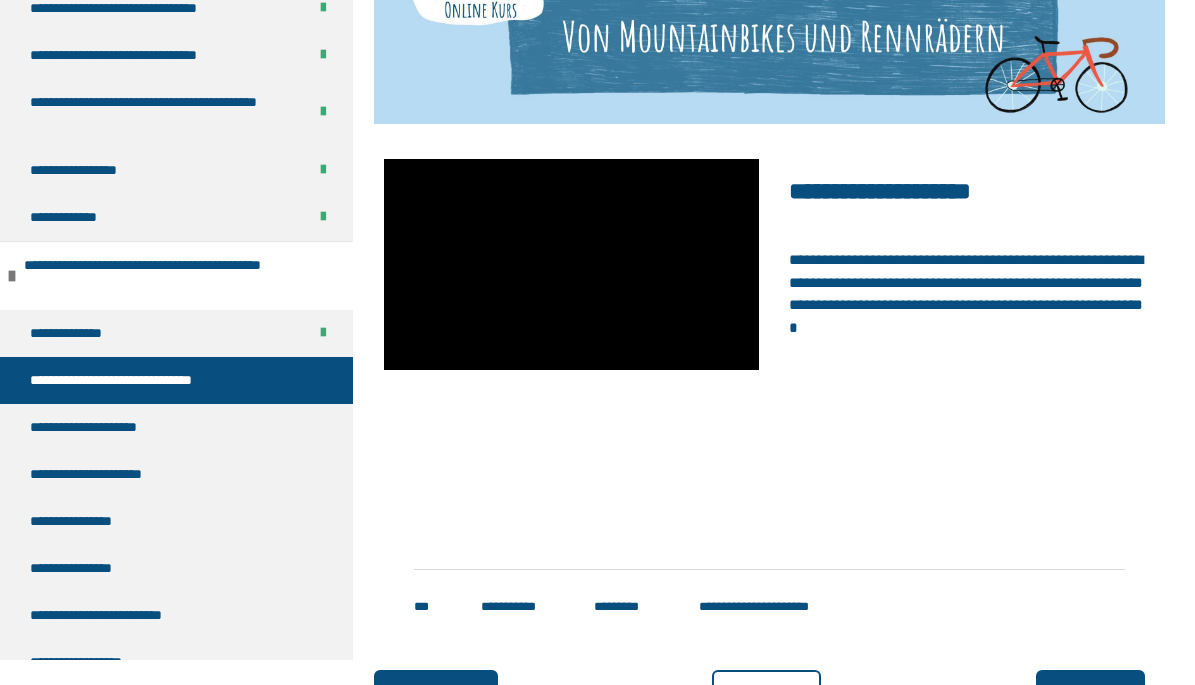 click at bounding box center (572, 264) 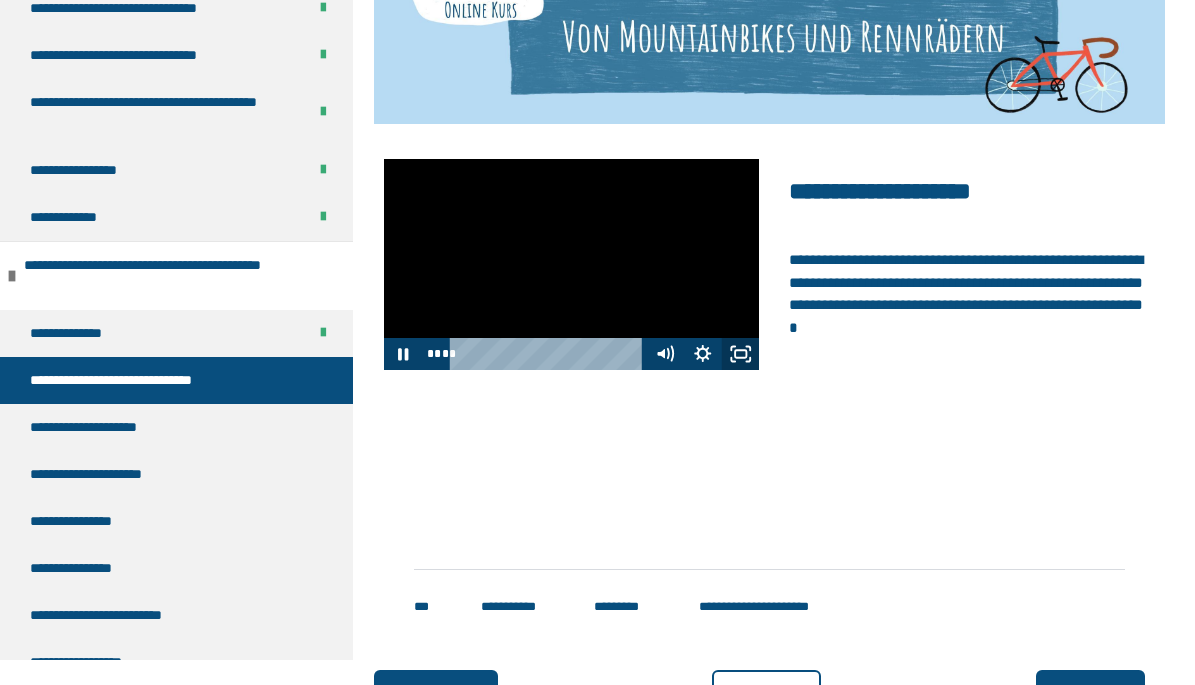 click 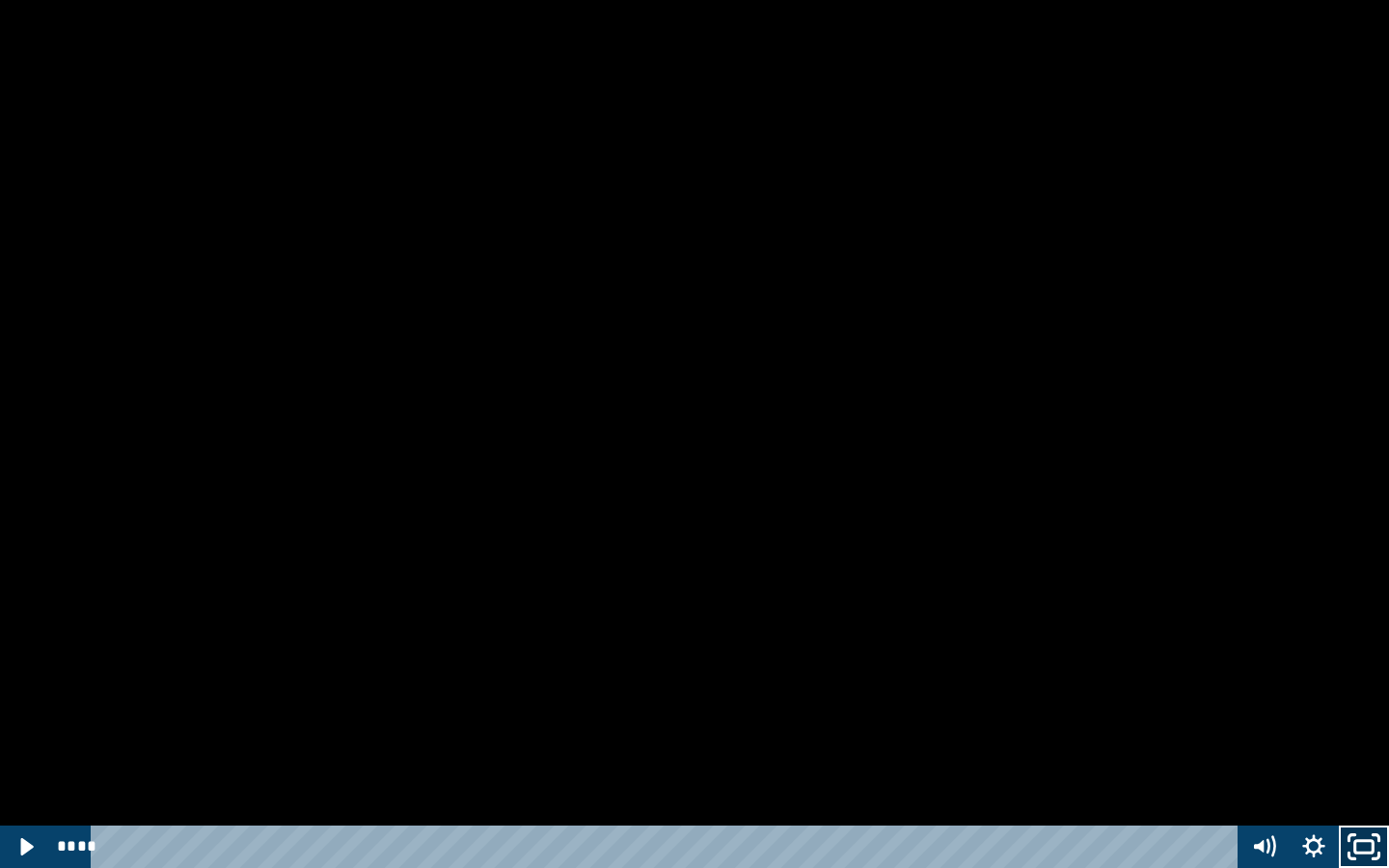 click 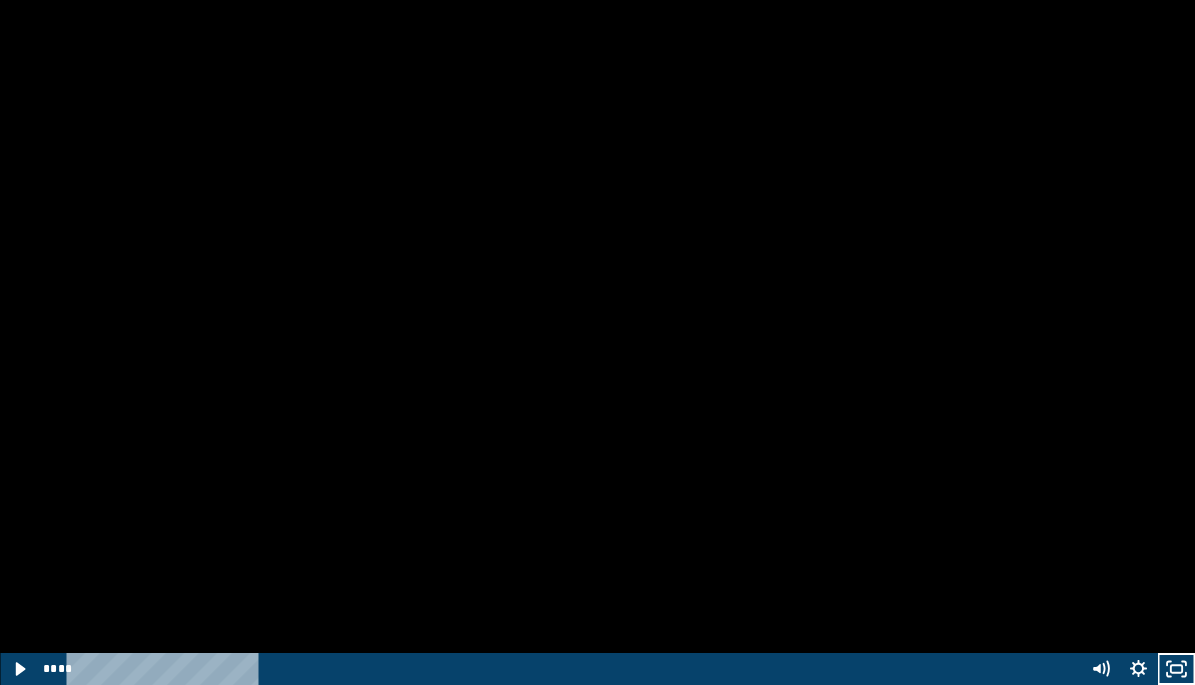 scroll, scrollTop: 581, scrollLeft: 0, axis: vertical 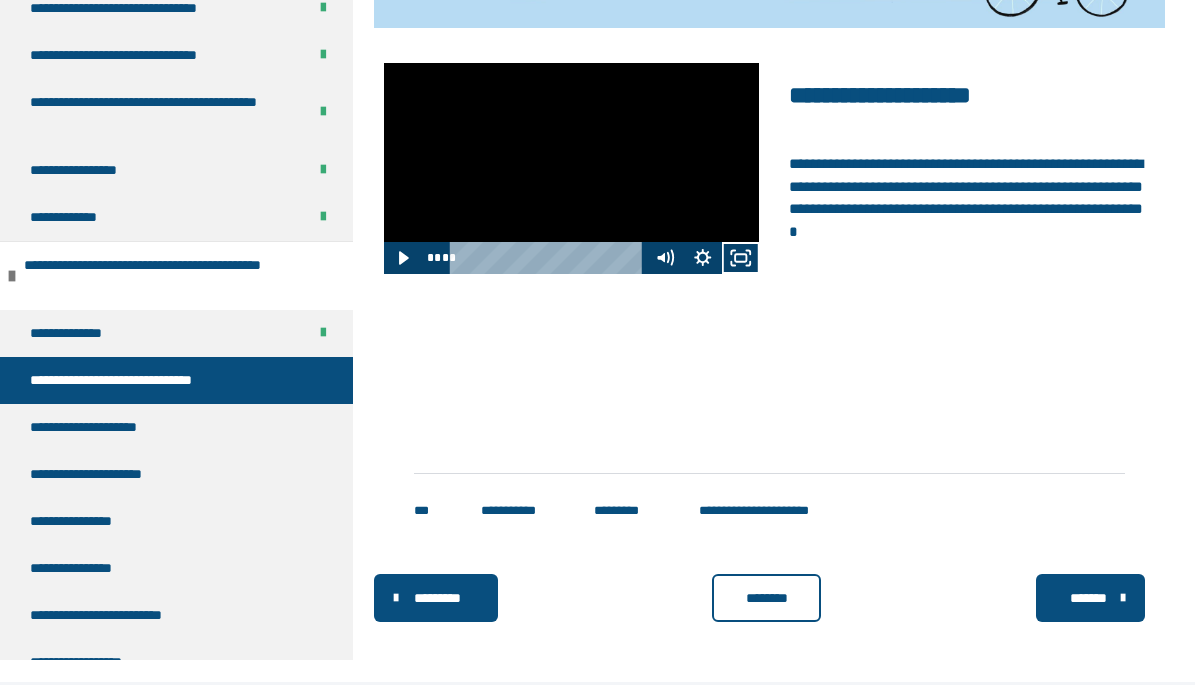 click on "********" at bounding box center (767, 598) 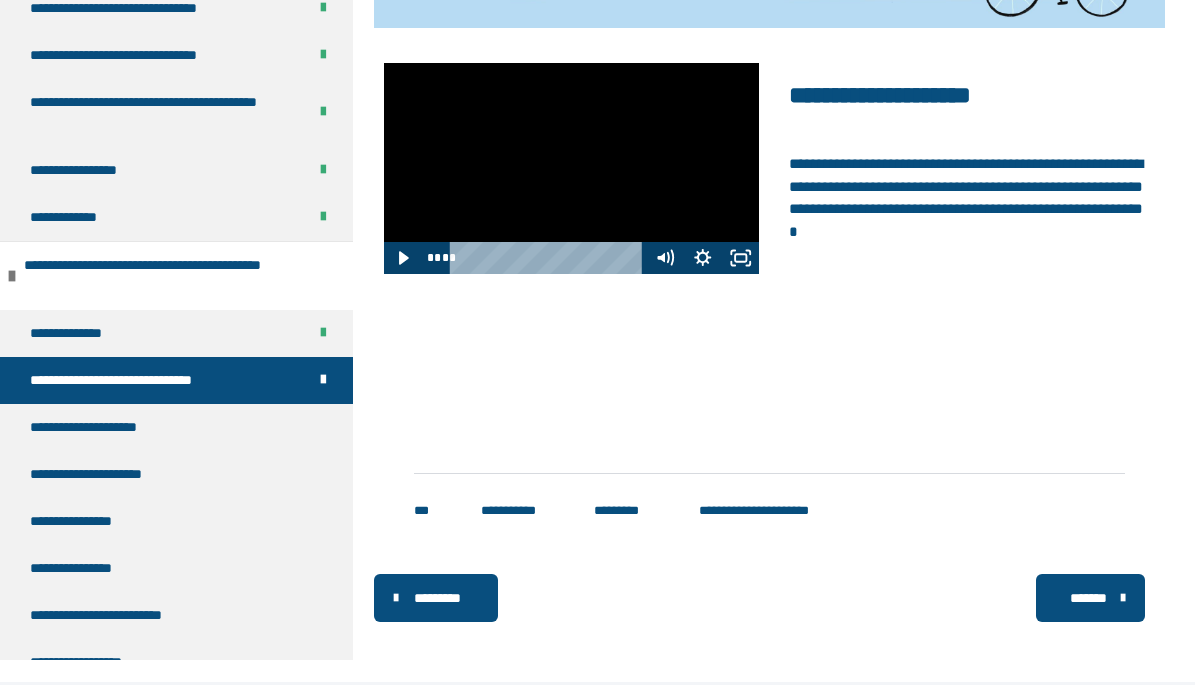 click on "********* ******** *******" at bounding box center [769, 598] 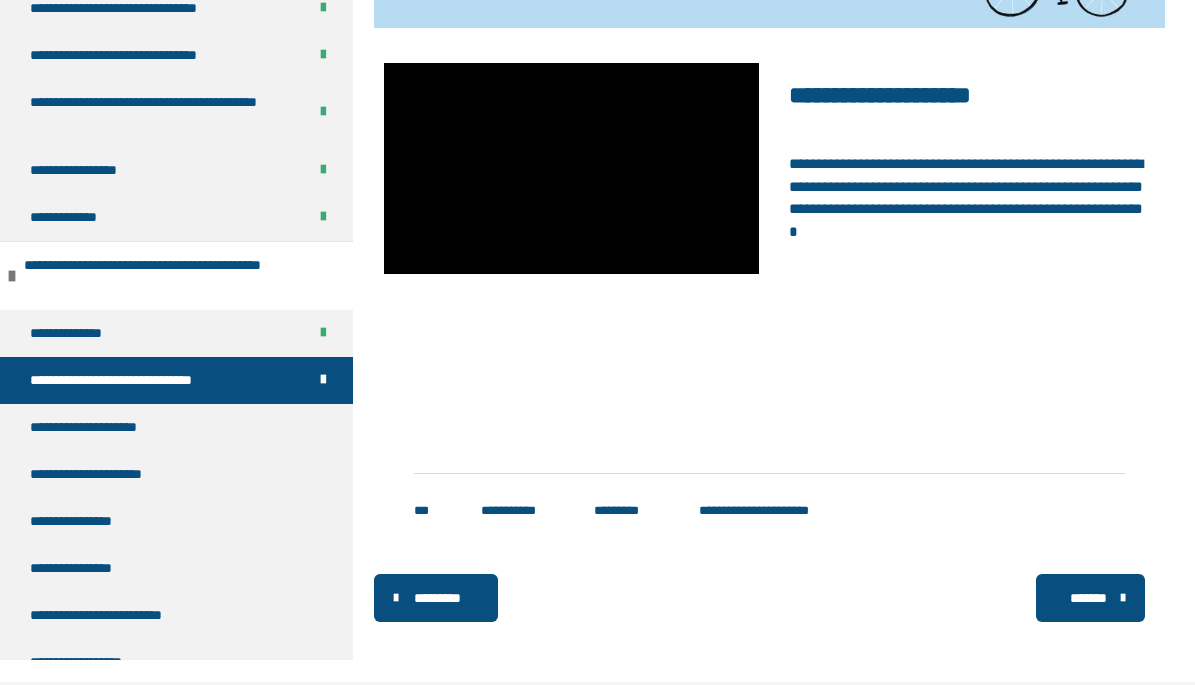 click on "*******" at bounding box center [1088, 598] 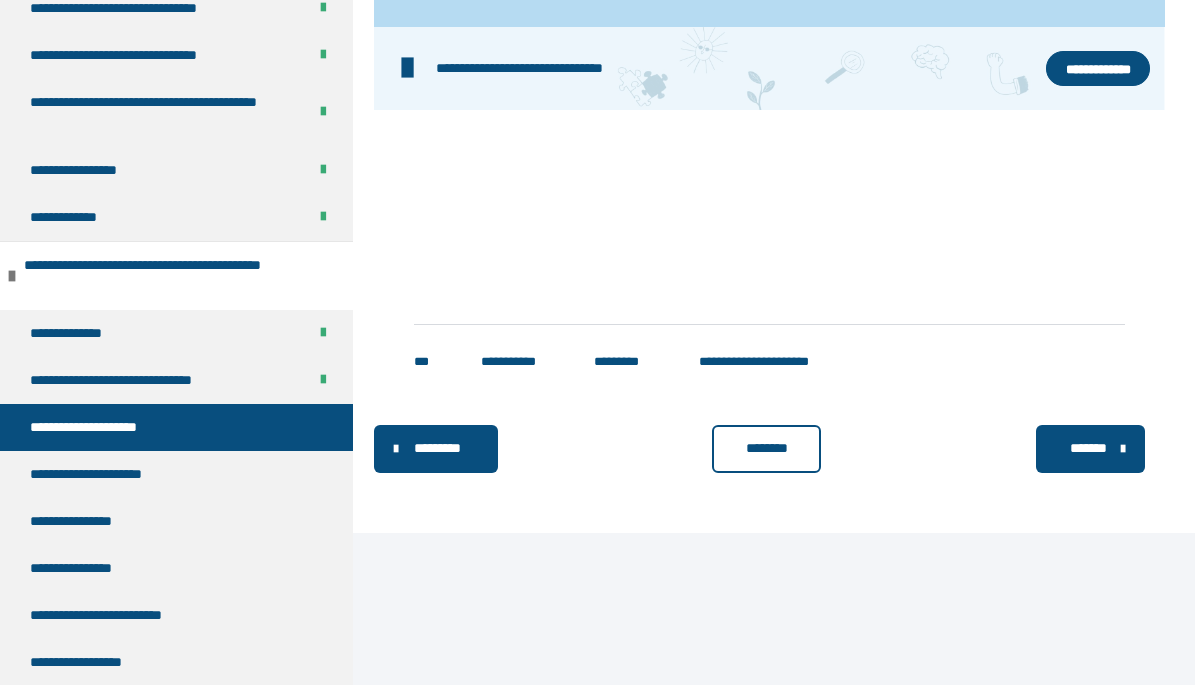 scroll, scrollTop: 751, scrollLeft: 0, axis: vertical 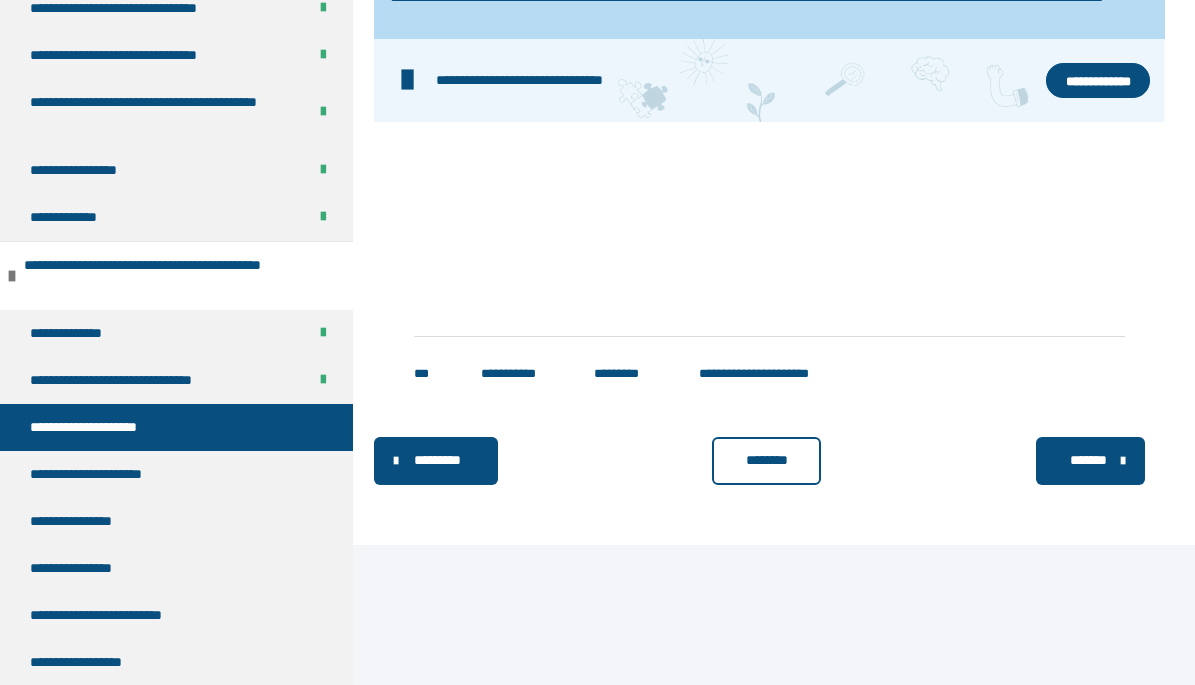 click on "**********" at bounding box center (1098, 81) 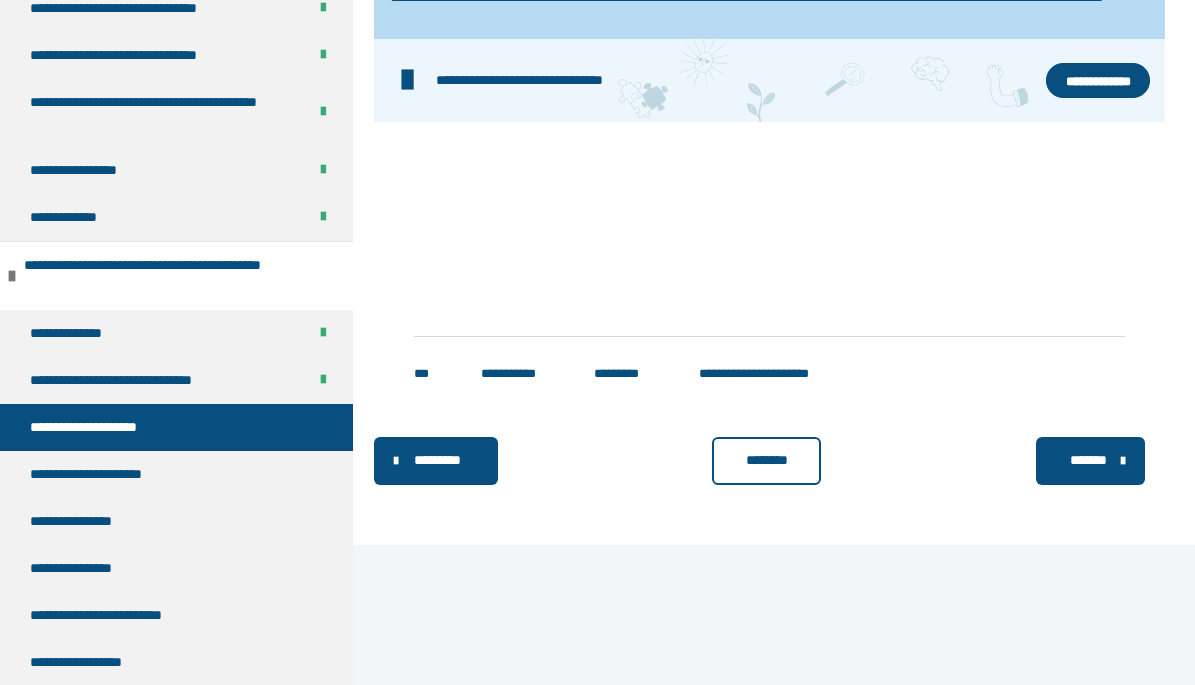 click 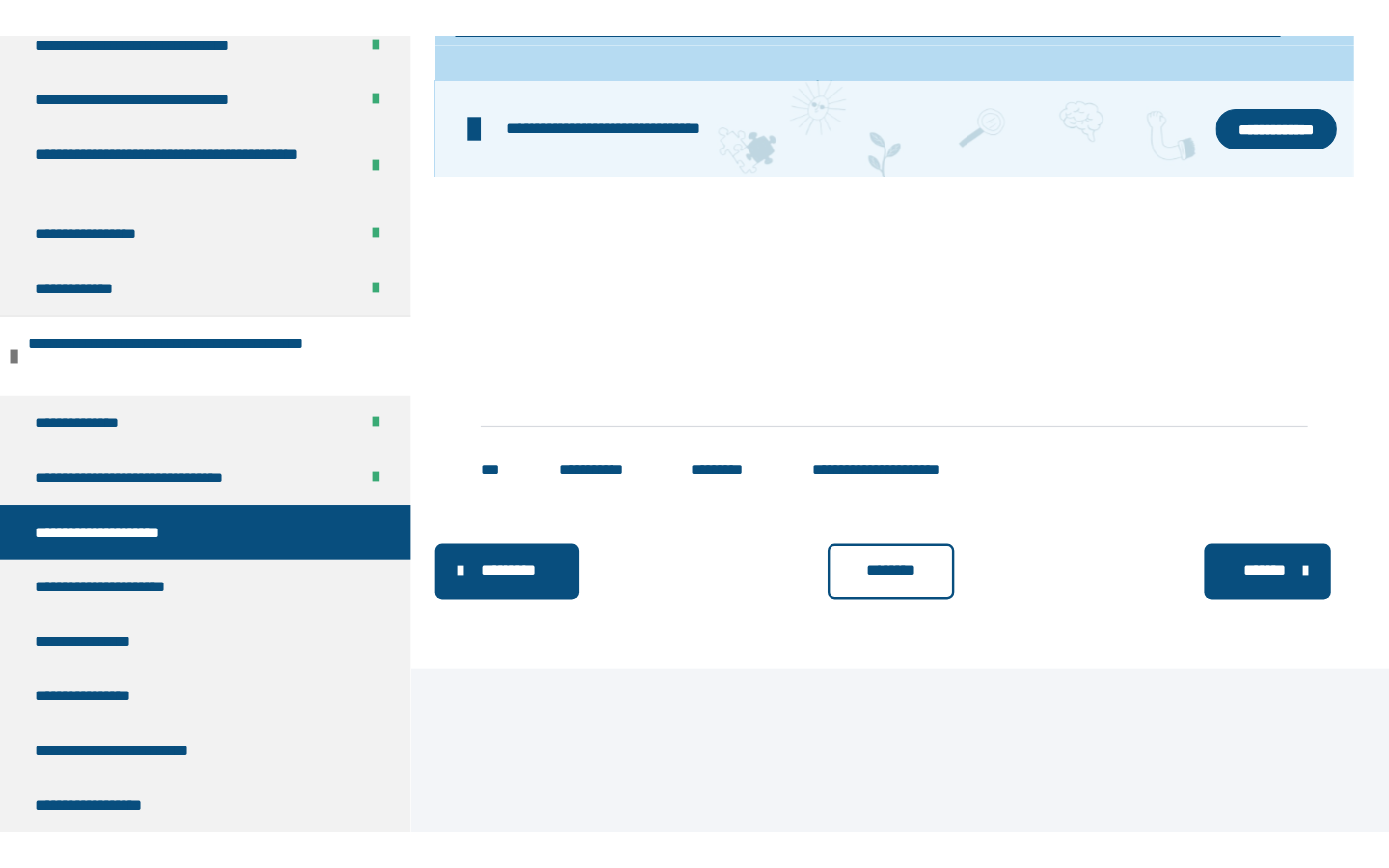 scroll, scrollTop: 692, scrollLeft: 0, axis: vertical 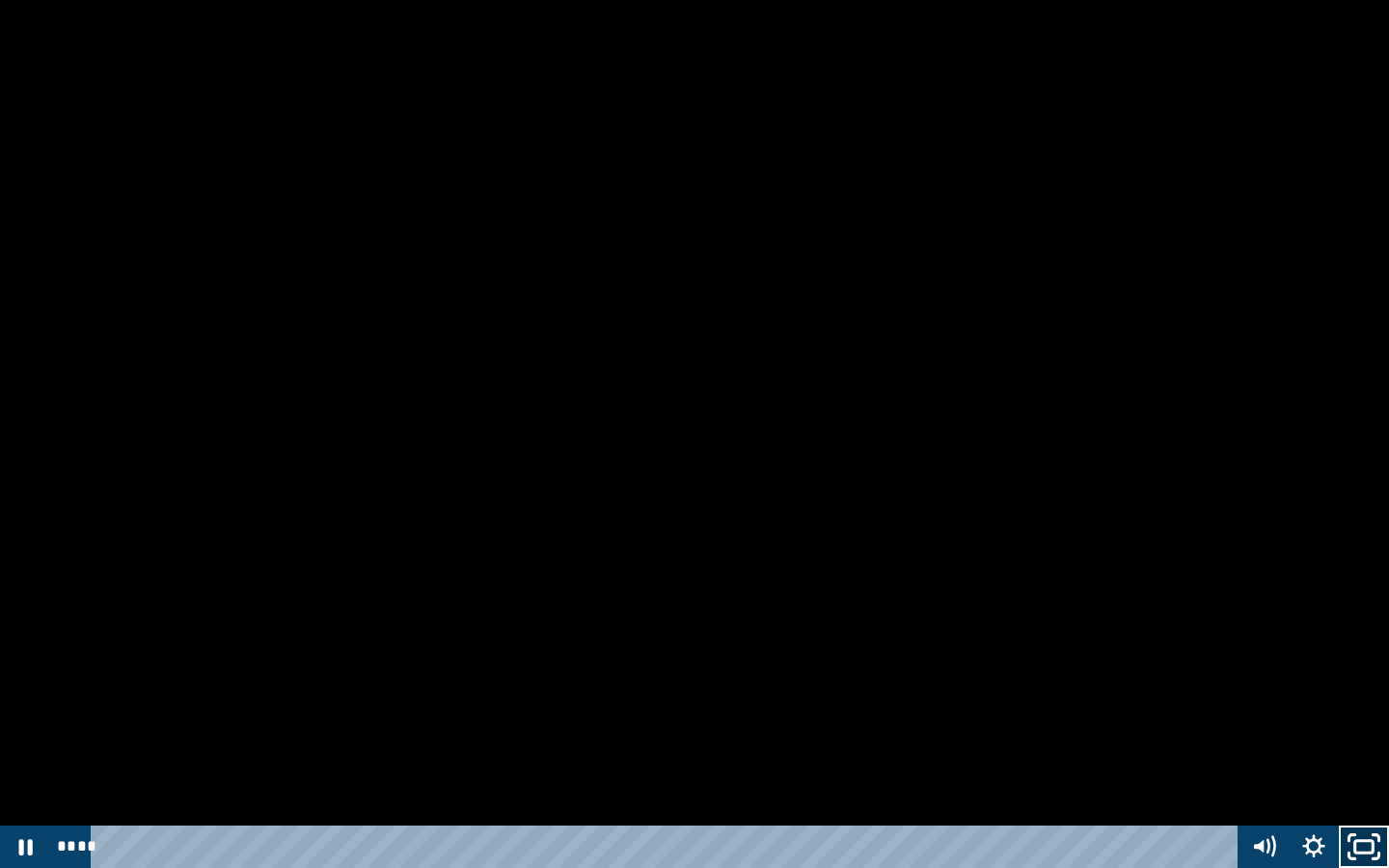 click 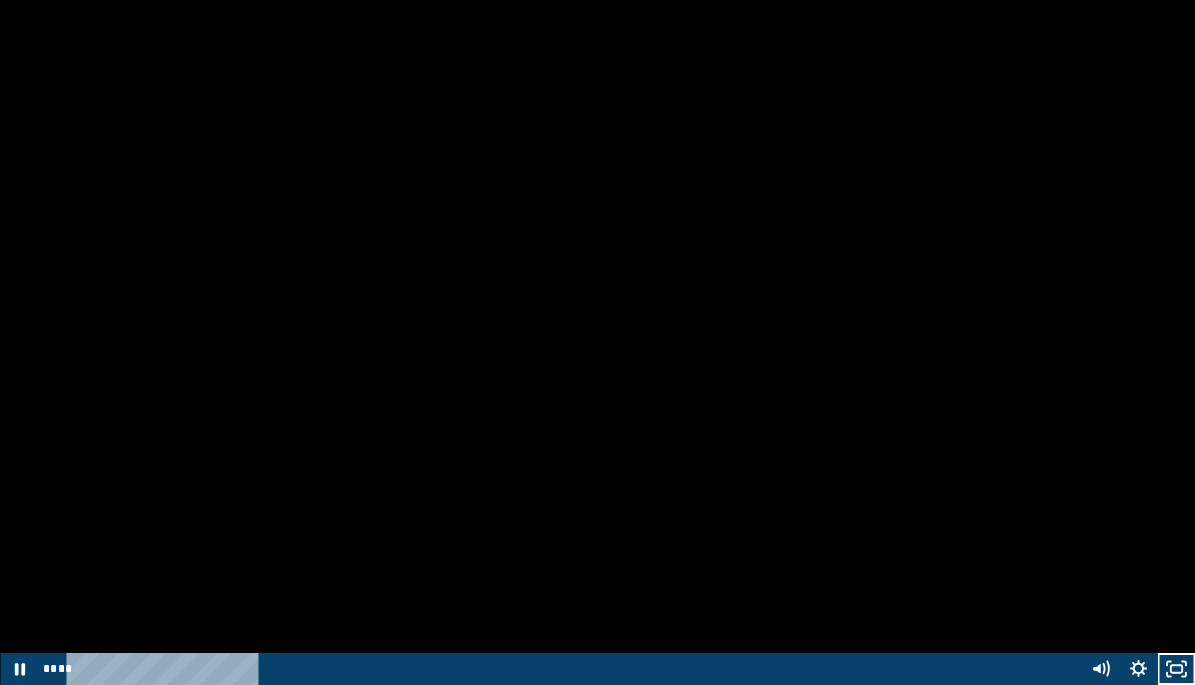 scroll, scrollTop: 846, scrollLeft: 0, axis: vertical 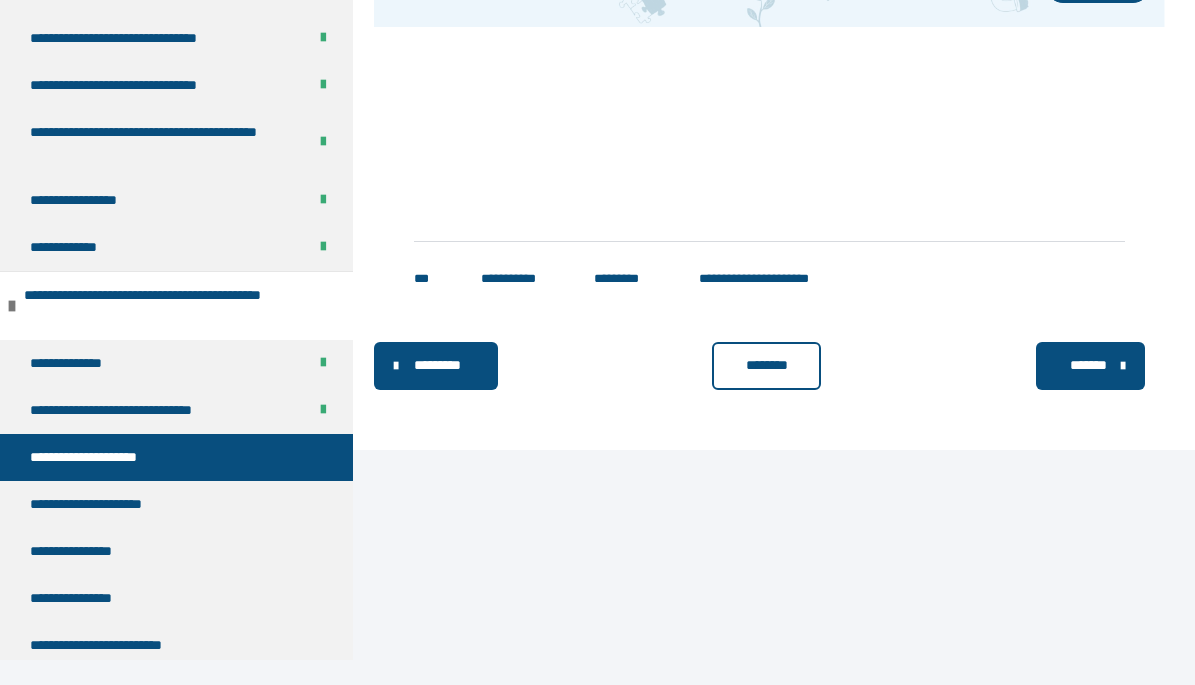 click on "********" at bounding box center (767, 365) 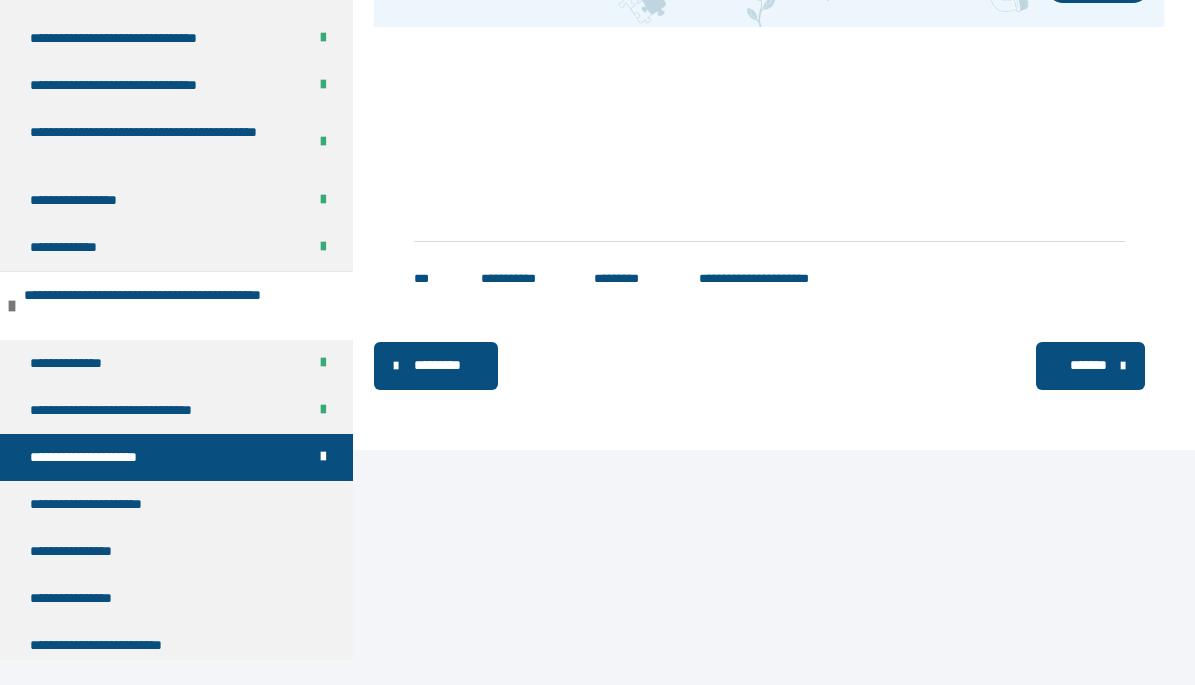 click on "*******" at bounding box center (1088, 365) 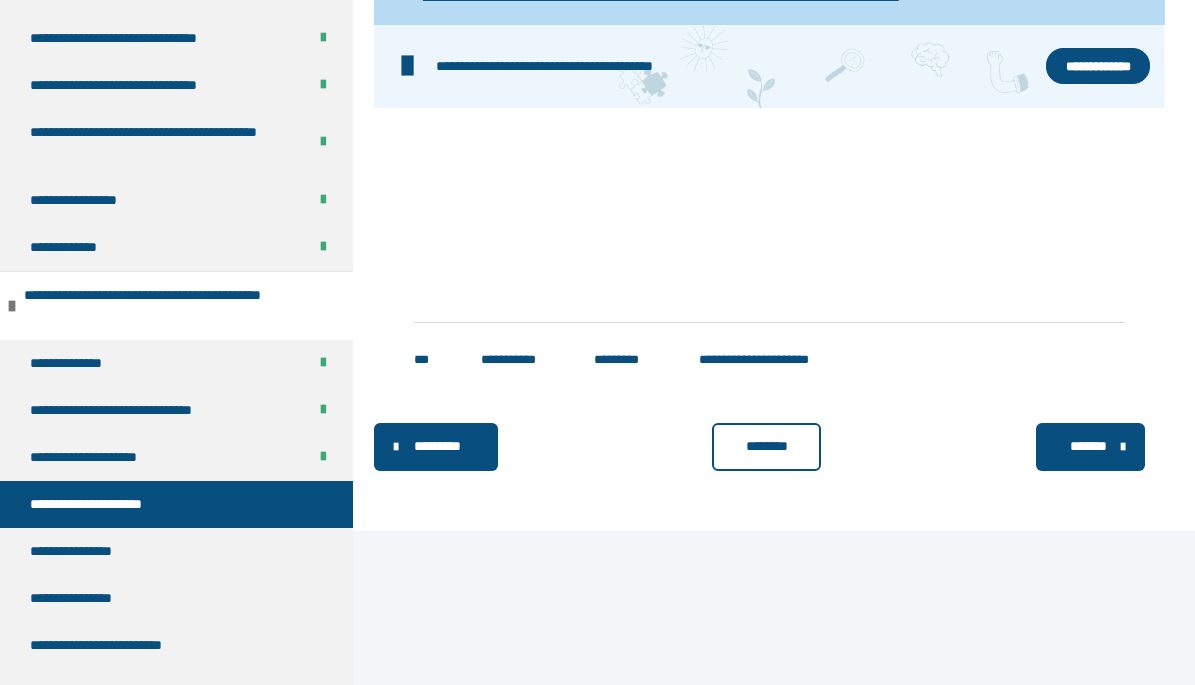 scroll, scrollTop: 752, scrollLeft: 0, axis: vertical 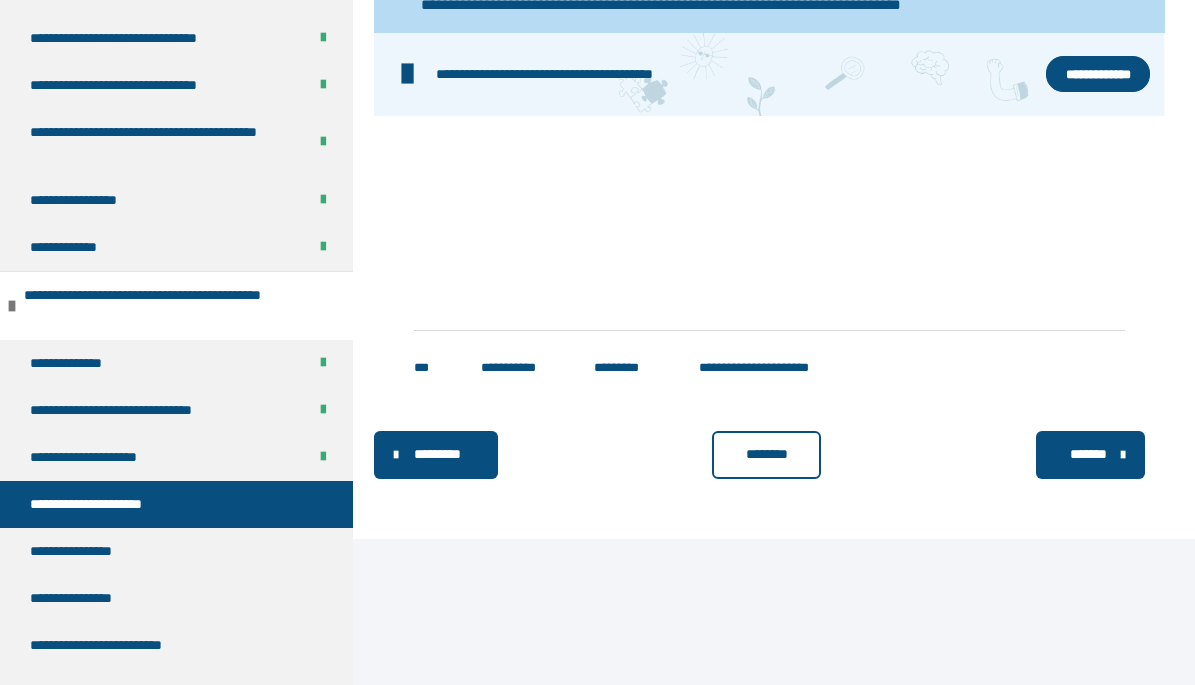 click on "**********" at bounding box center (1098, 74) 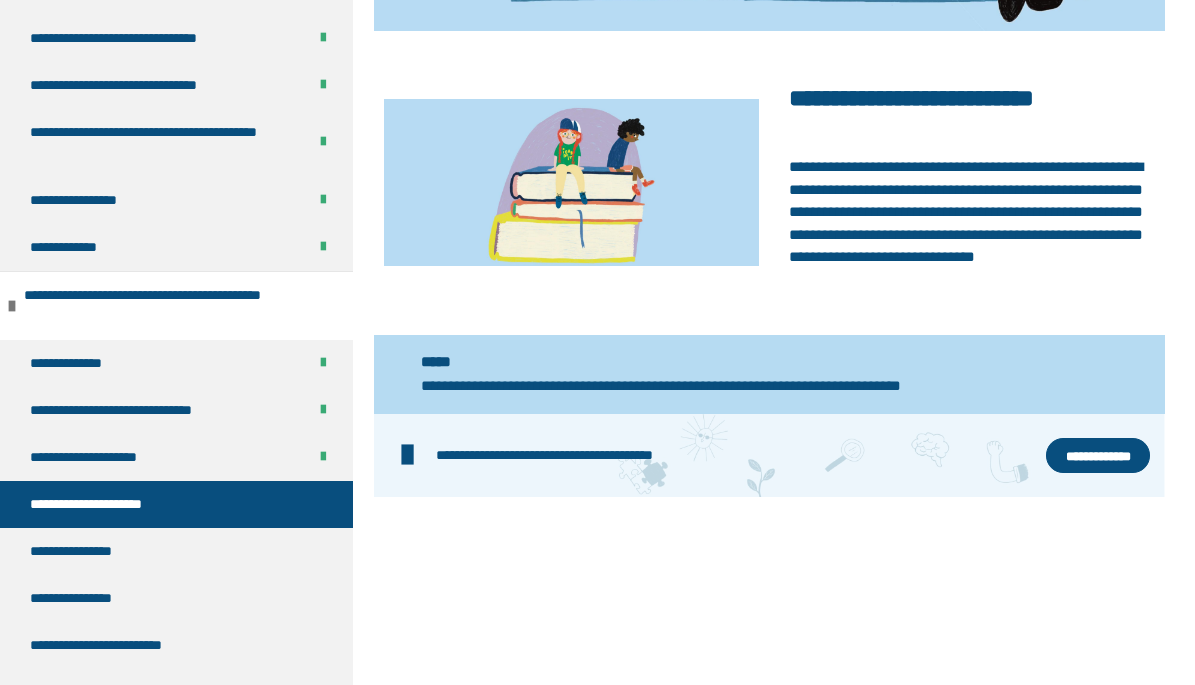 scroll, scrollTop: 586, scrollLeft: 0, axis: vertical 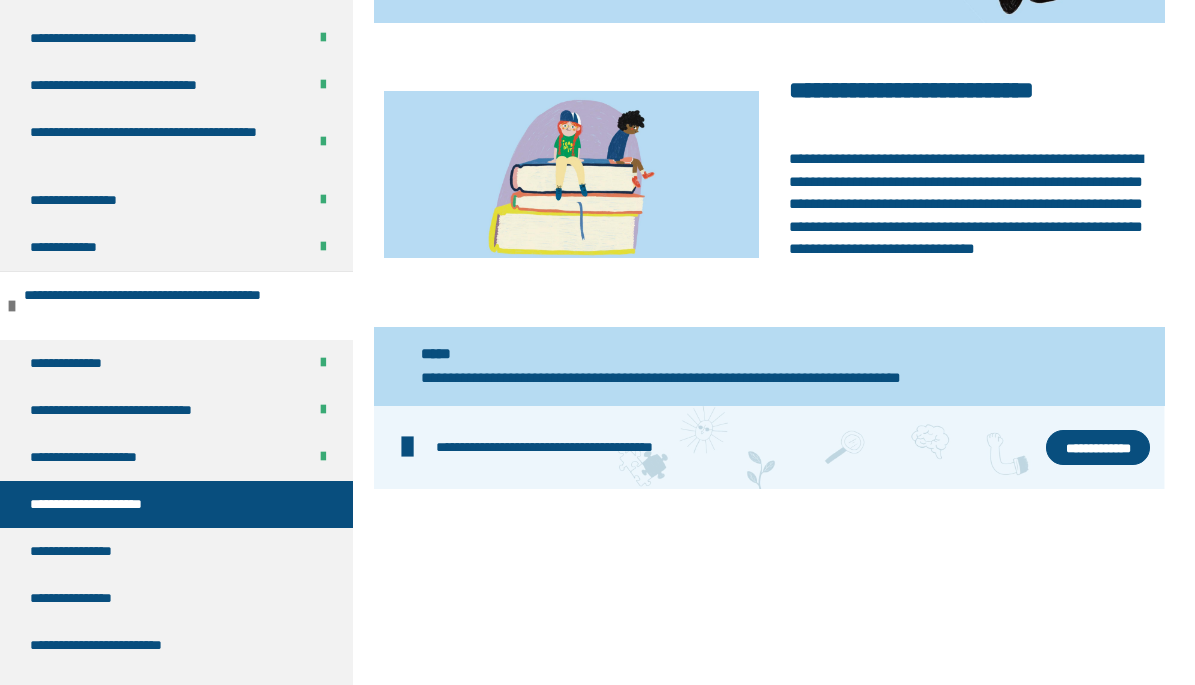 click at bounding box center [572, 174] 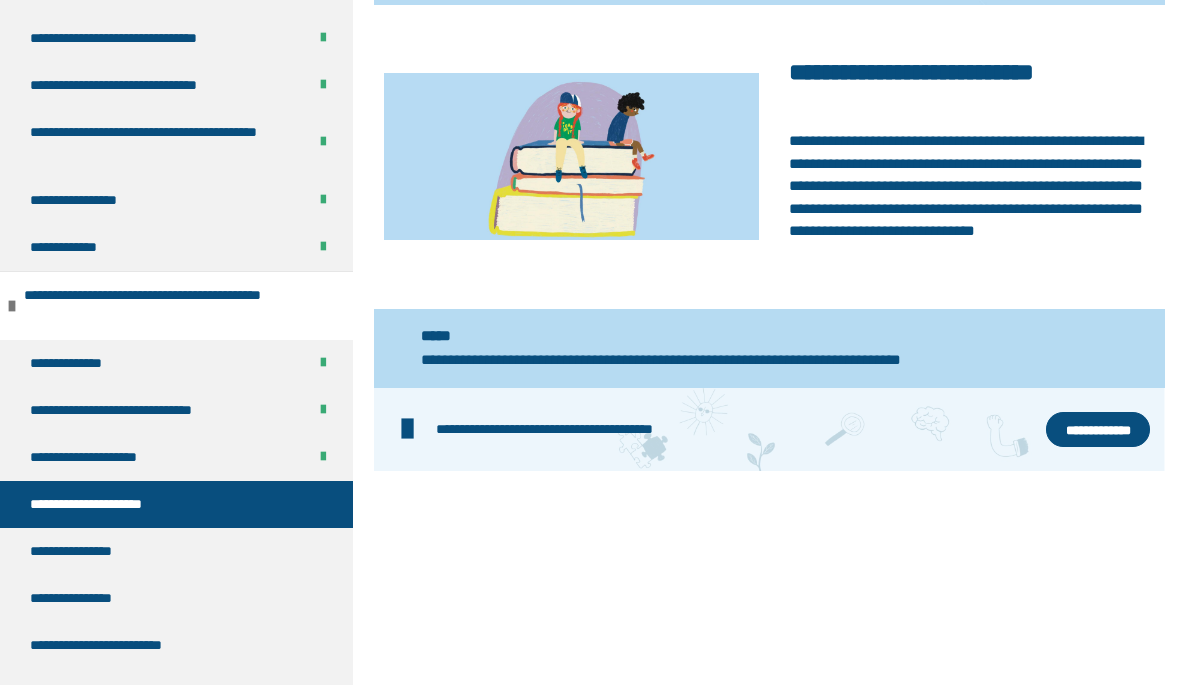 scroll, scrollTop: 840, scrollLeft: 0, axis: vertical 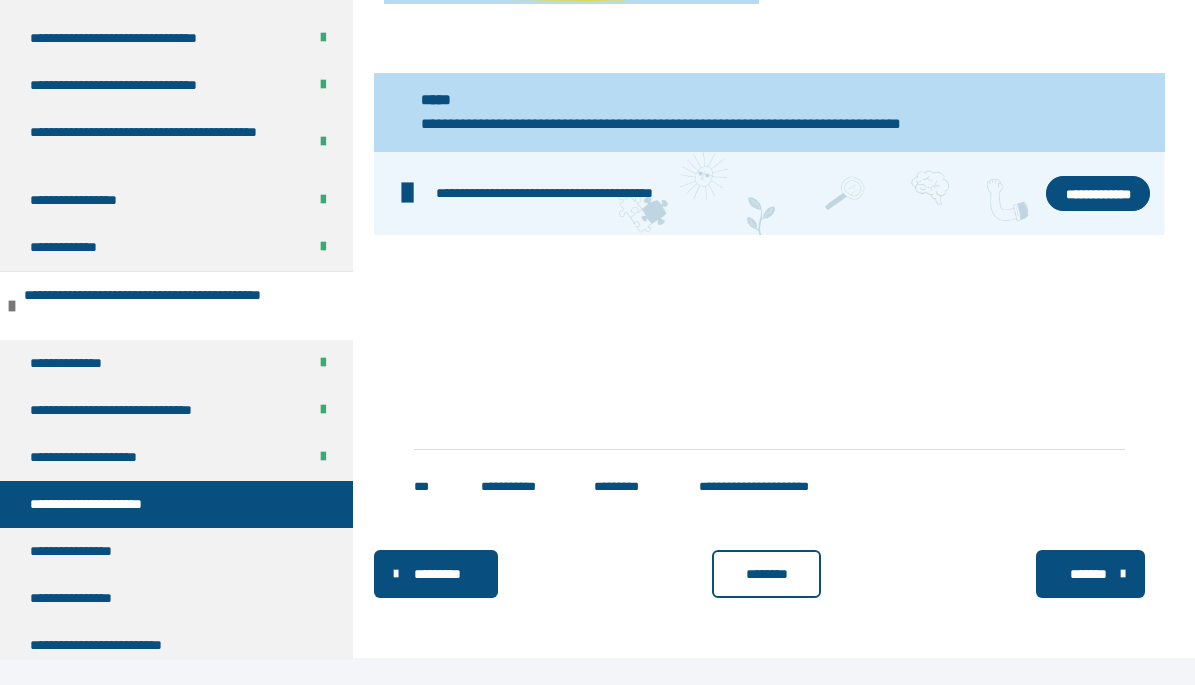 click on "********" at bounding box center [767, 574] 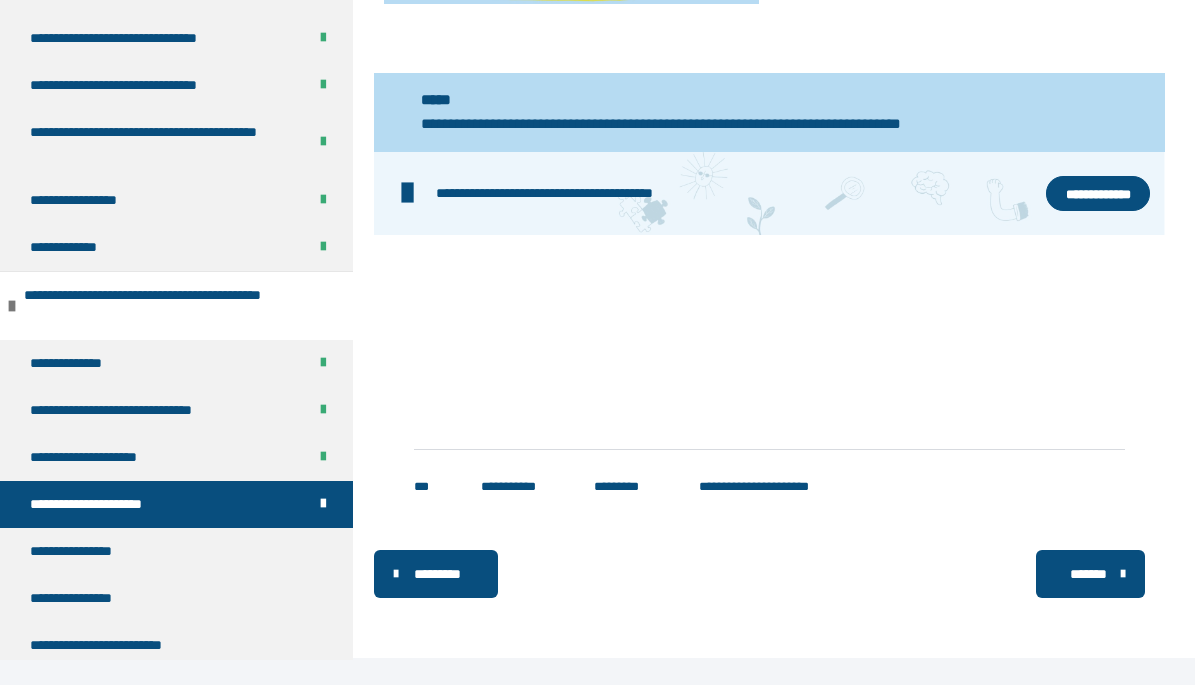 click on "*******" at bounding box center [1090, 574] 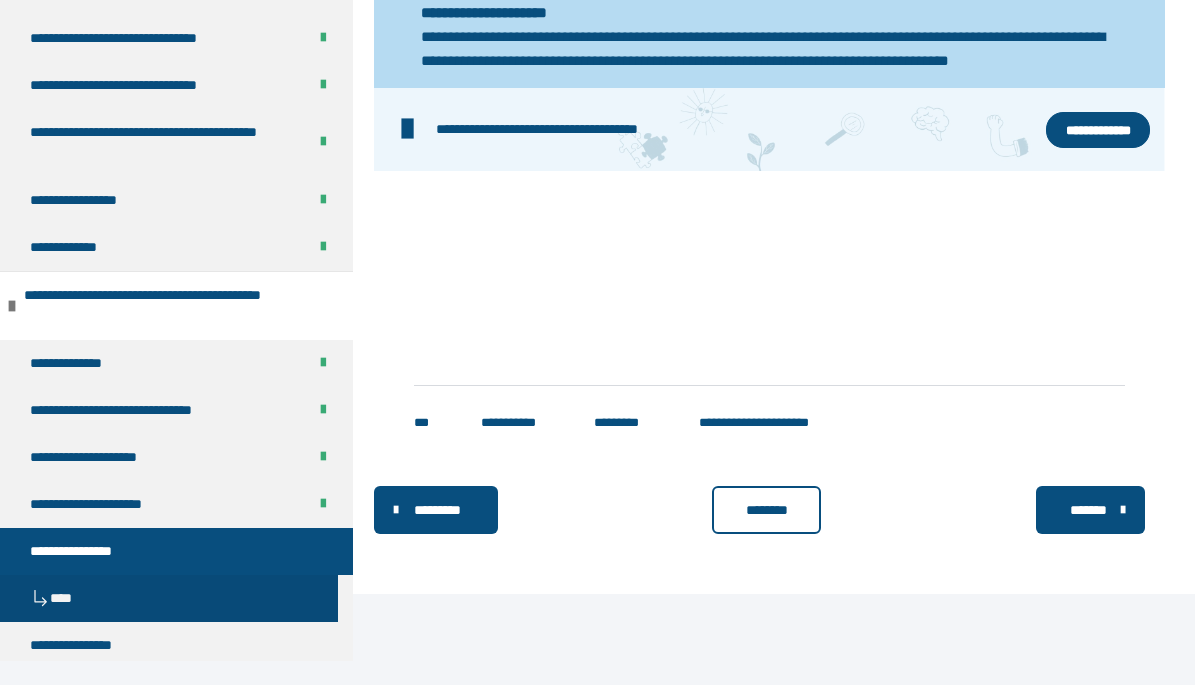 scroll, scrollTop: 1345, scrollLeft: 0, axis: vertical 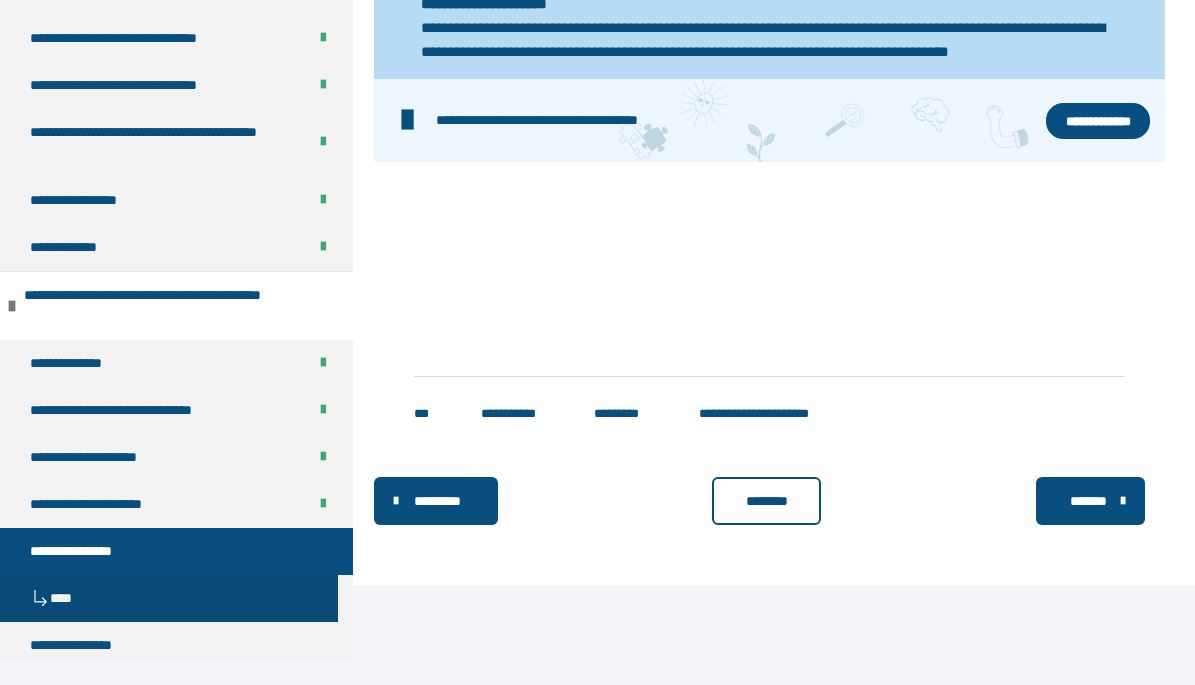 click on "********" at bounding box center (767, 501) 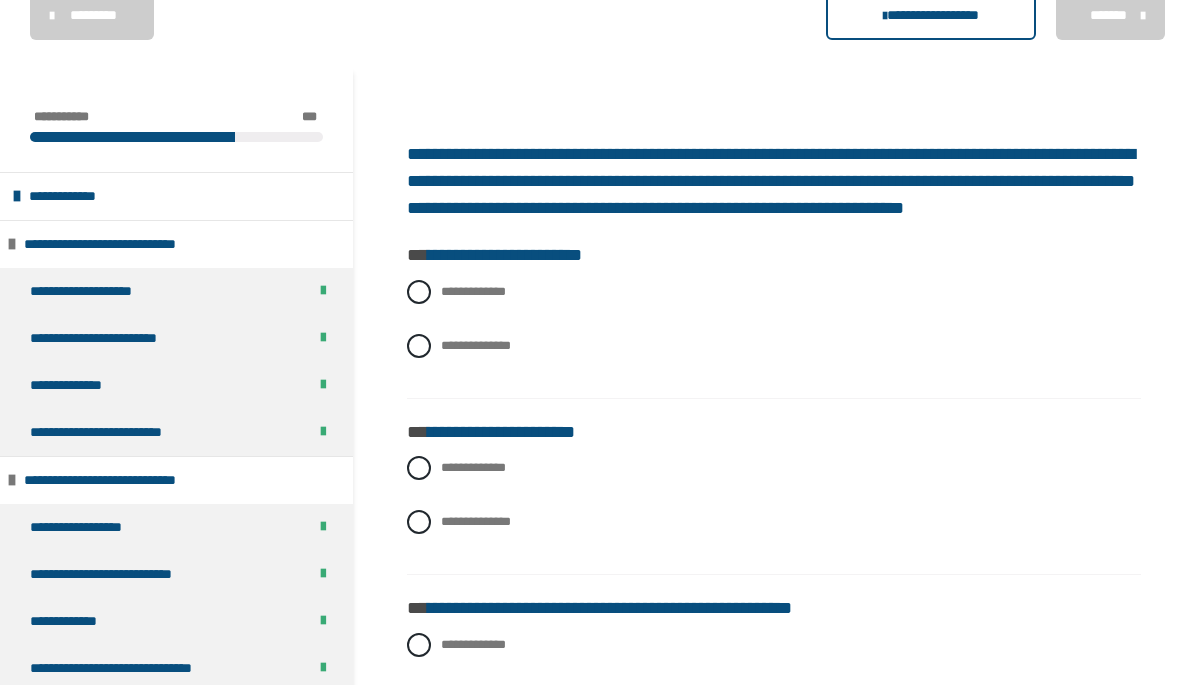scroll, scrollTop: 191, scrollLeft: 0, axis: vertical 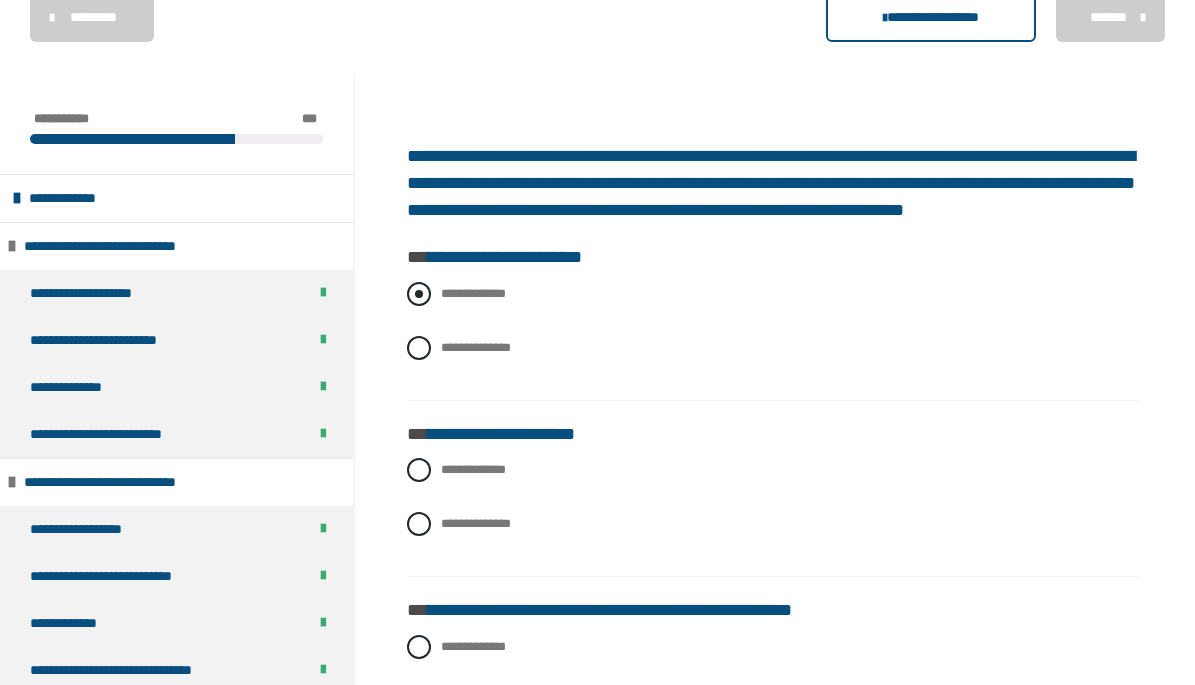 click at bounding box center [419, 294] 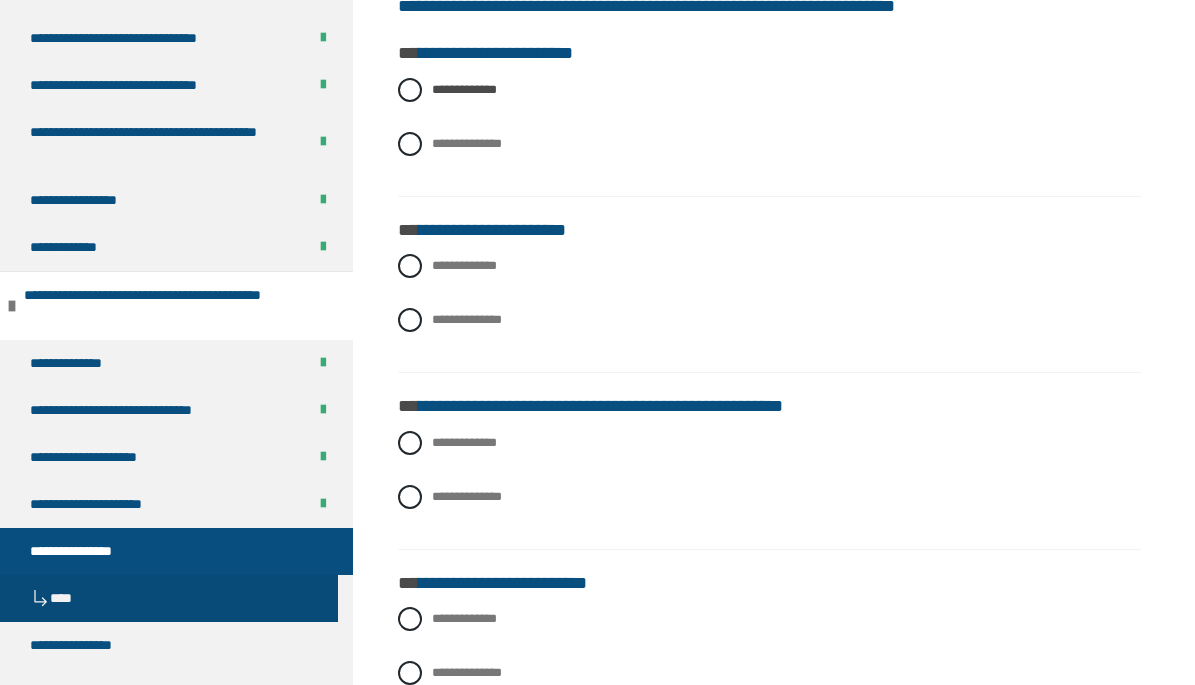 scroll, scrollTop: 400, scrollLeft: 0, axis: vertical 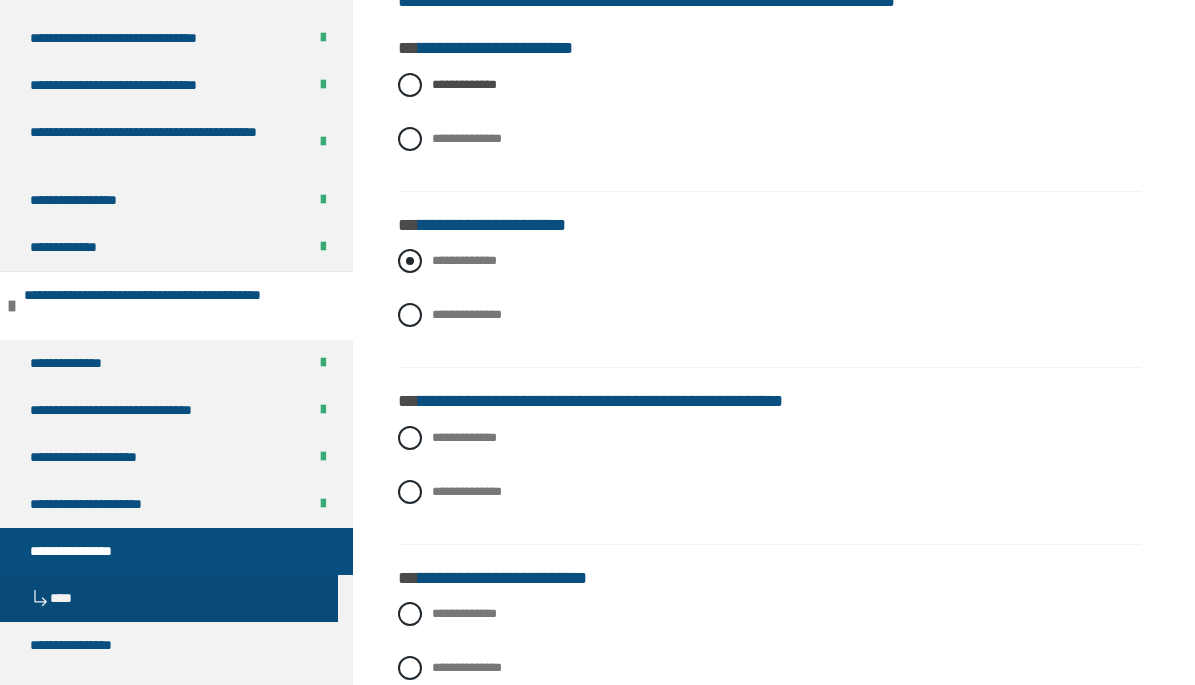 click at bounding box center [410, 261] 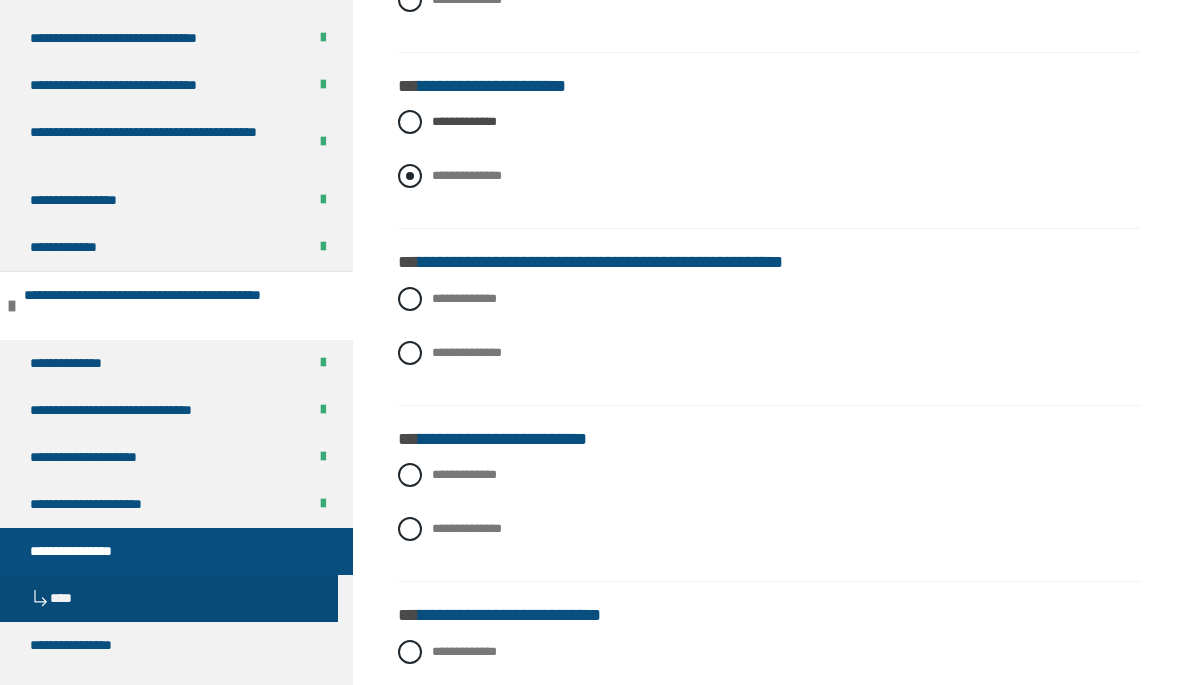 scroll, scrollTop: 538, scrollLeft: 0, axis: vertical 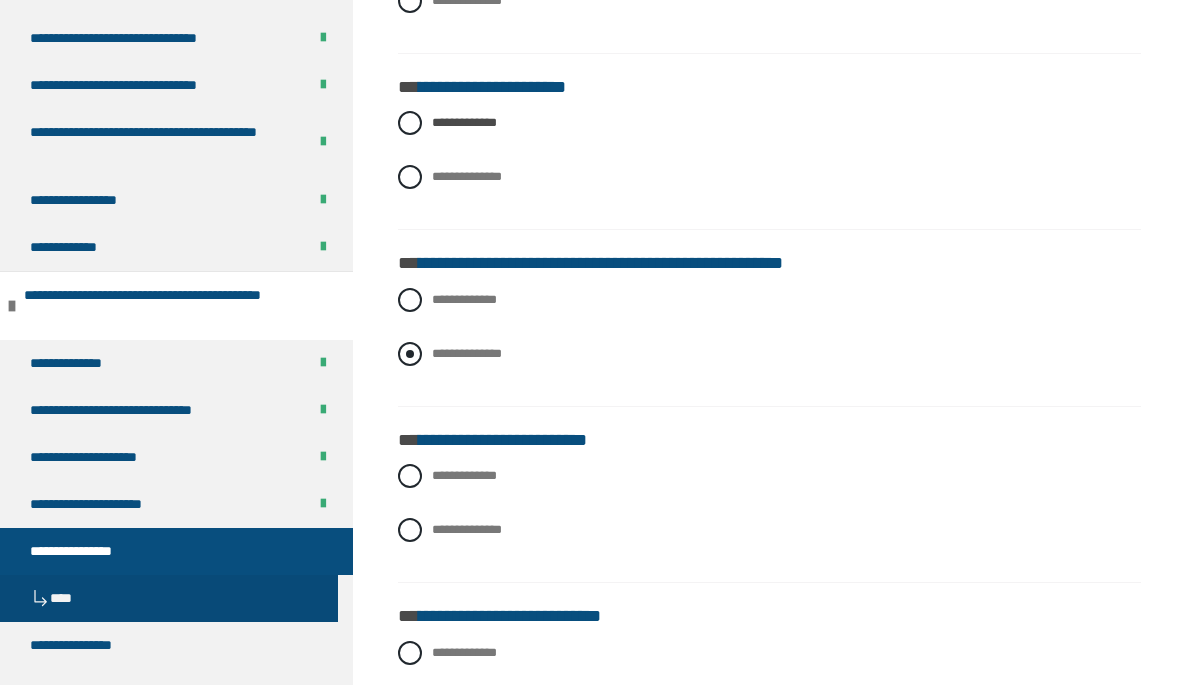 click at bounding box center [410, 354] 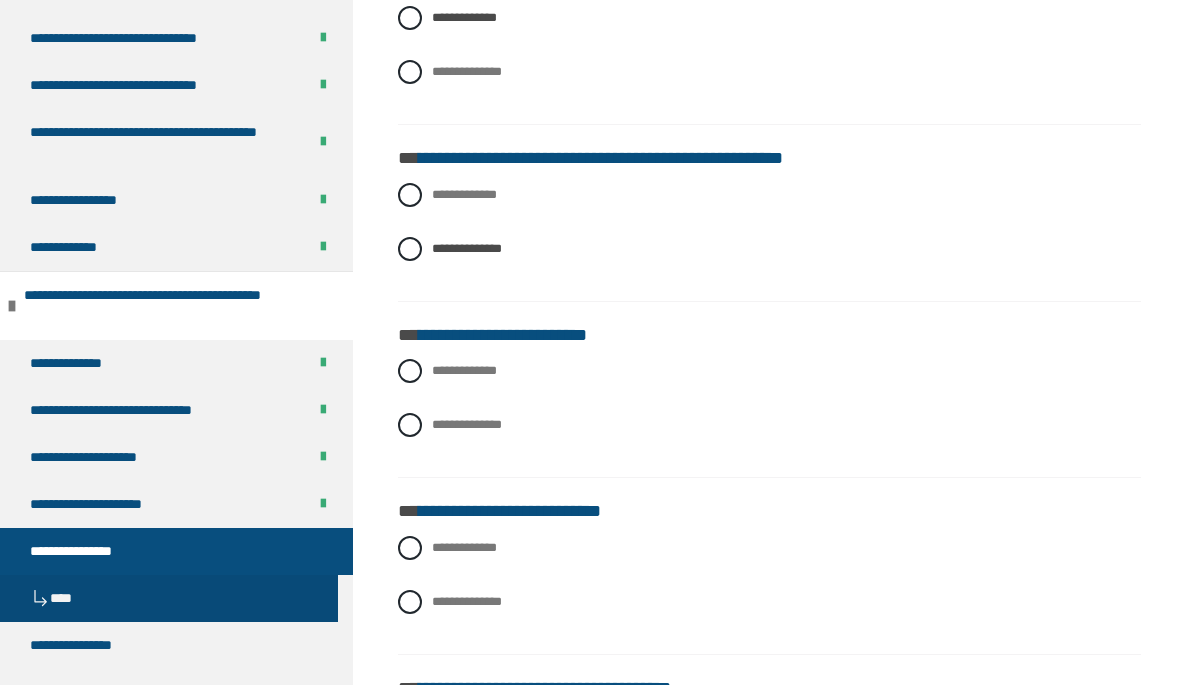 scroll, scrollTop: 650, scrollLeft: 0, axis: vertical 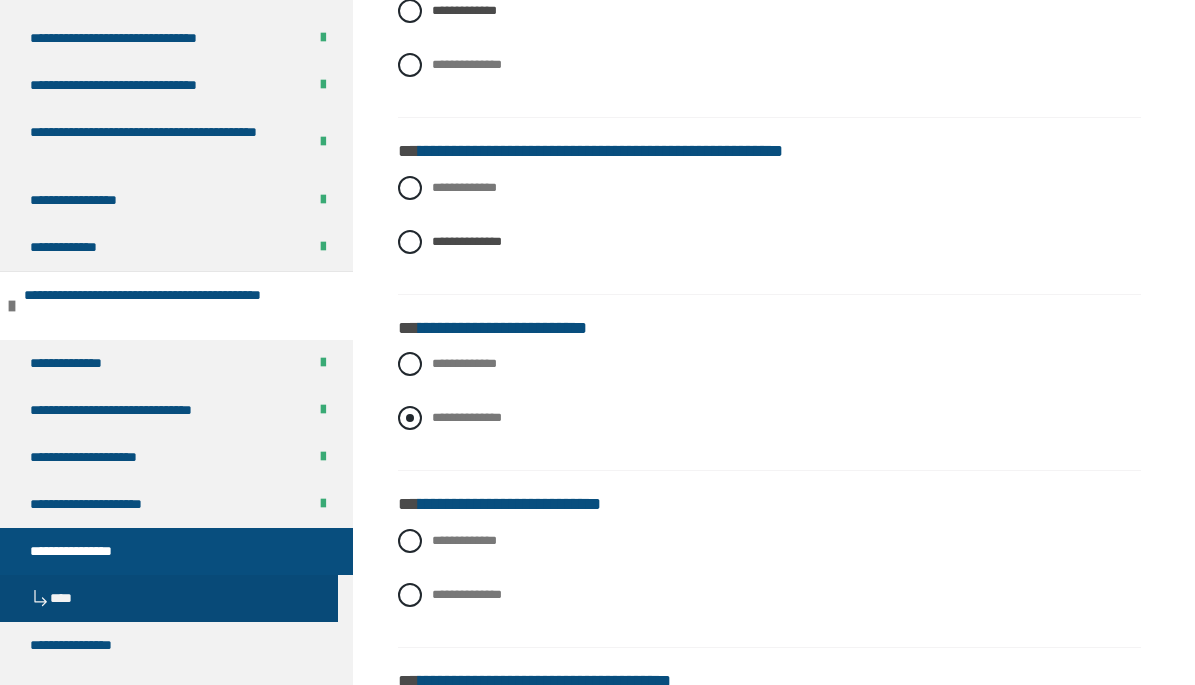 click on "**********" at bounding box center [438, 412] 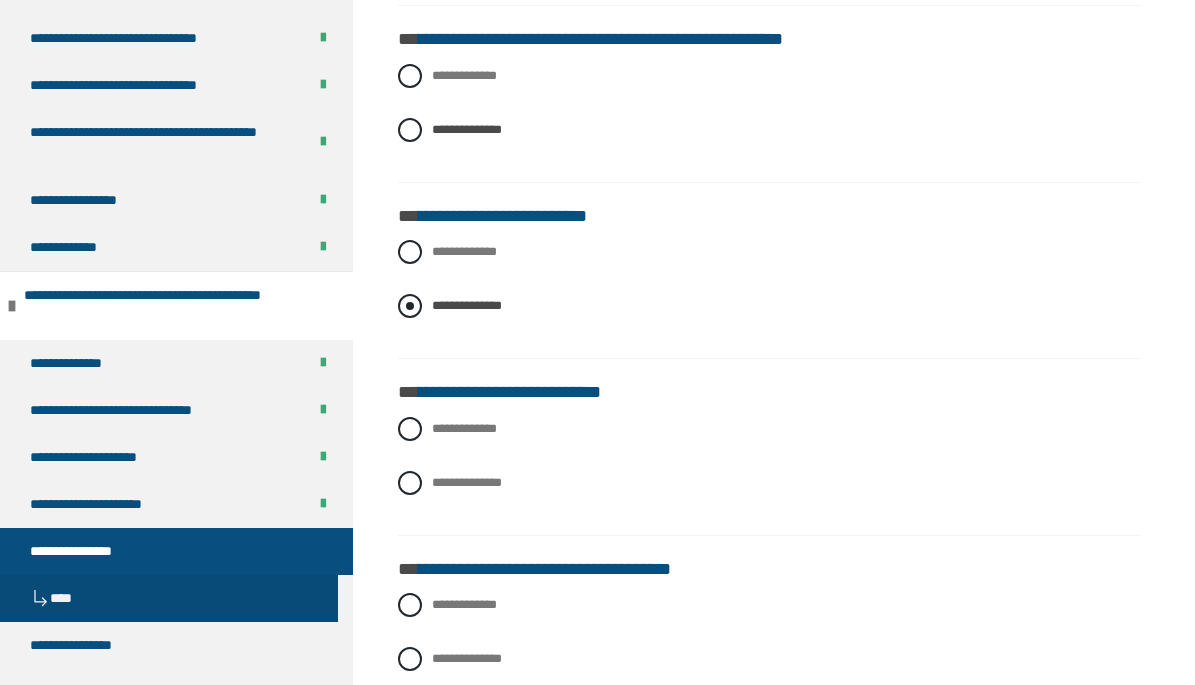 scroll, scrollTop: 798, scrollLeft: 0, axis: vertical 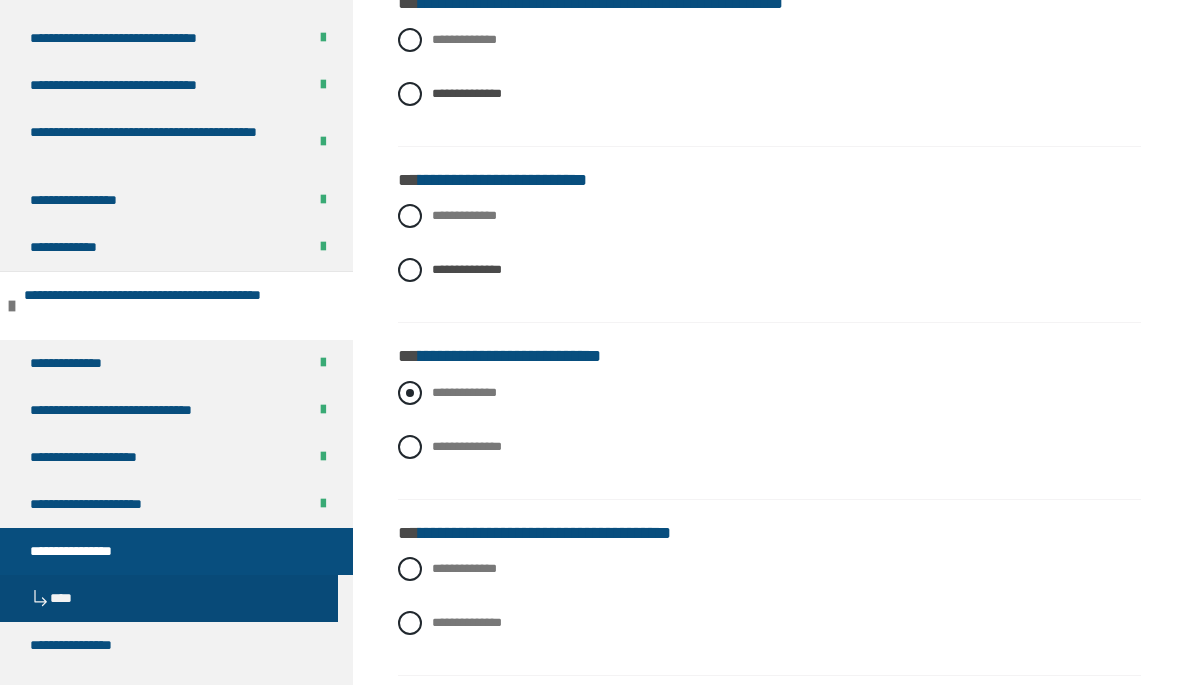 click on "**********" at bounding box center [769, 393] 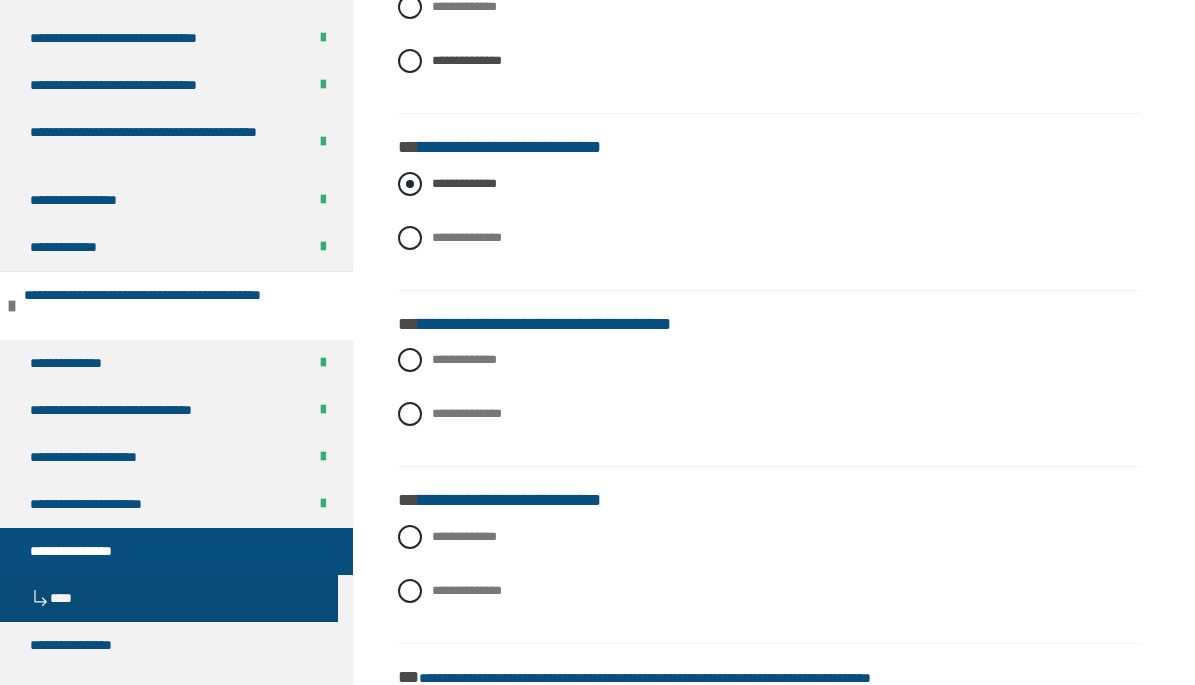 scroll, scrollTop: 1019, scrollLeft: 0, axis: vertical 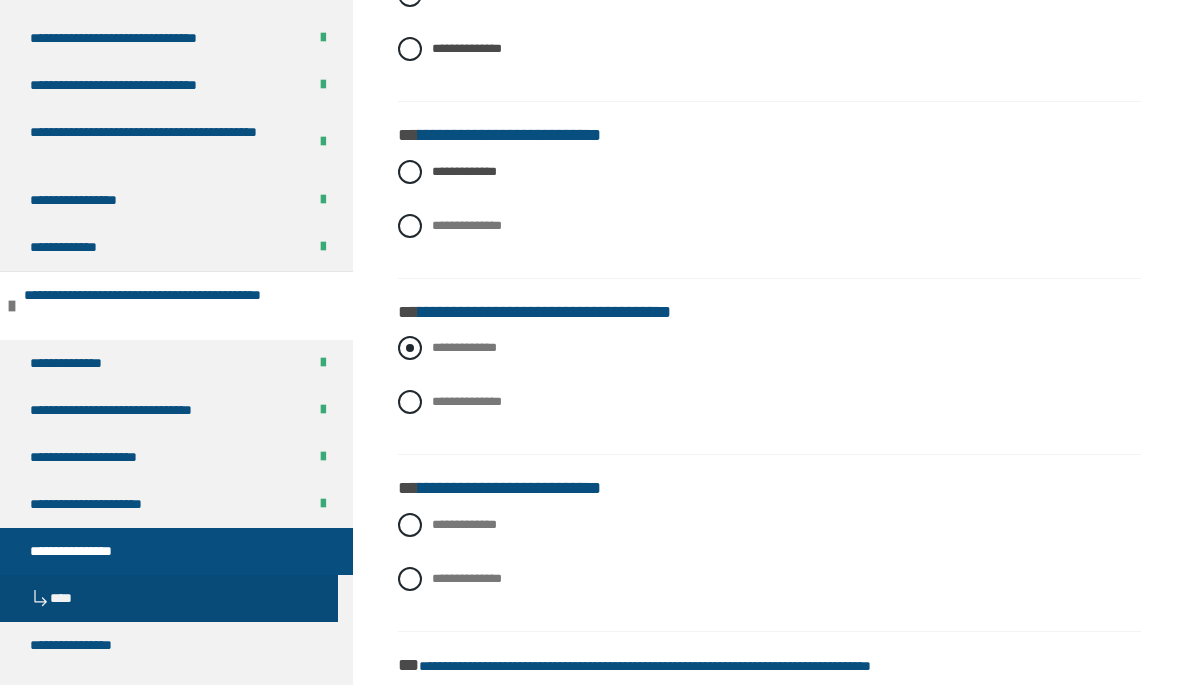click at bounding box center [410, 348] 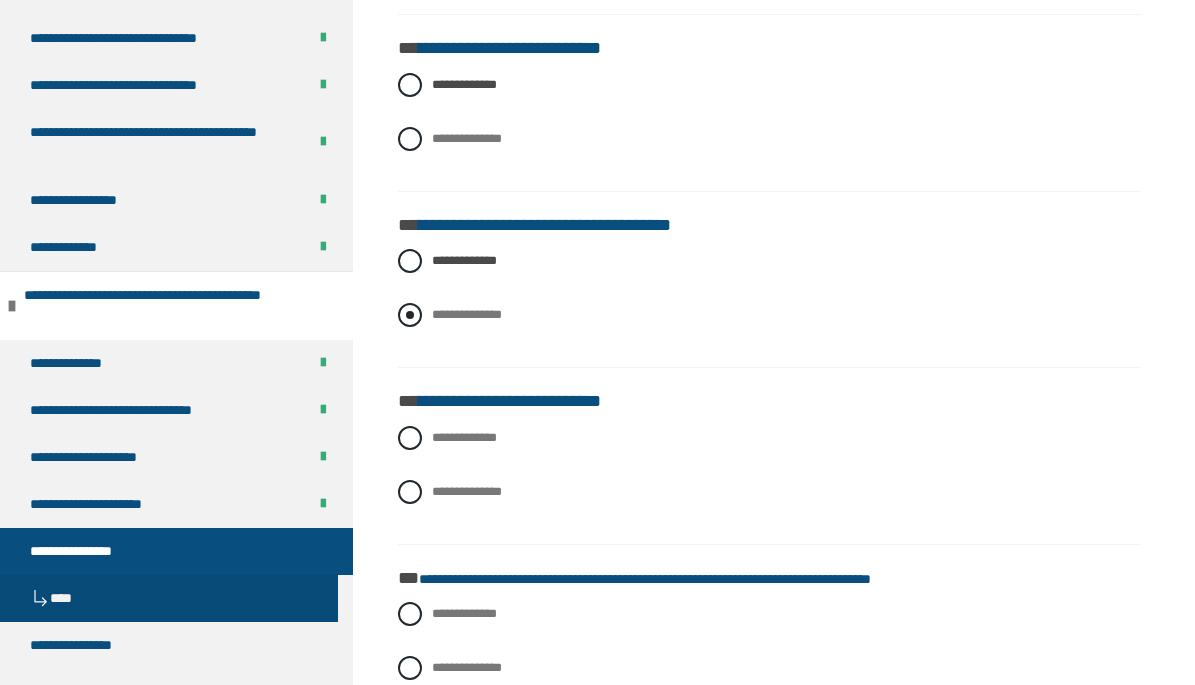 scroll, scrollTop: 1144, scrollLeft: 0, axis: vertical 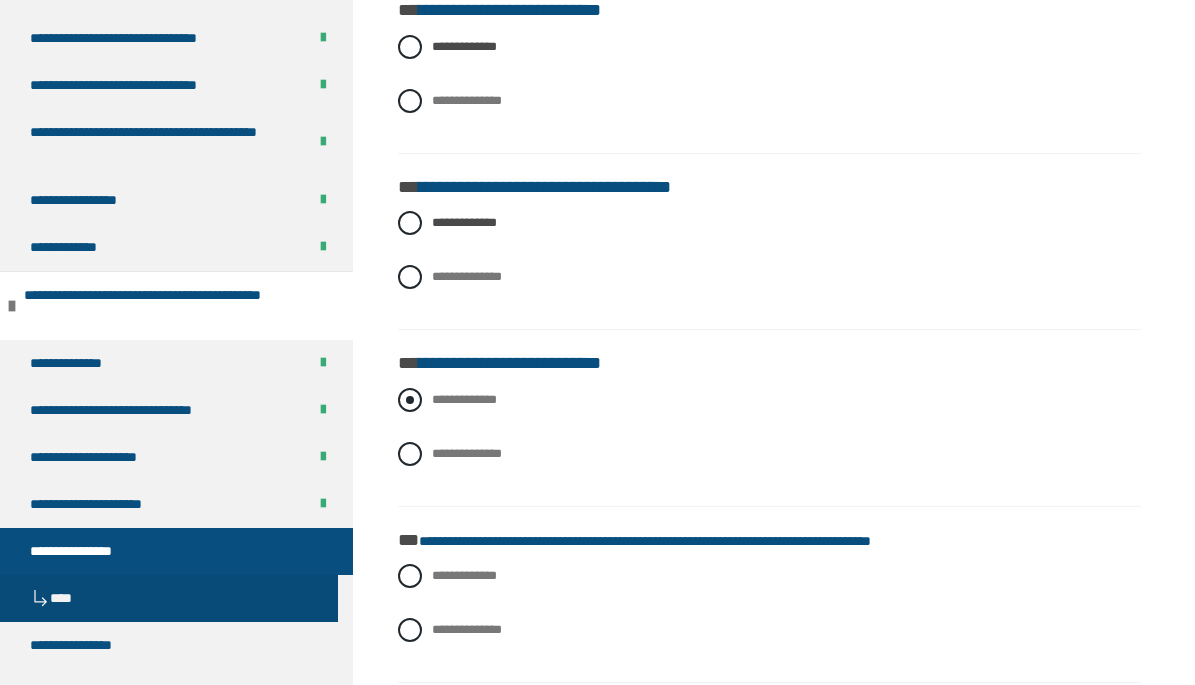 click on "**********" at bounding box center (464, 399) 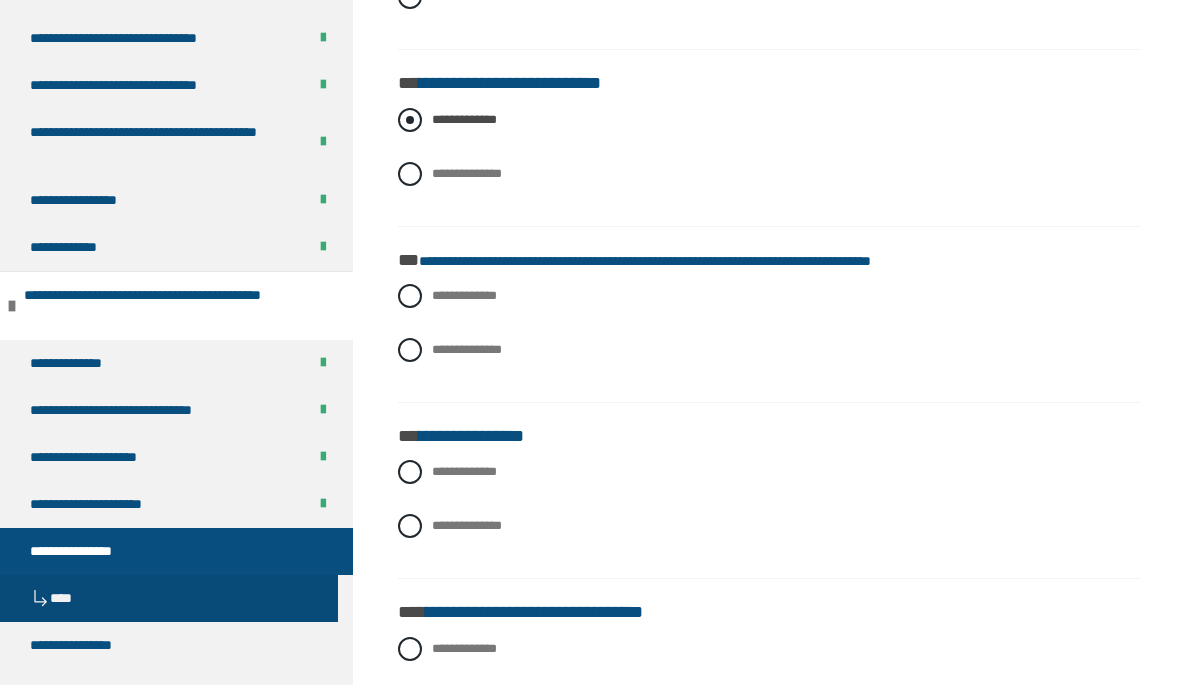 scroll, scrollTop: 1459, scrollLeft: 0, axis: vertical 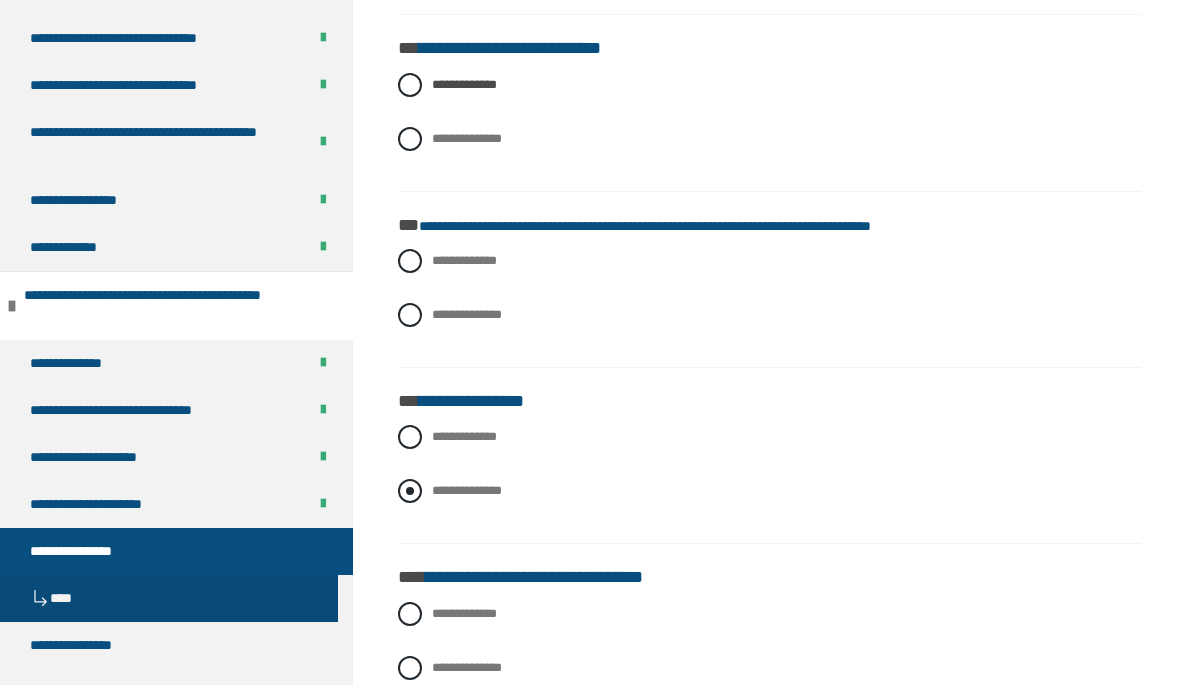 click on "**********" at bounding box center [467, 490] 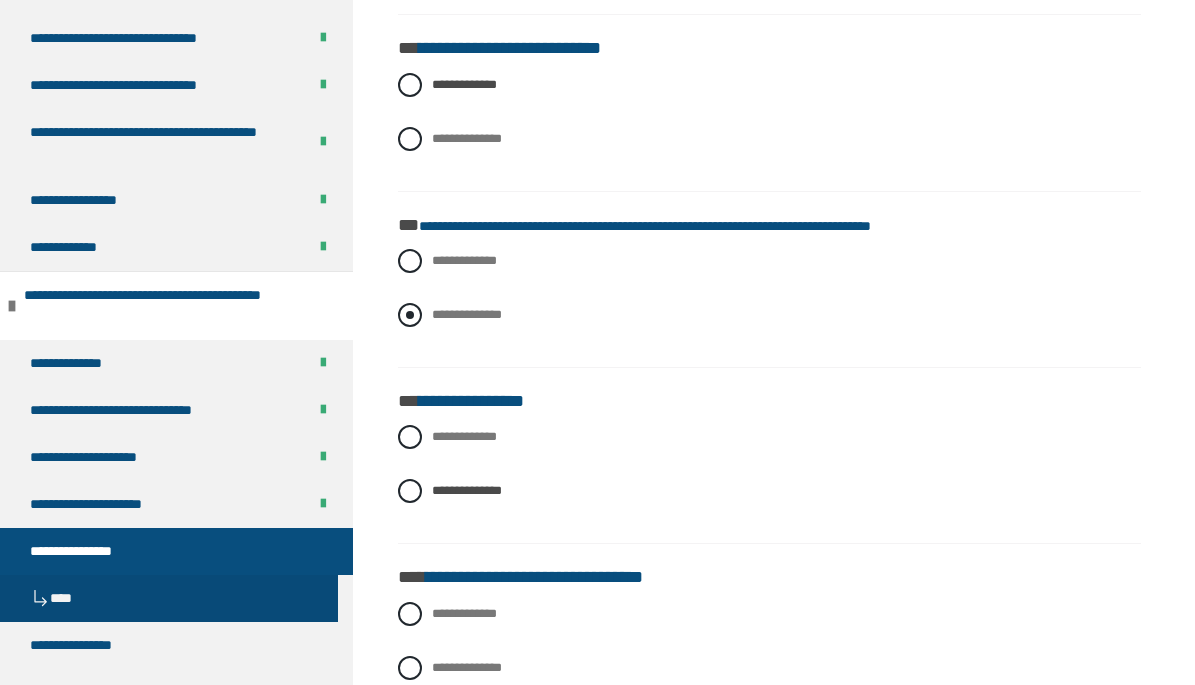 click on "**********" at bounding box center [467, 314] 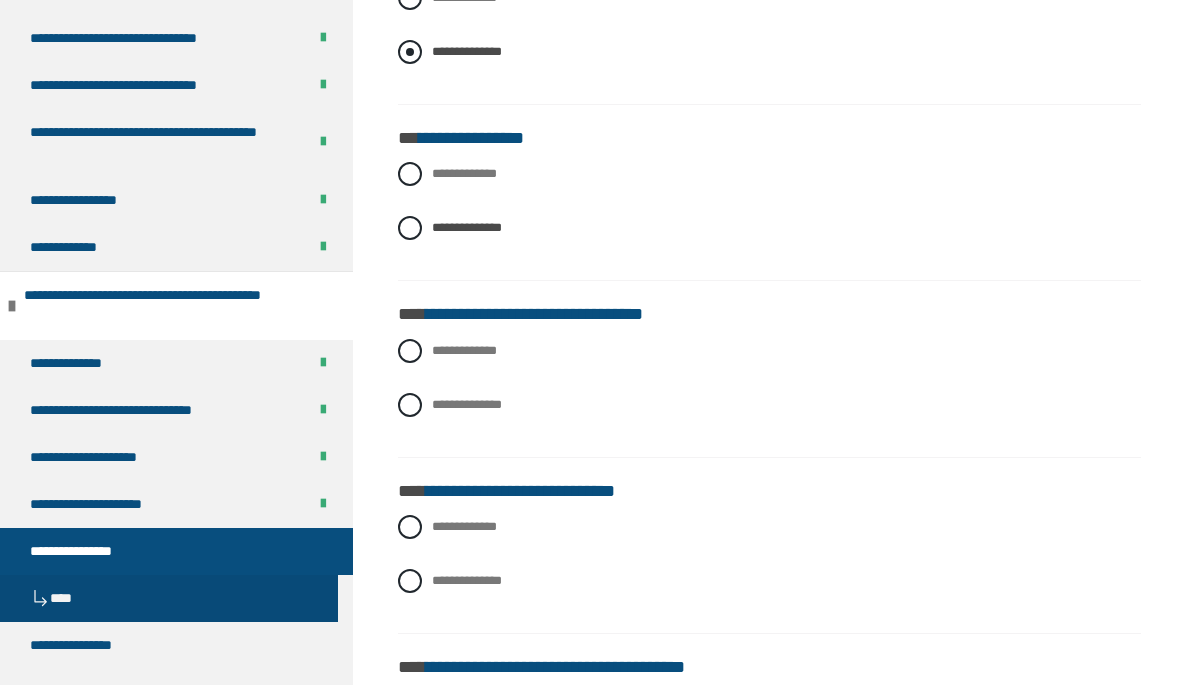 scroll, scrollTop: 1724, scrollLeft: 0, axis: vertical 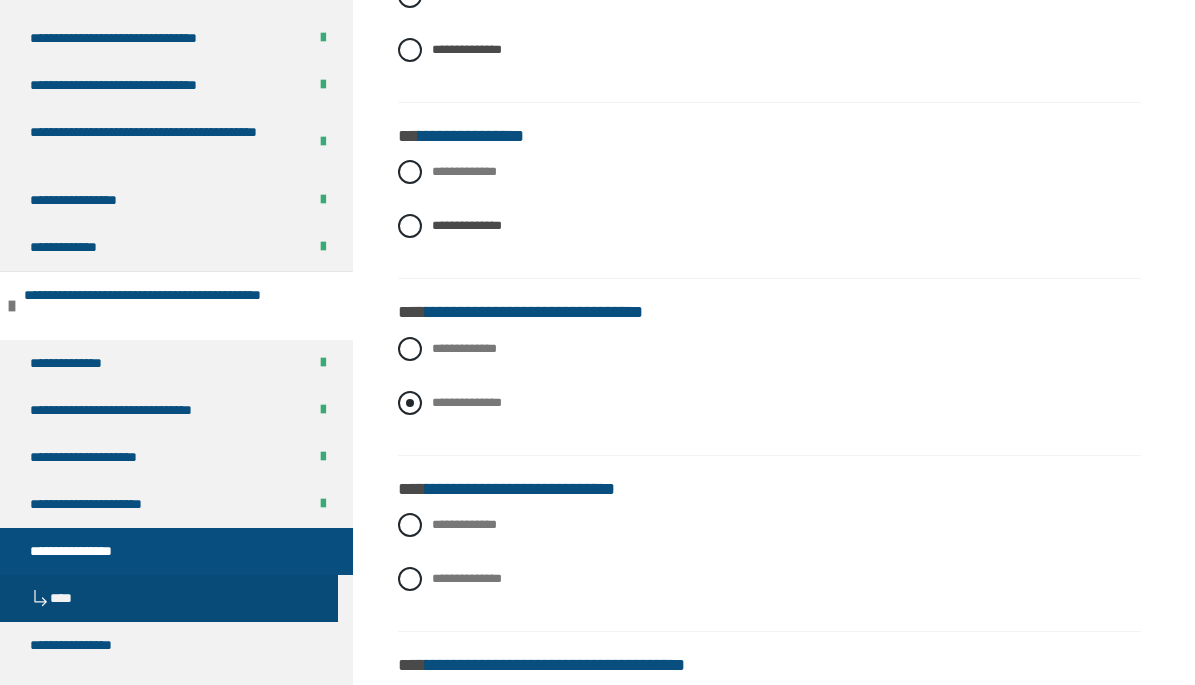 click at bounding box center (410, 403) 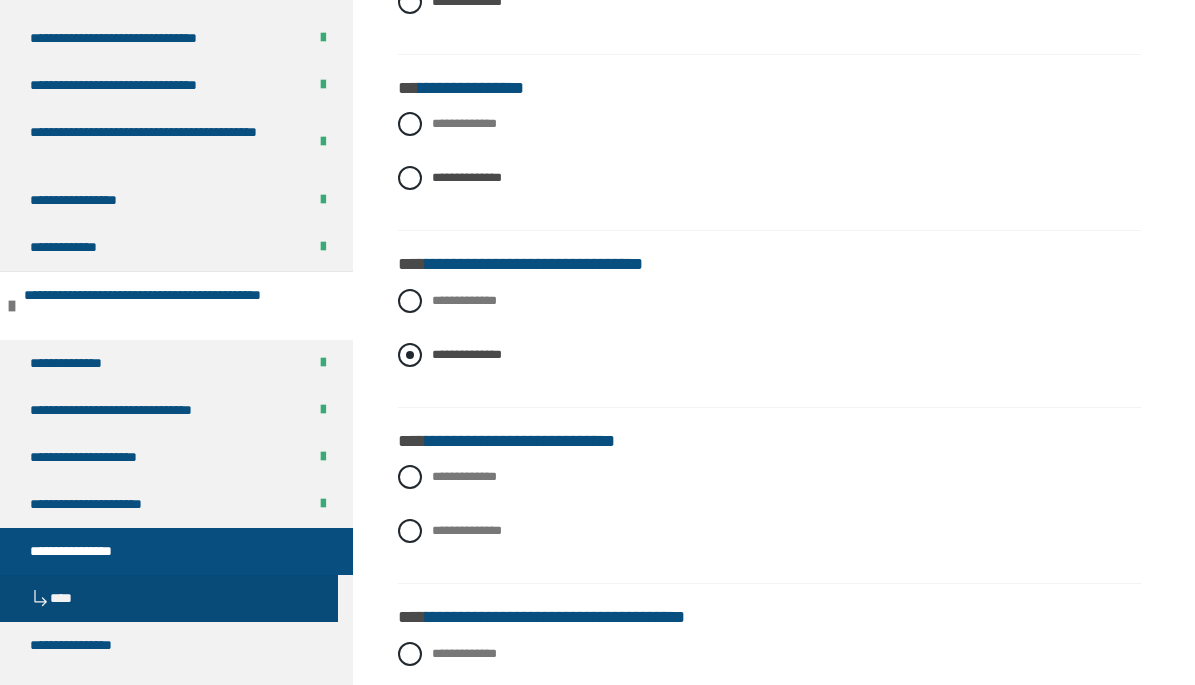 scroll, scrollTop: 1799, scrollLeft: 0, axis: vertical 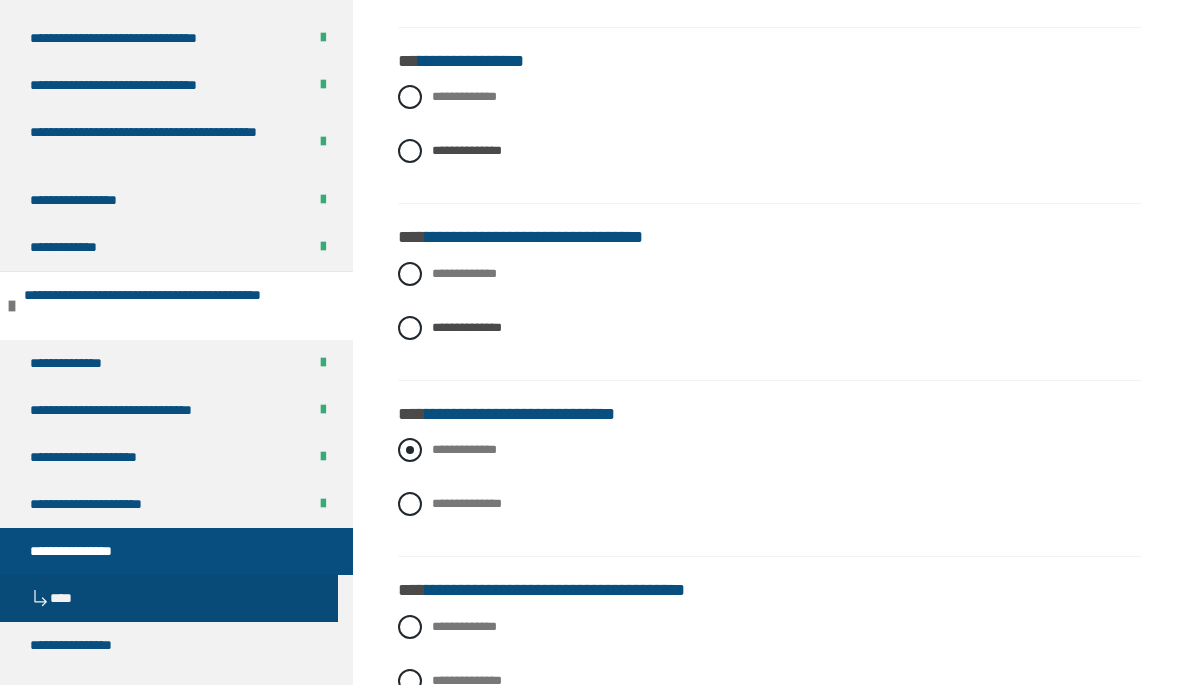 click on "**********" at bounding box center [769, 450] 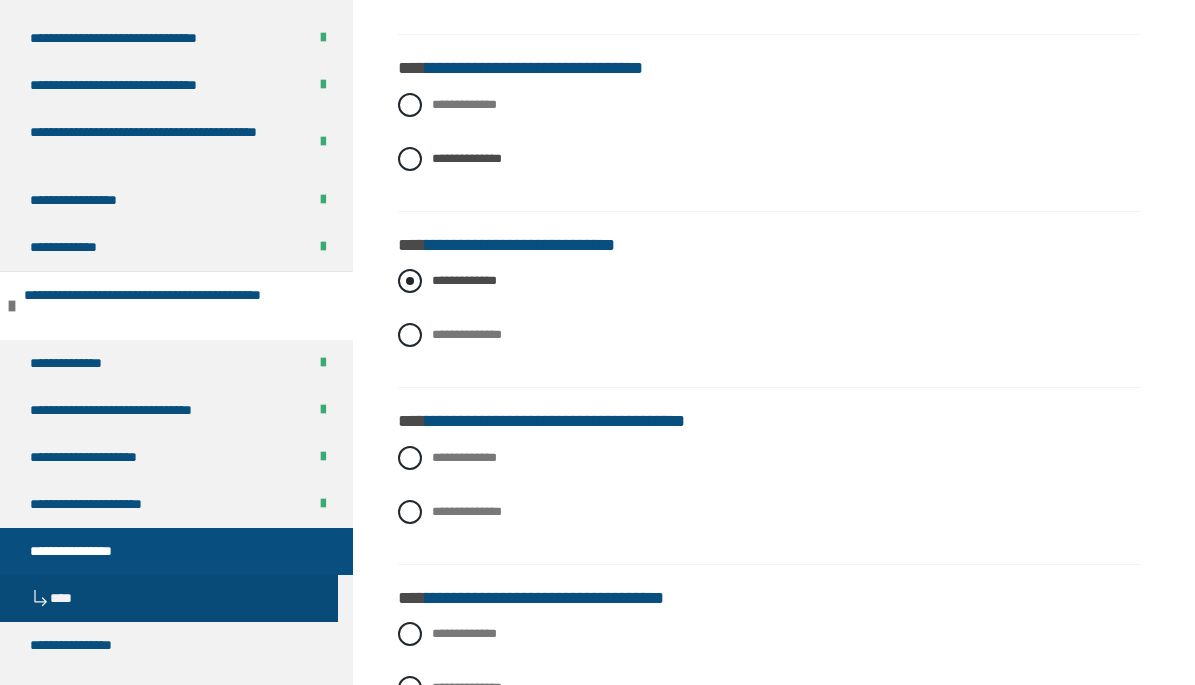 scroll, scrollTop: 1976, scrollLeft: 0, axis: vertical 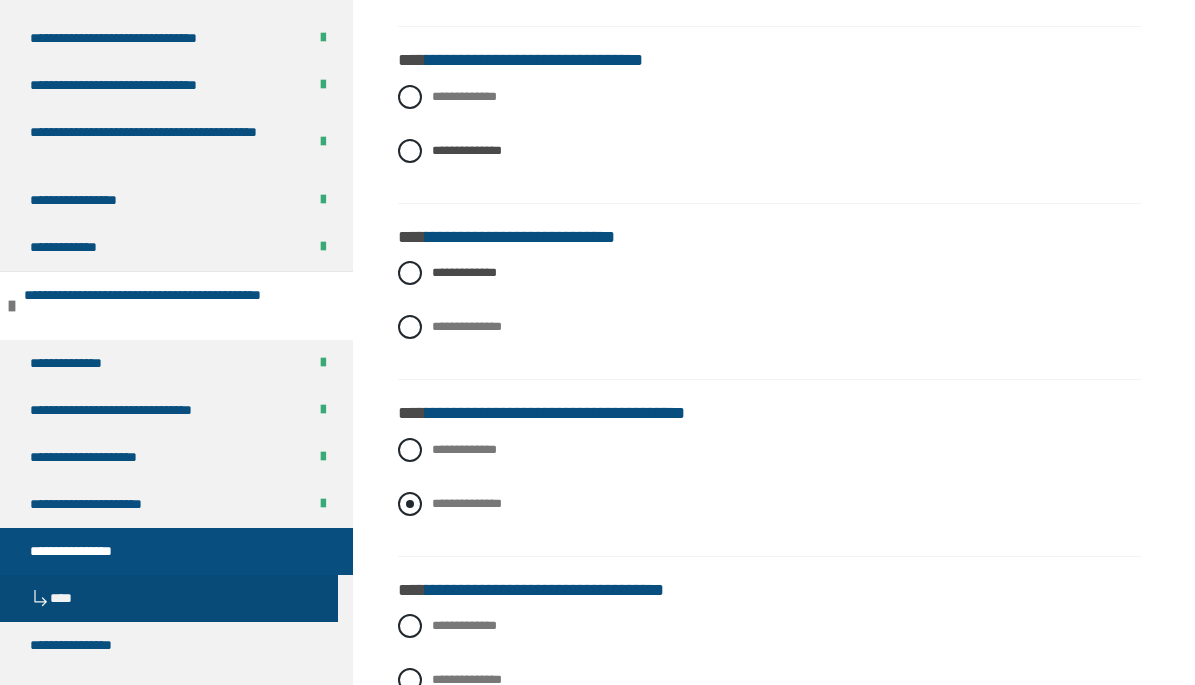 click on "**********" at bounding box center [467, 503] 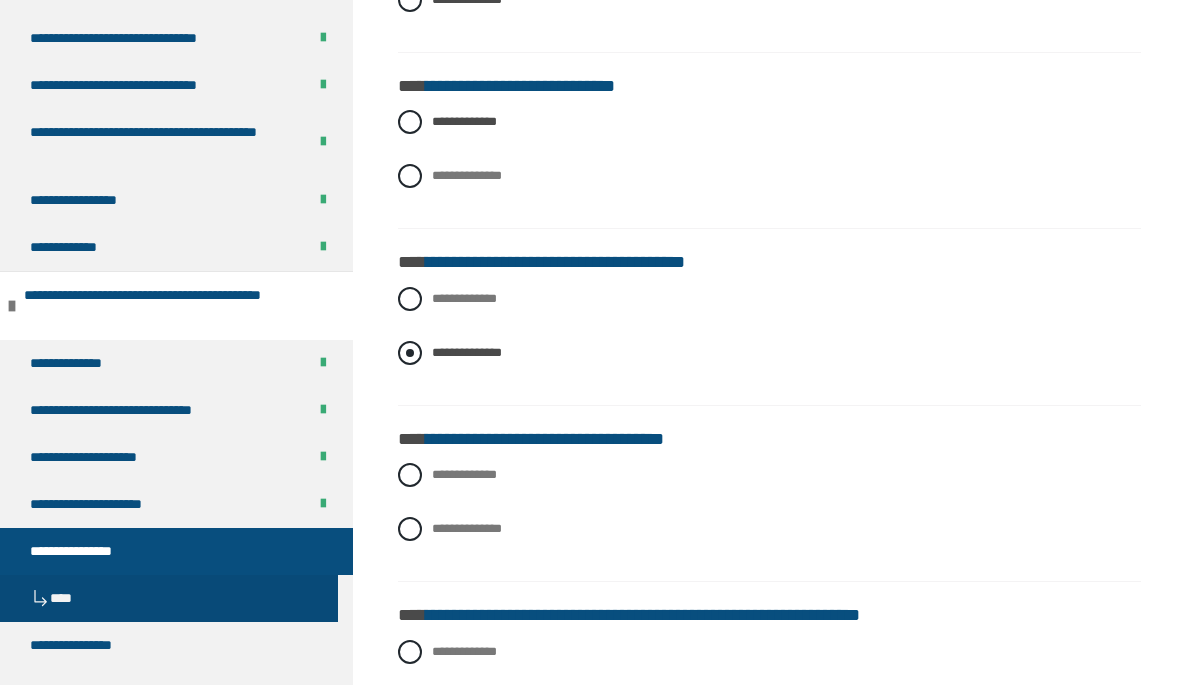 scroll, scrollTop: 2161, scrollLeft: 0, axis: vertical 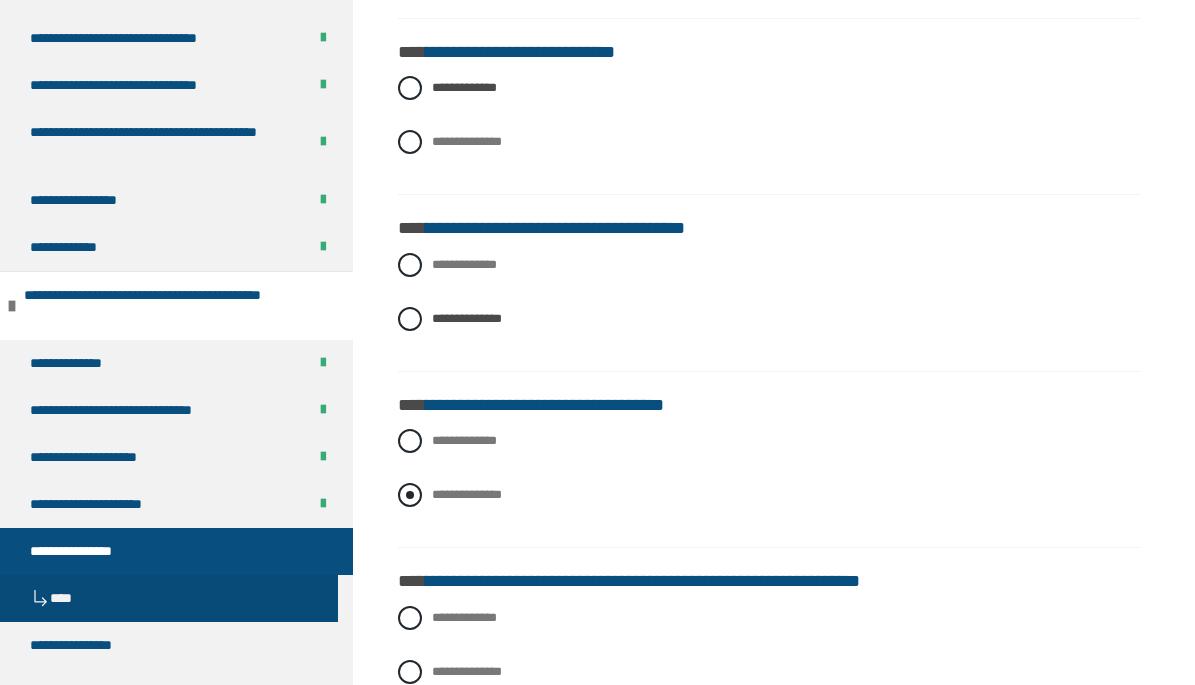 click on "**********" at bounding box center [769, 495] 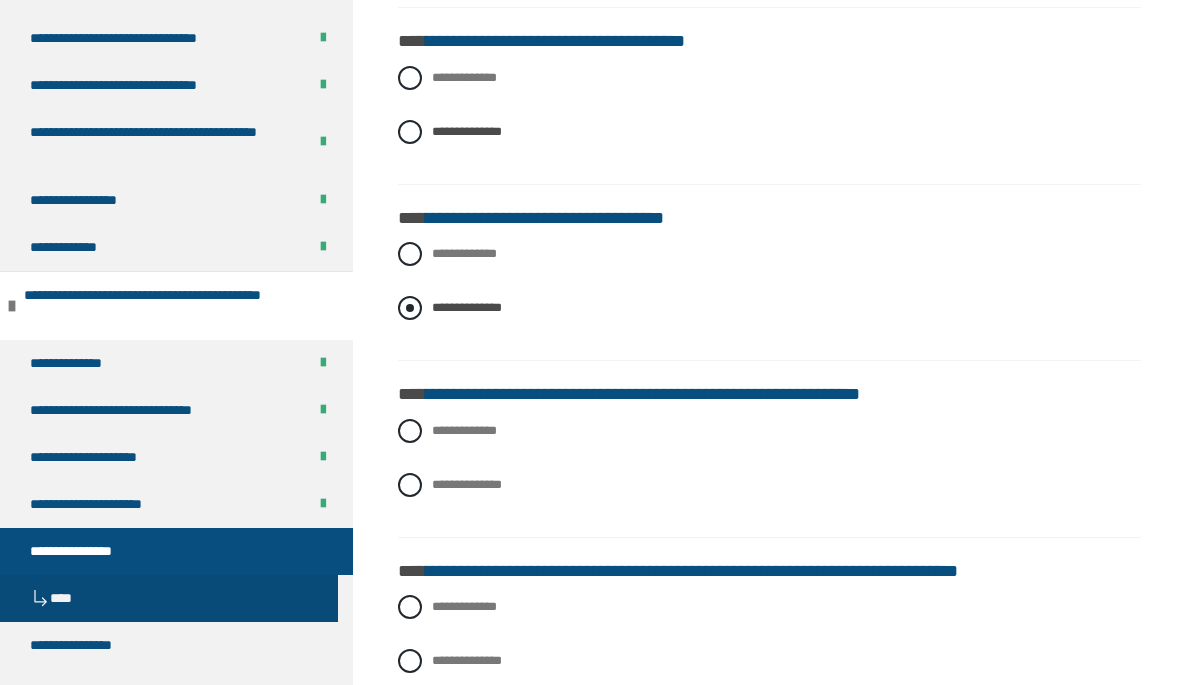 scroll, scrollTop: 2349, scrollLeft: 0, axis: vertical 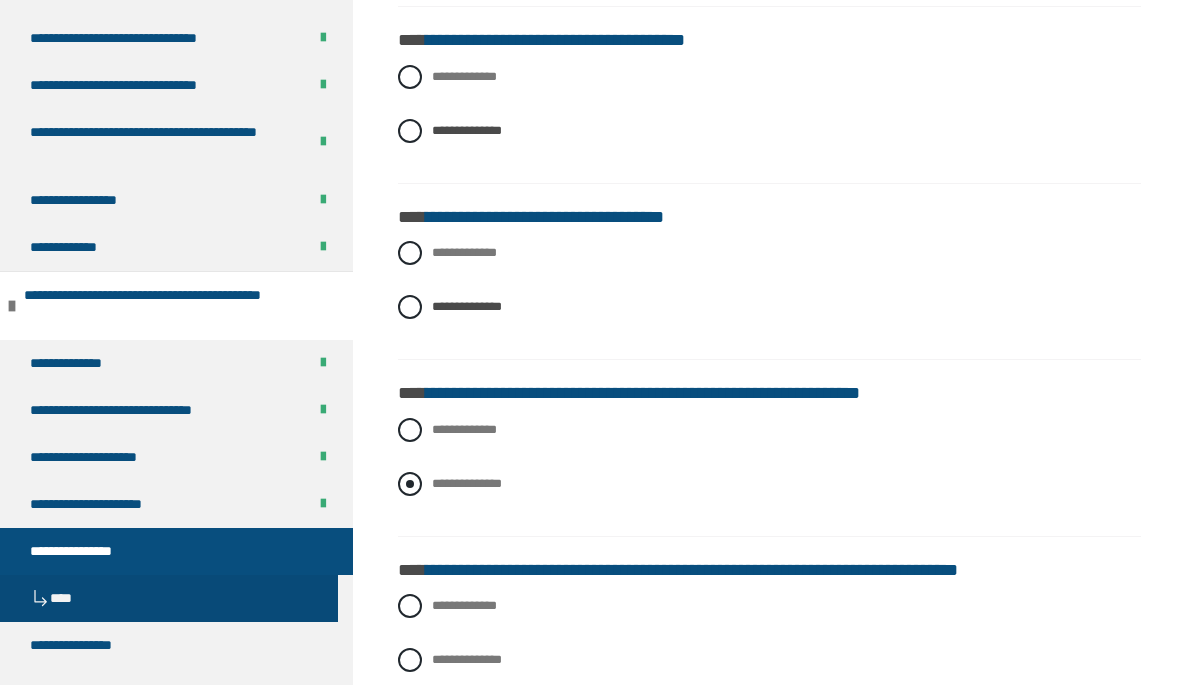 click on "**********" at bounding box center [769, 484] 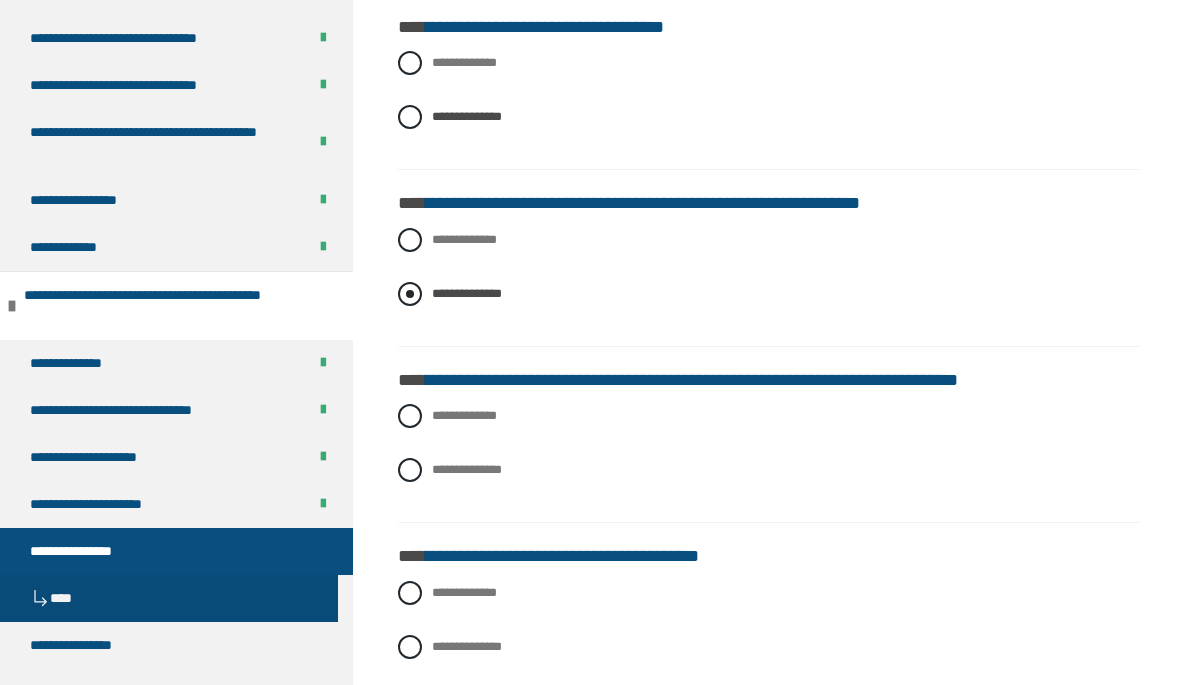 scroll, scrollTop: 2549, scrollLeft: 0, axis: vertical 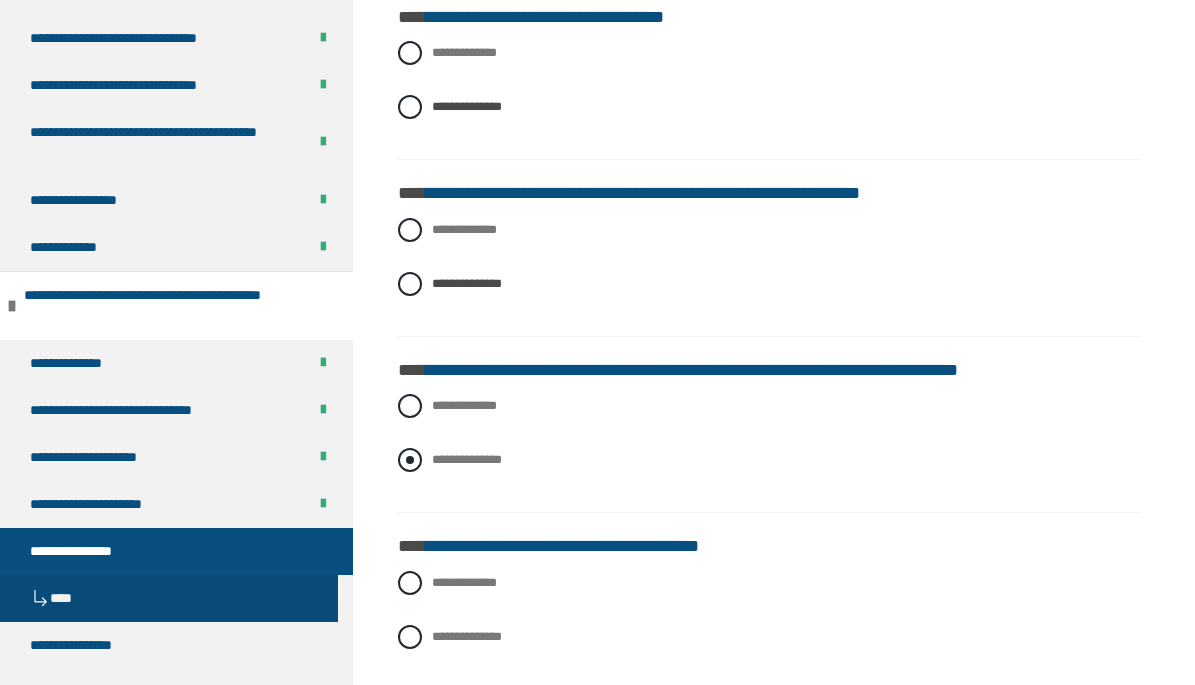 click on "**********" at bounding box center (769, 460) 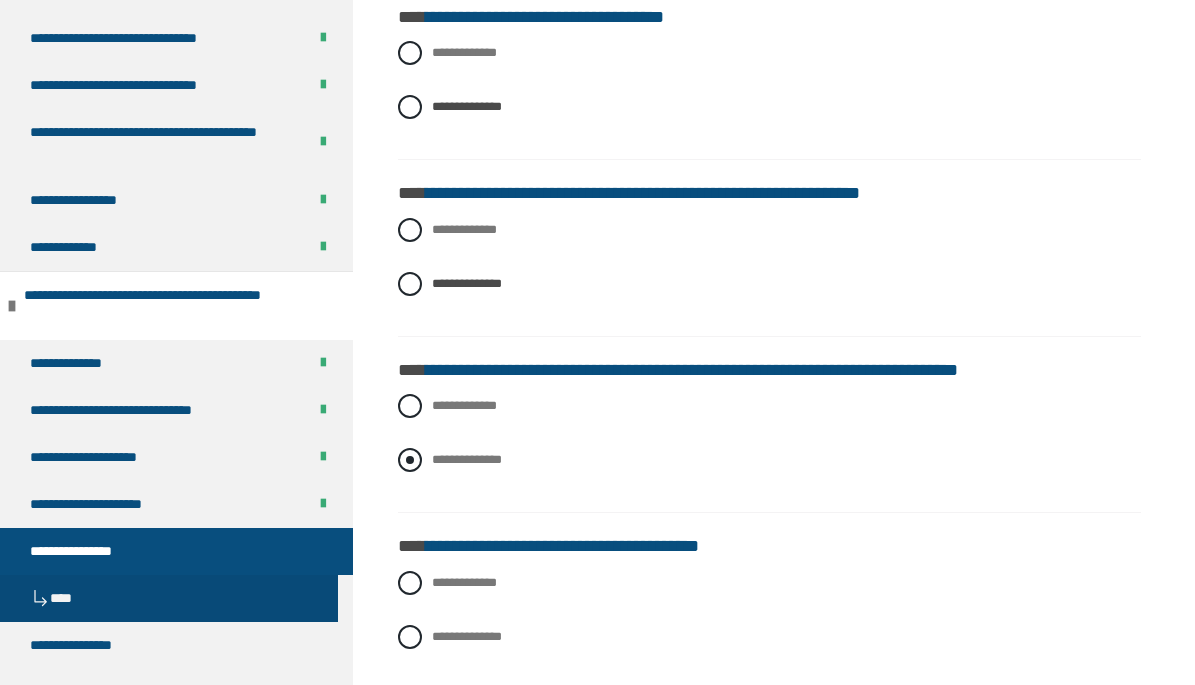 radio on "****" 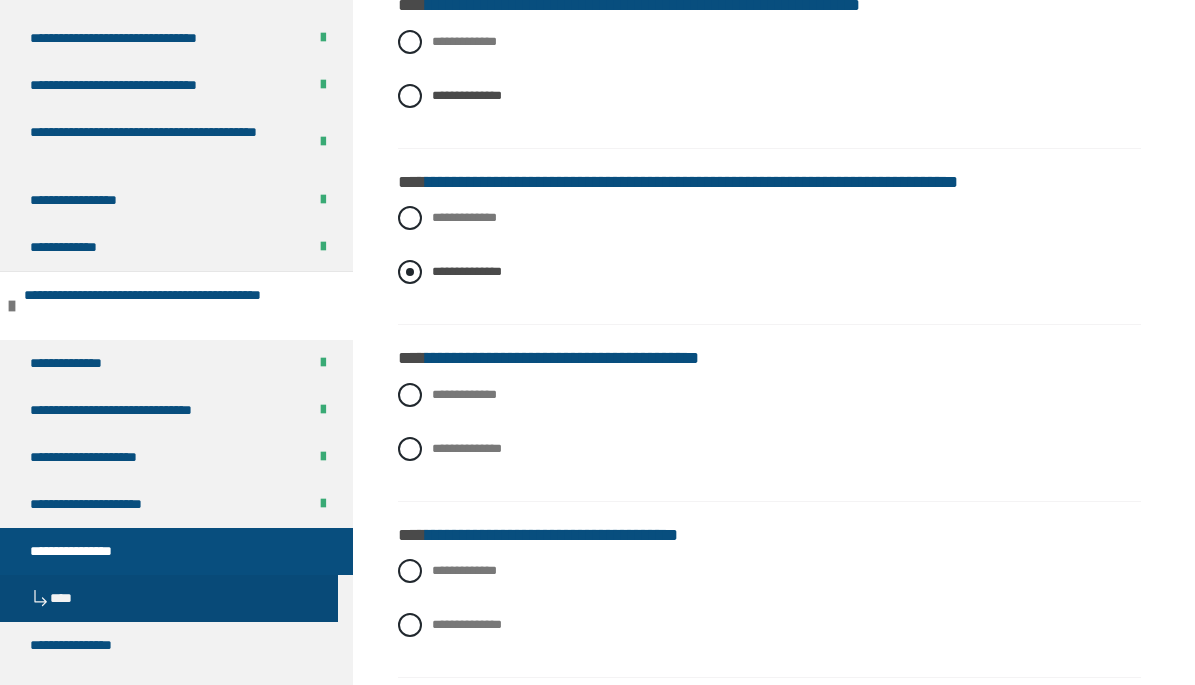 scroll, scrollTop: 2739, scrollLeft: 0, axis: vertical 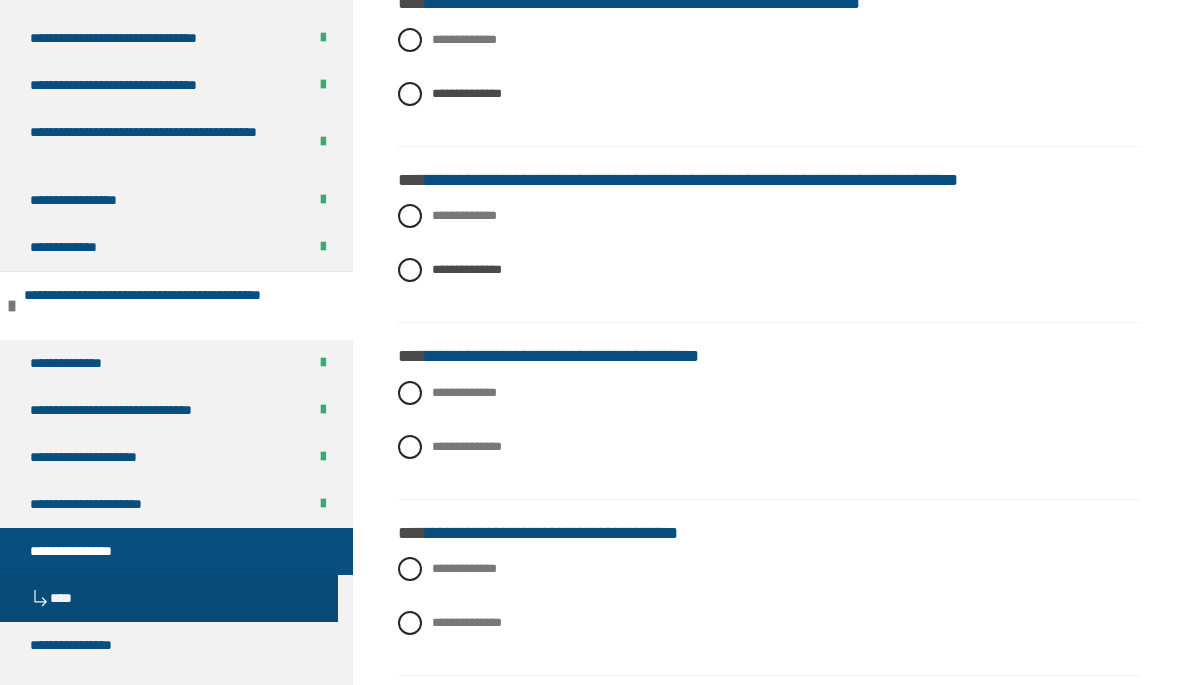 click on "**********" at bounding box center [769, 435] 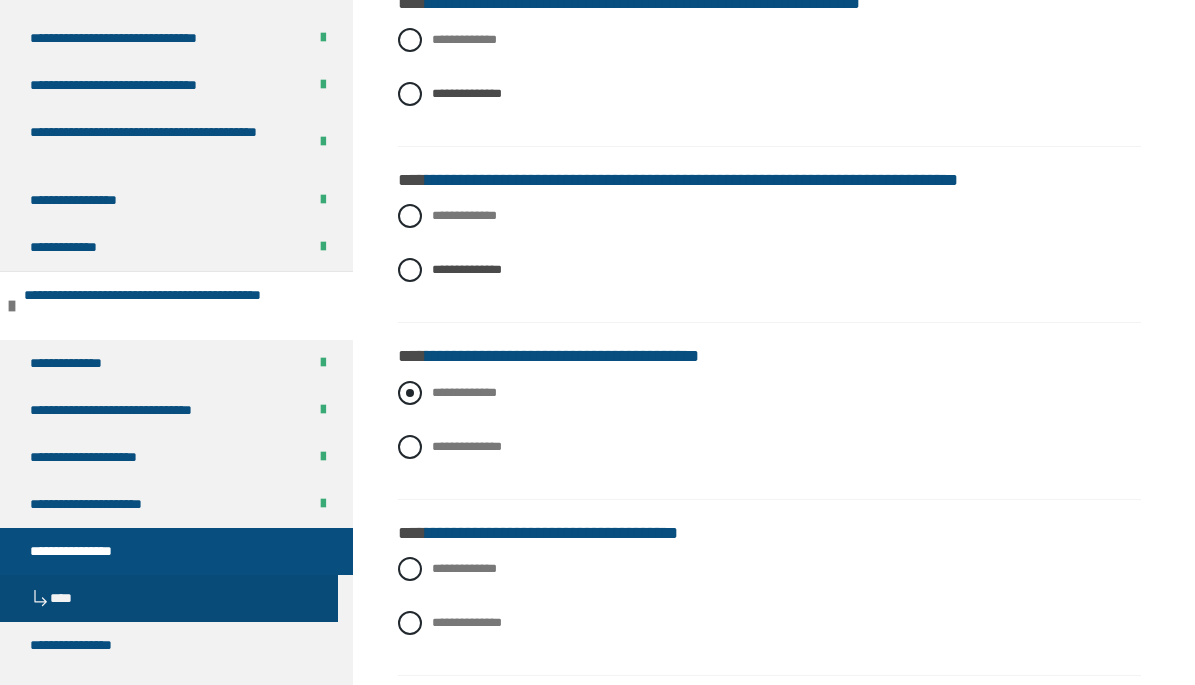 click on "**********" at bounding box center (464, 392) 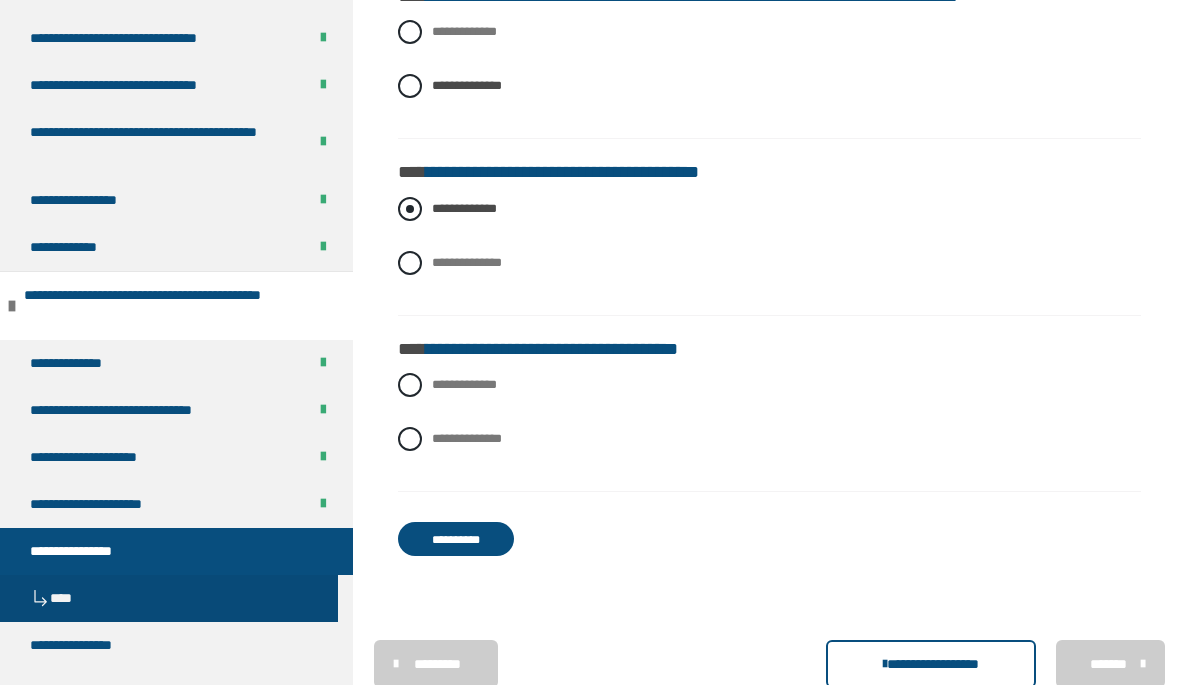 scroll, scrollTop: 2926, scrollLeft: 0, axis: vertical 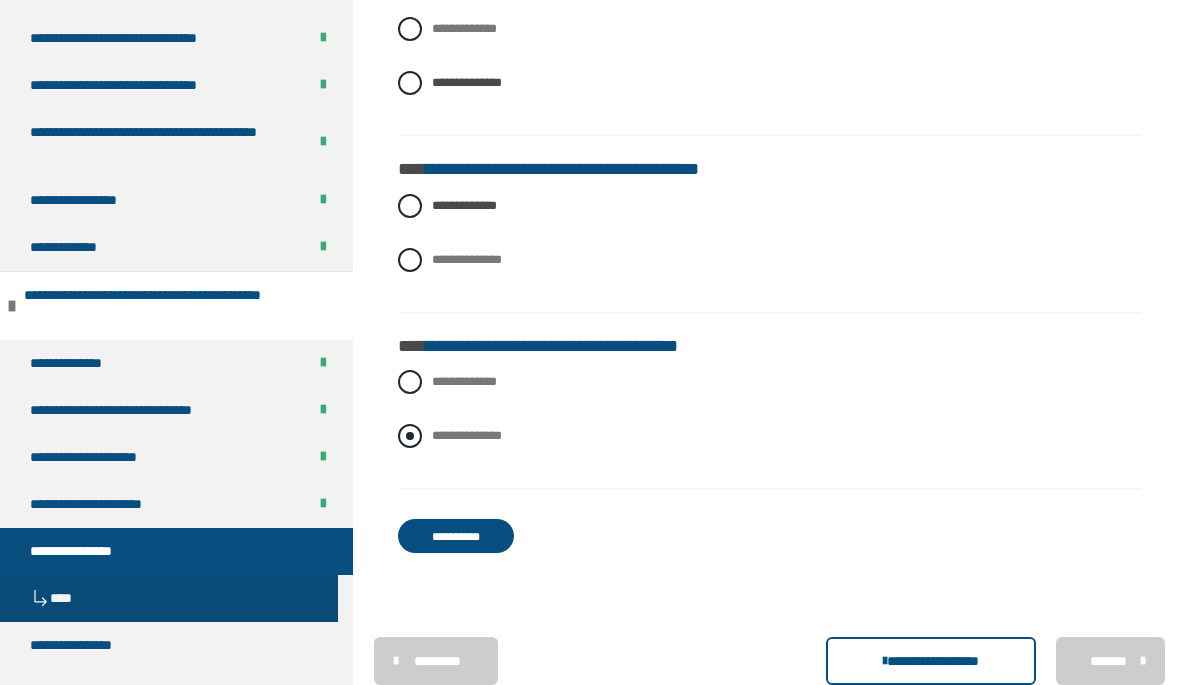 click on "**********" at bounding box center (467, 435) 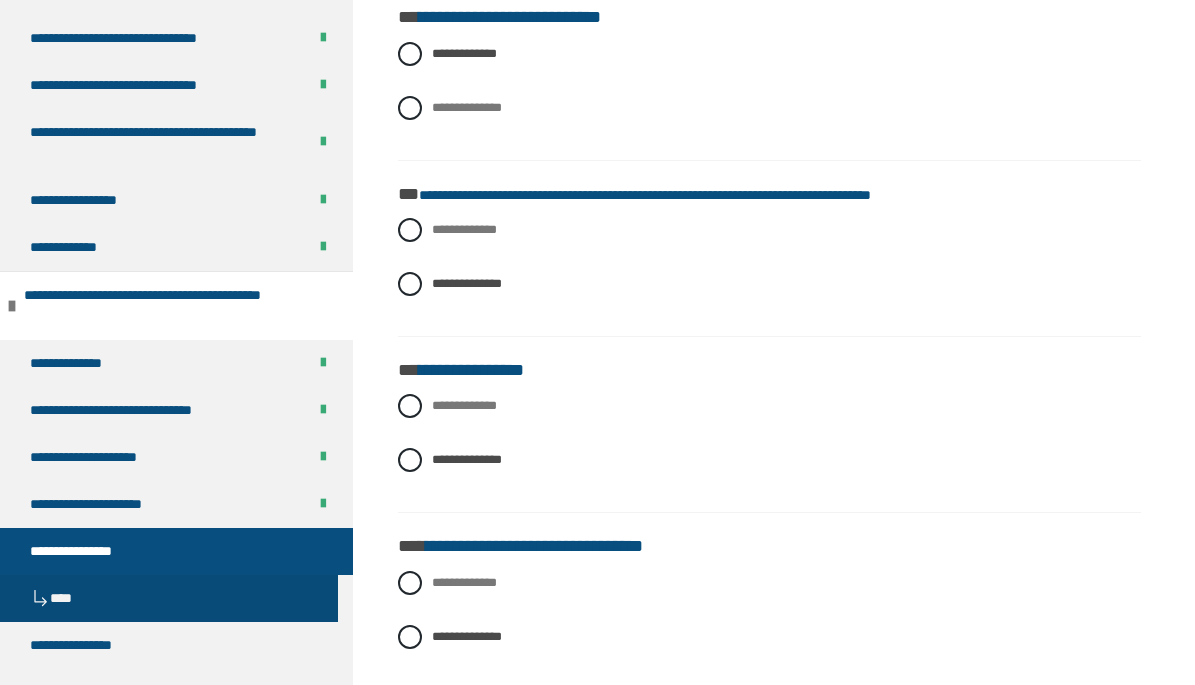 scroll, scrollTop: 1483, scrollLeft: 0, axis: vertical 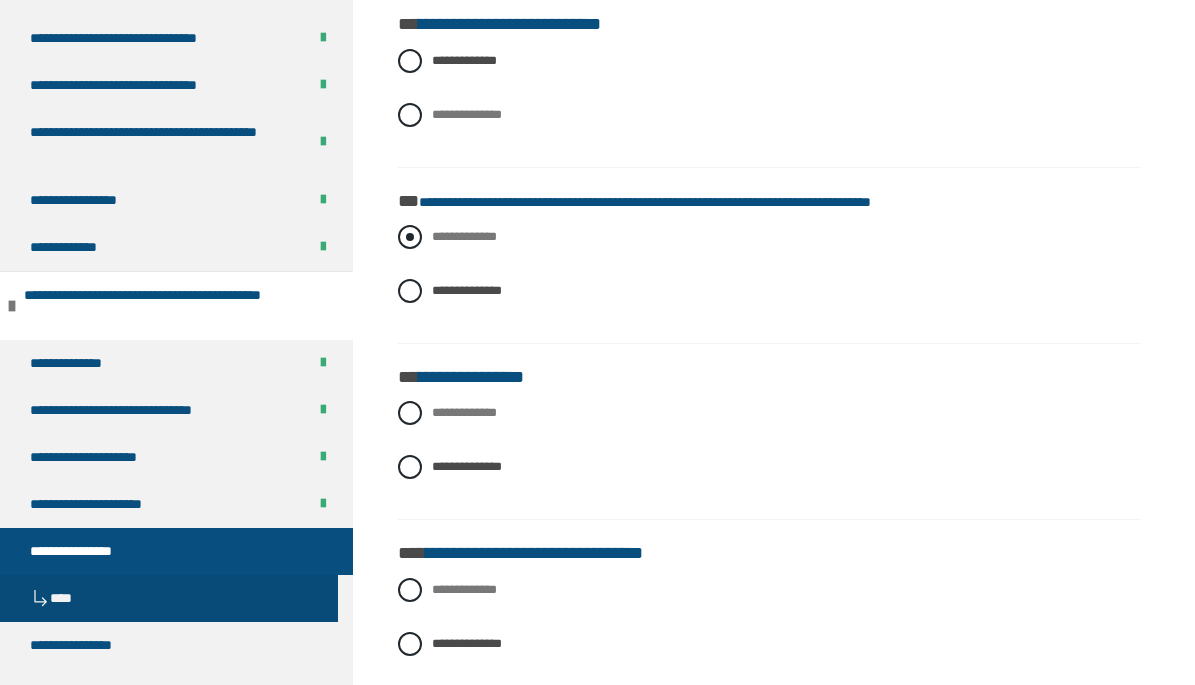 click on "**********" at bounding box center (769, 237) 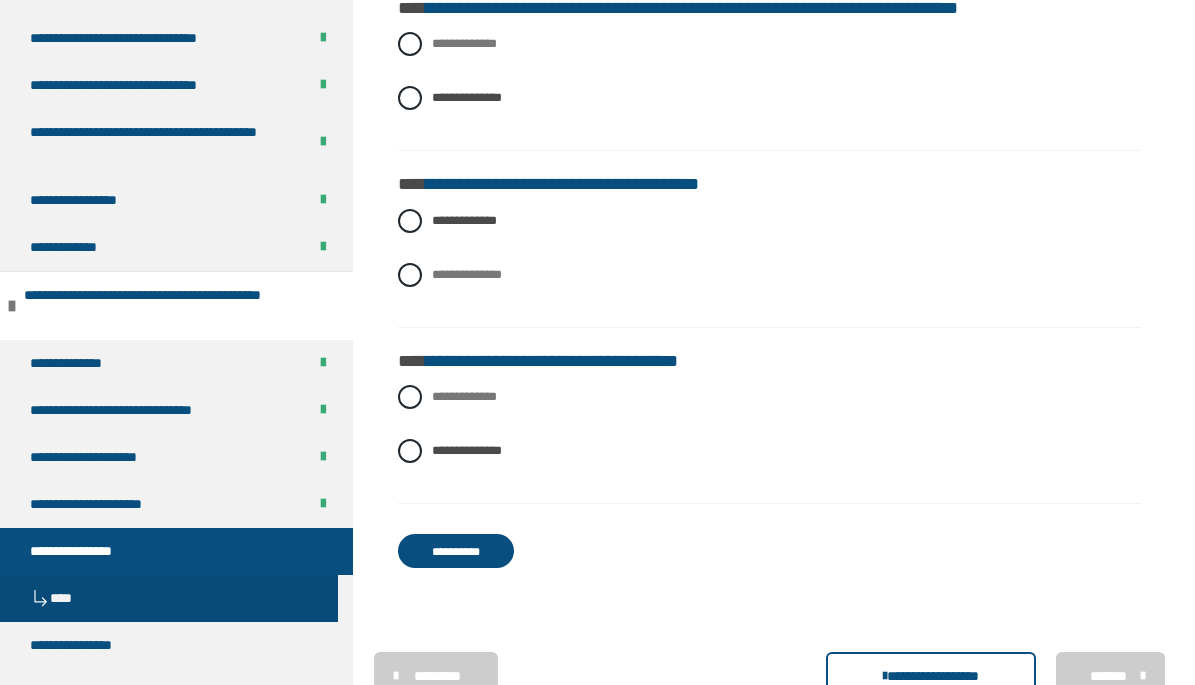 scroll, scrollTop: 3015, scrollLeft: 0, axis: vertical 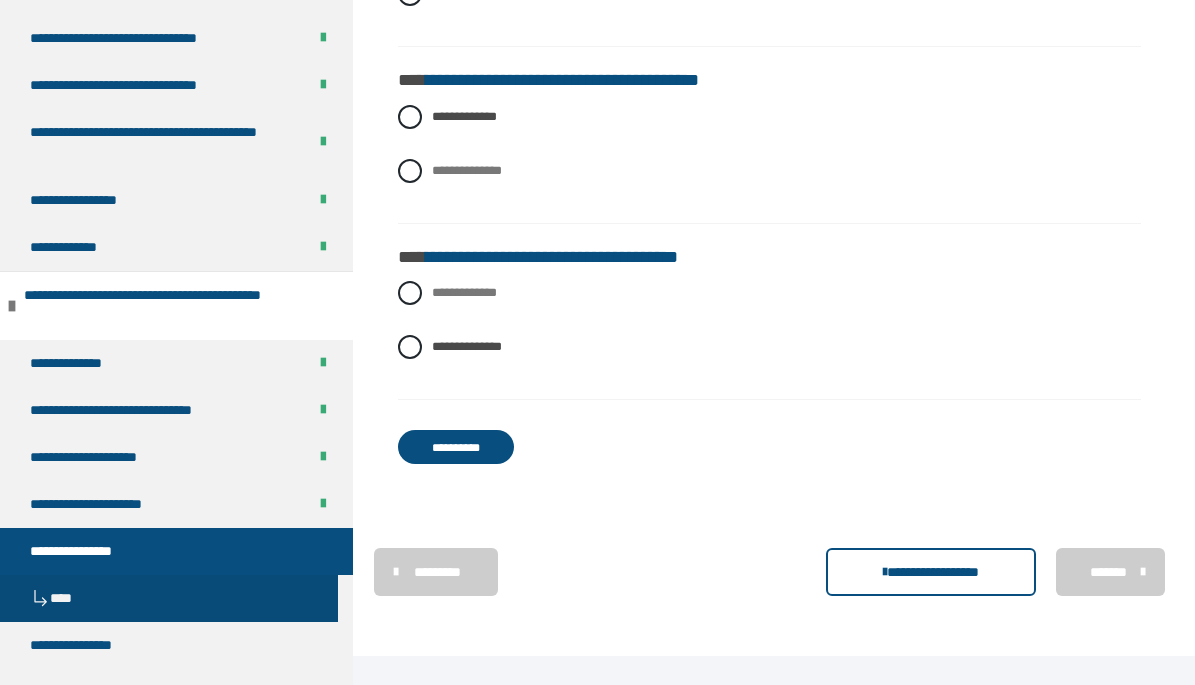 click on "**********" at bounding box center [931, 572] 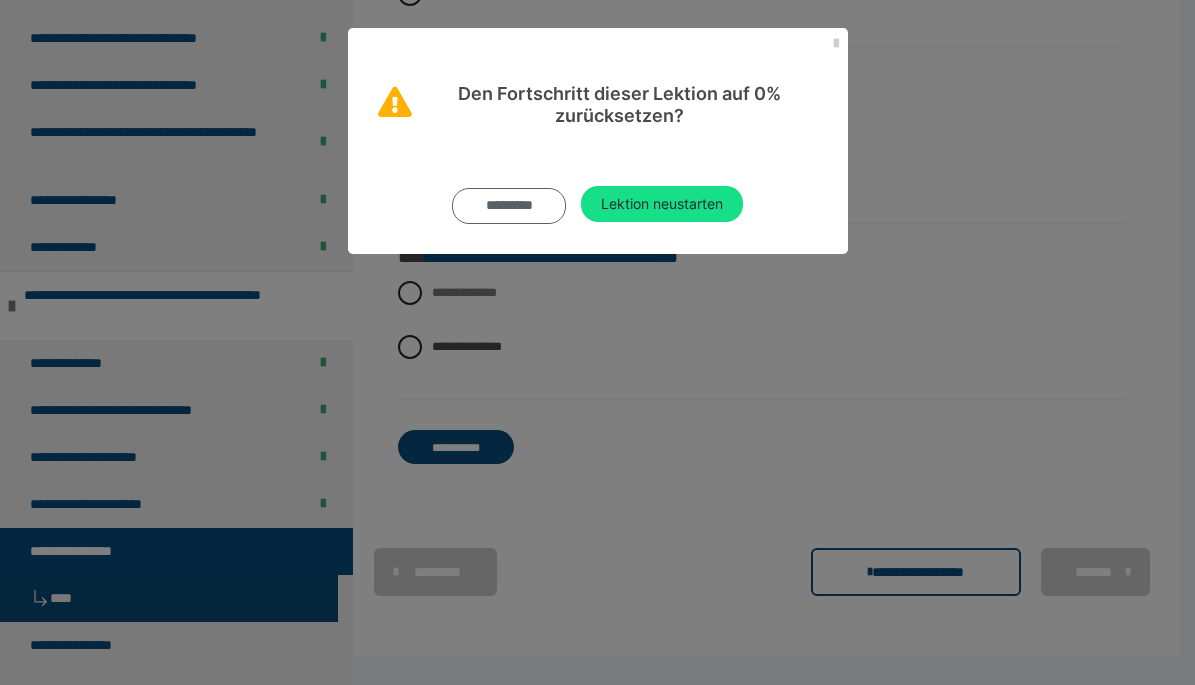 click on "*********" at bounding box center [509, 206] 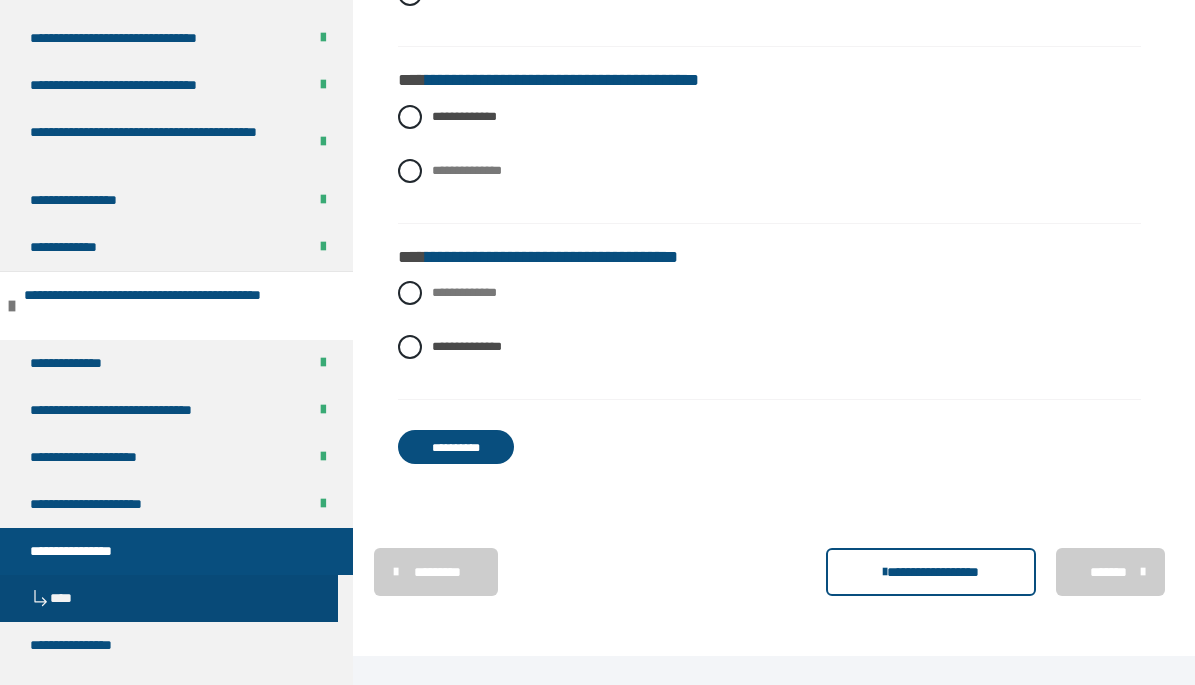 click on "**********" at bounding box center [456, 447] 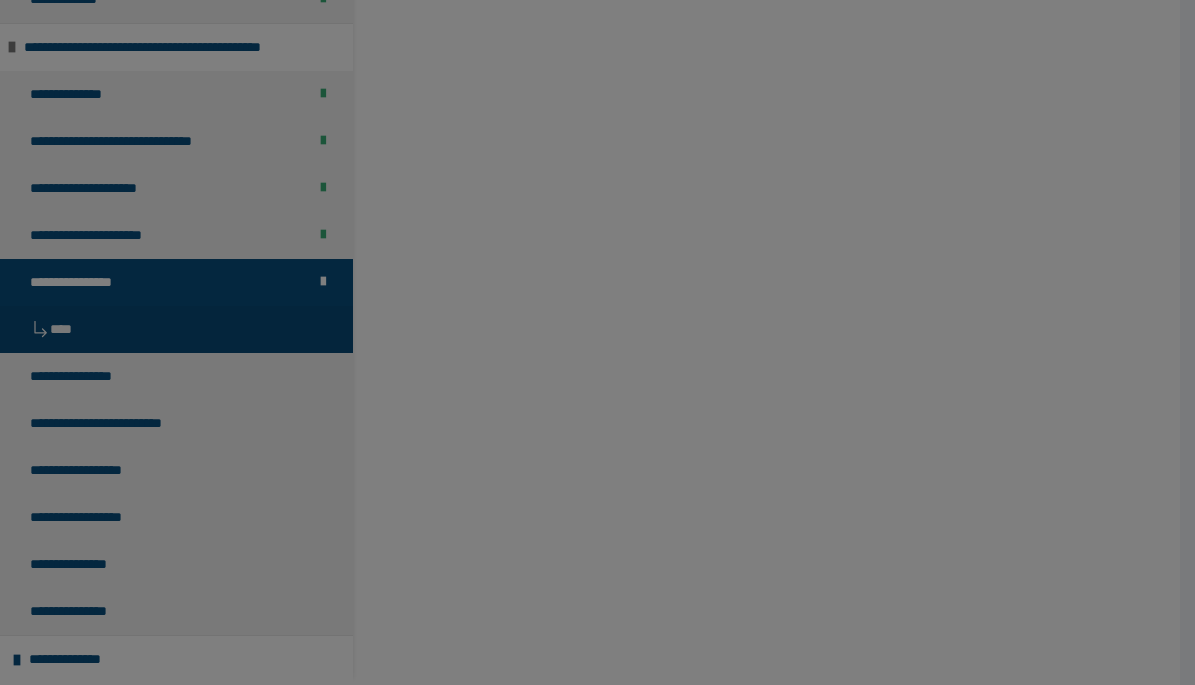 scroll, scrollTop: 0, scrollLeft: 0, axis: both 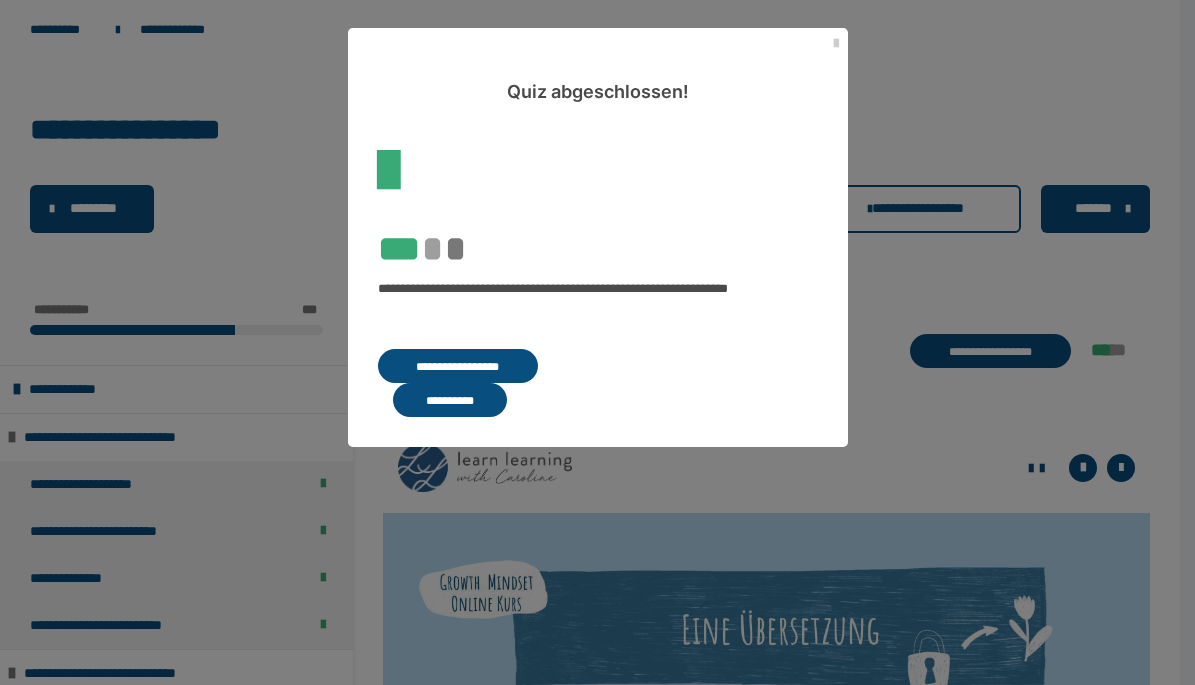 click on "**********" at bounding box center [450, 400] 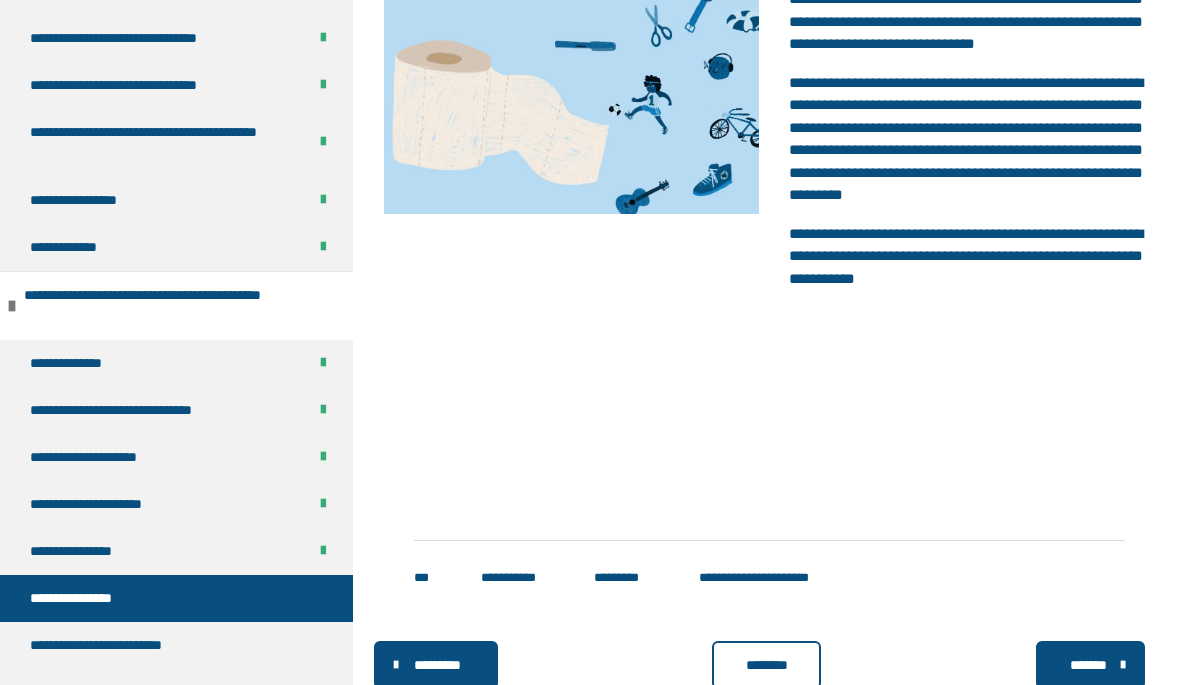 scroll, scrollTop: 909, scrollLeft: 0, axis: vertical 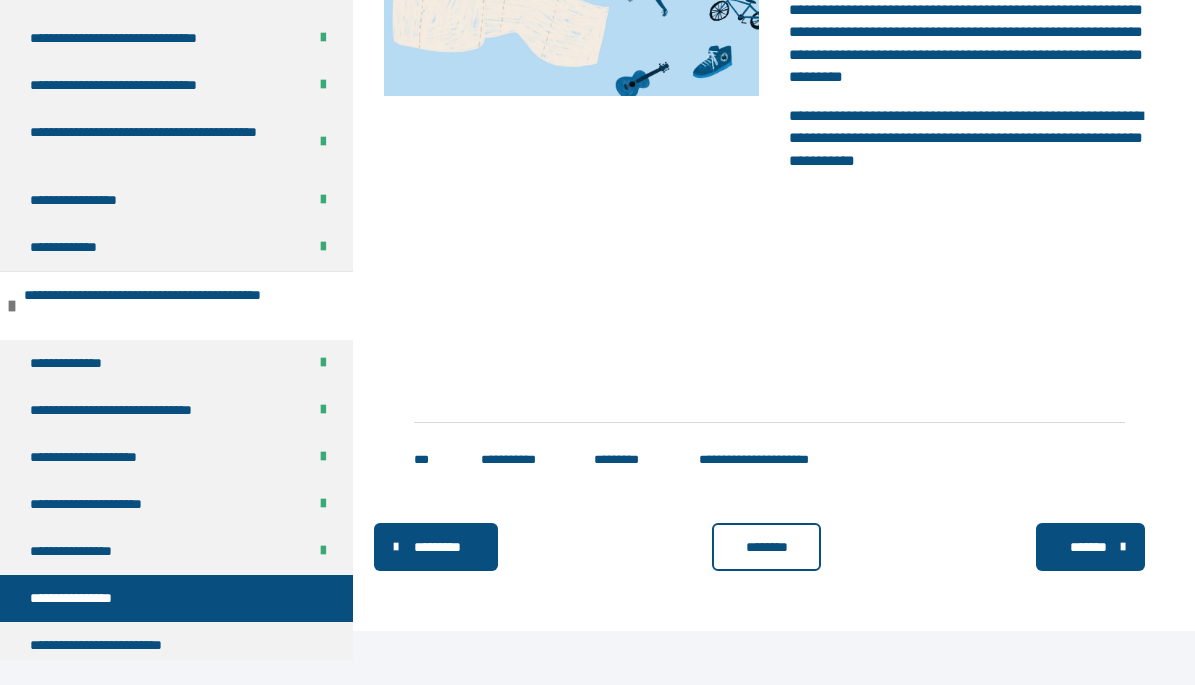 click on "********" at bounding box center [767, 547] 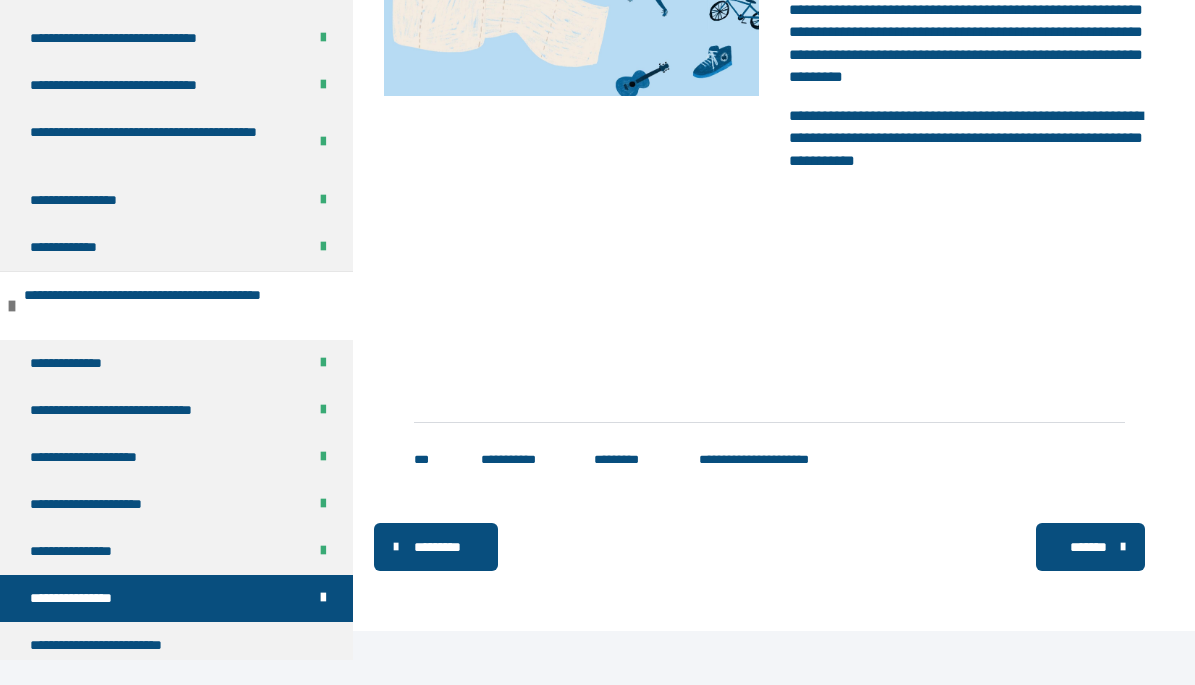 click on "*******" at bounding box center [1088, 547] 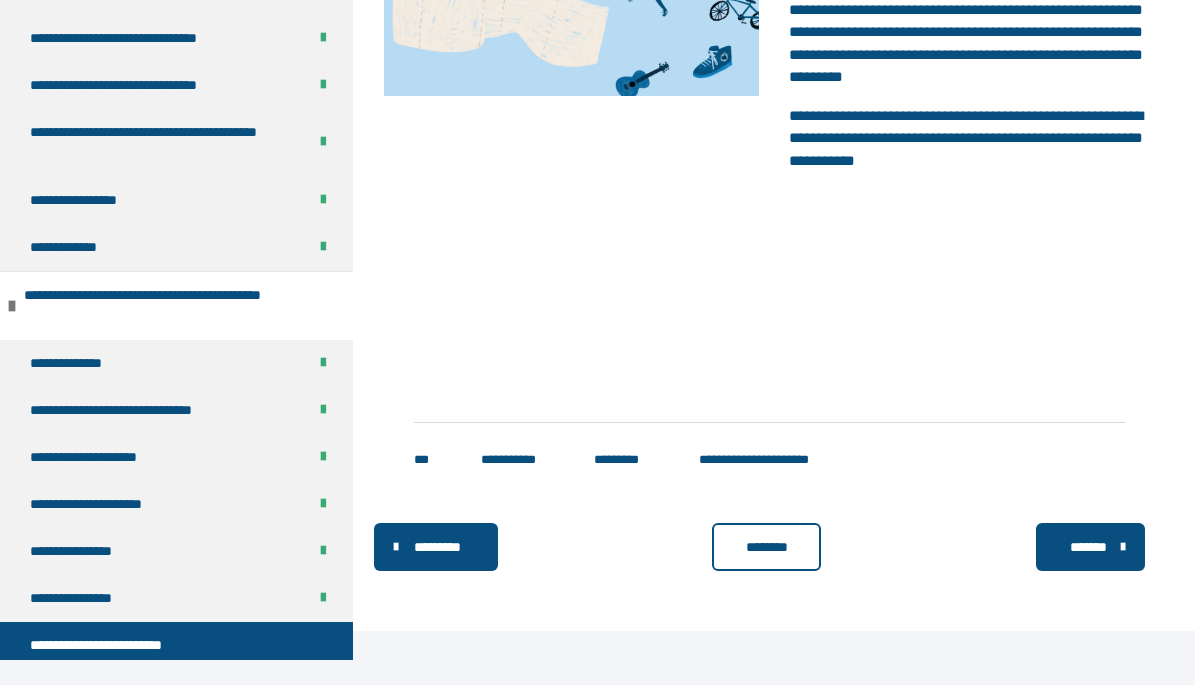 scroll, scrollTop: 371, scrollLeft: 0, axis: vertical 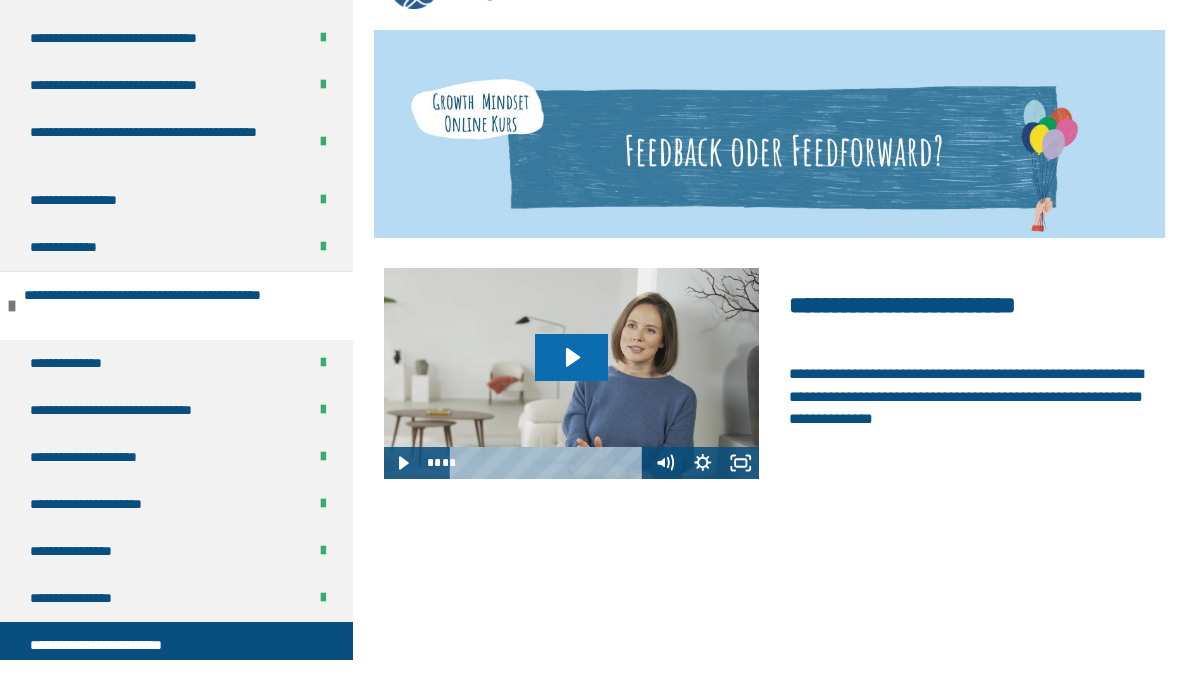 click 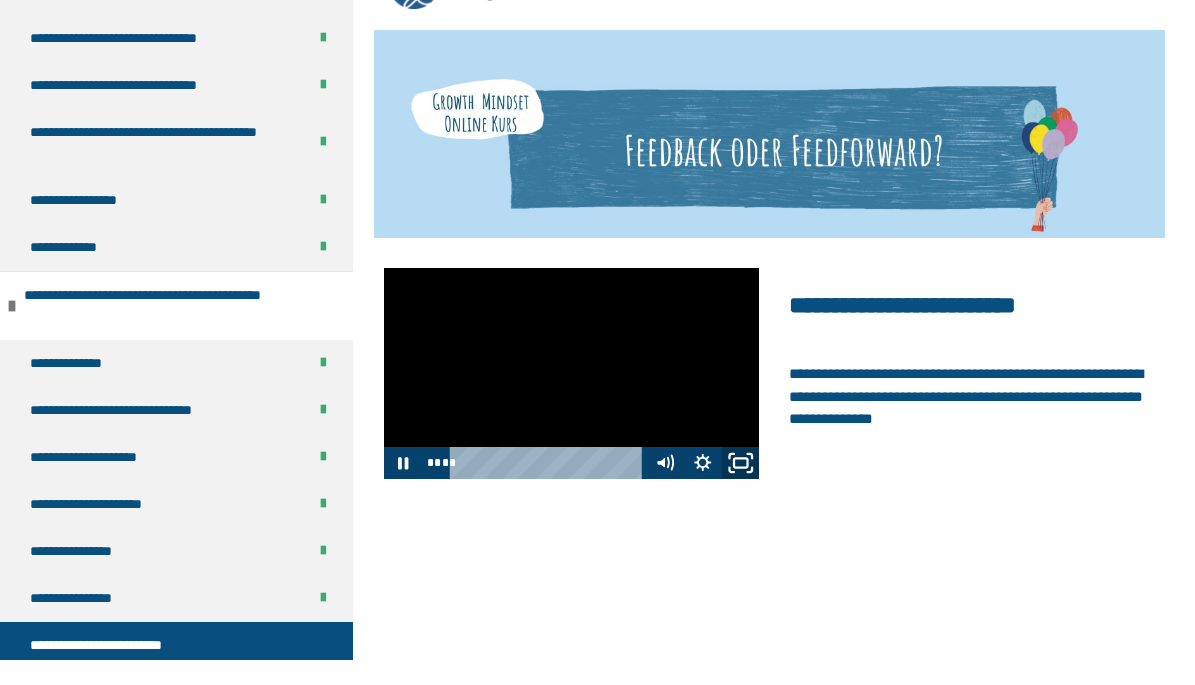 click 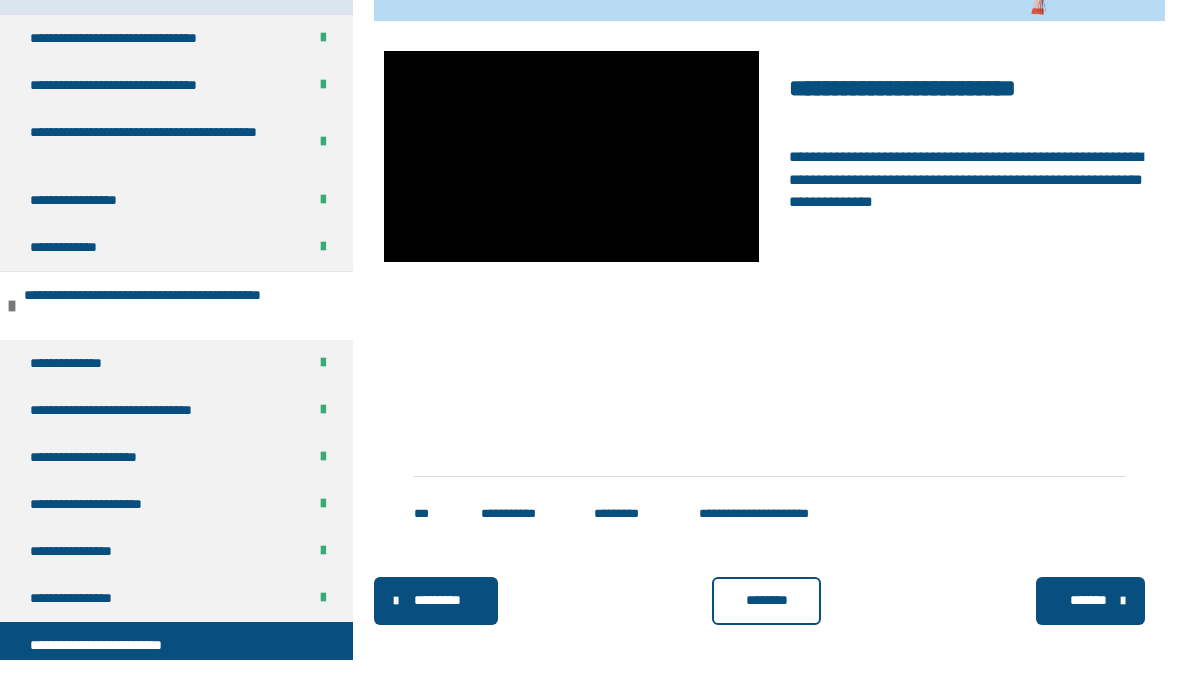 scroll, scrollTop: 588, scrollLeft: 0, axis: vertical 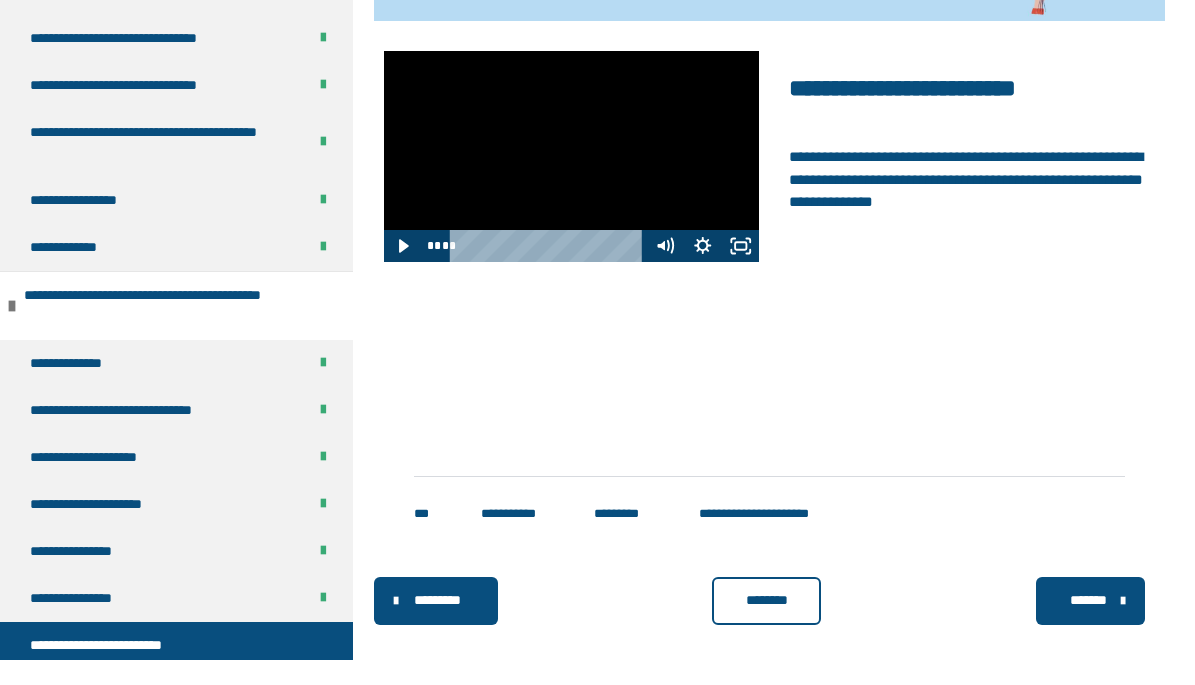 click on "********" at bounding box center [767, 600] 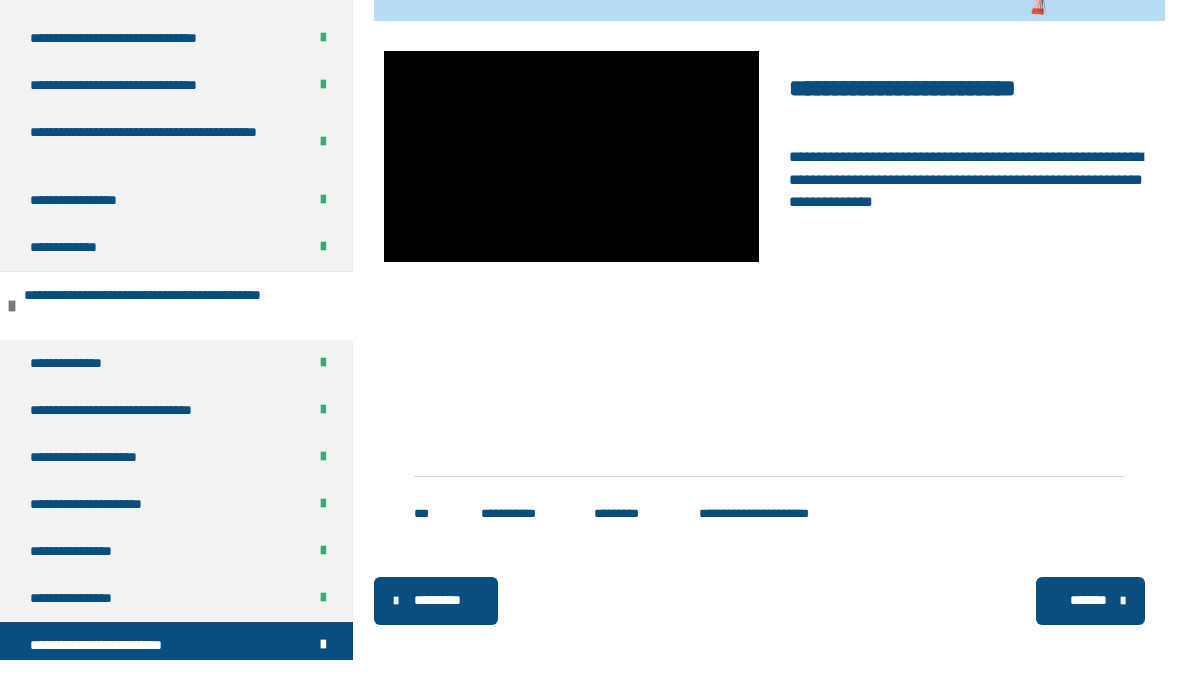 click on "*******" at bounding box center [1088, 600] 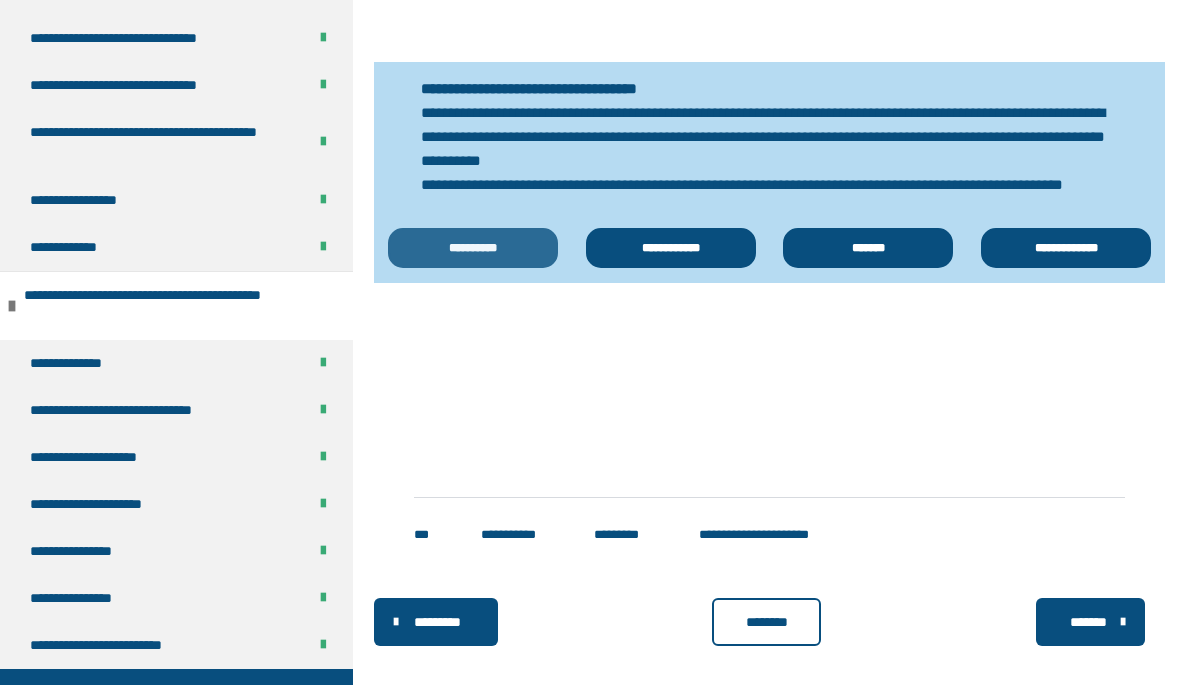 scroll, scrollTop: 1299, scrollLeft: 0, axis: vertical 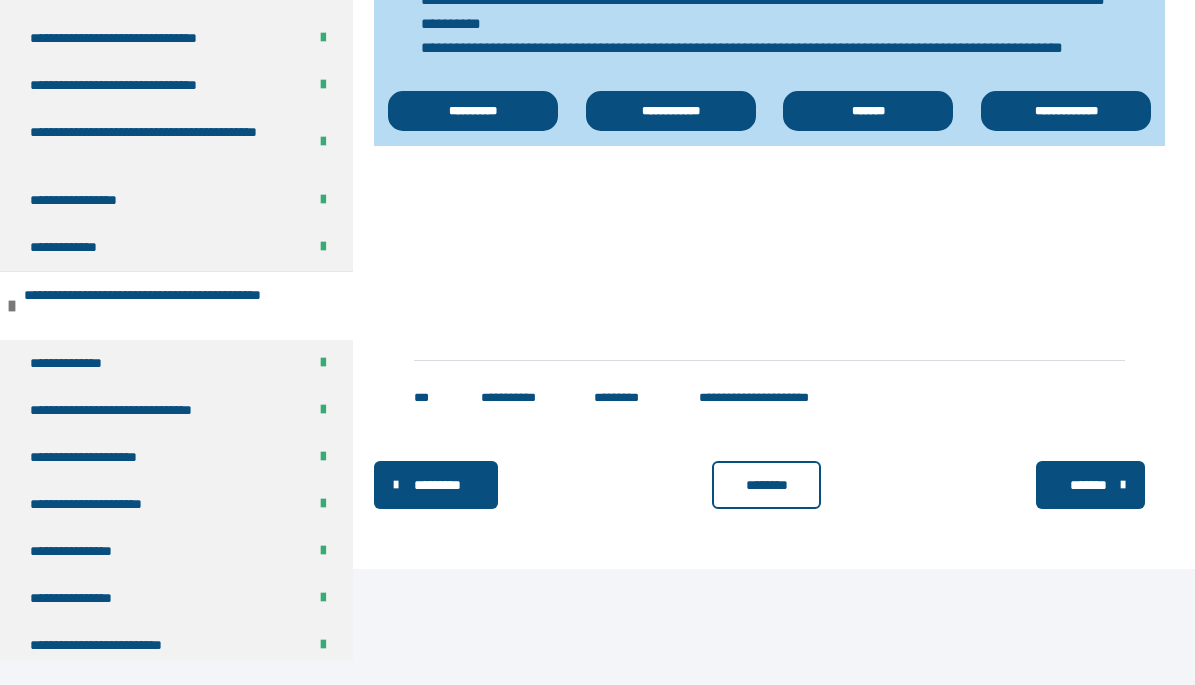 click on "********" at bounding box center (767, 485) 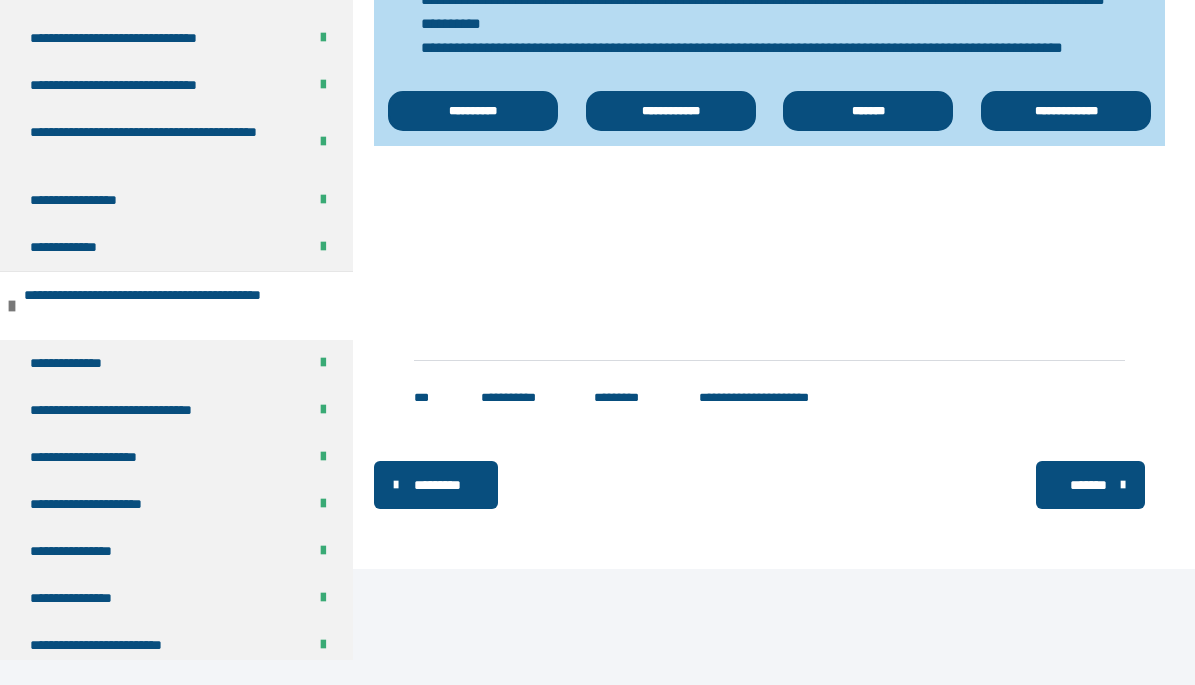 click on "*******" at bounding box center [1088, 485] 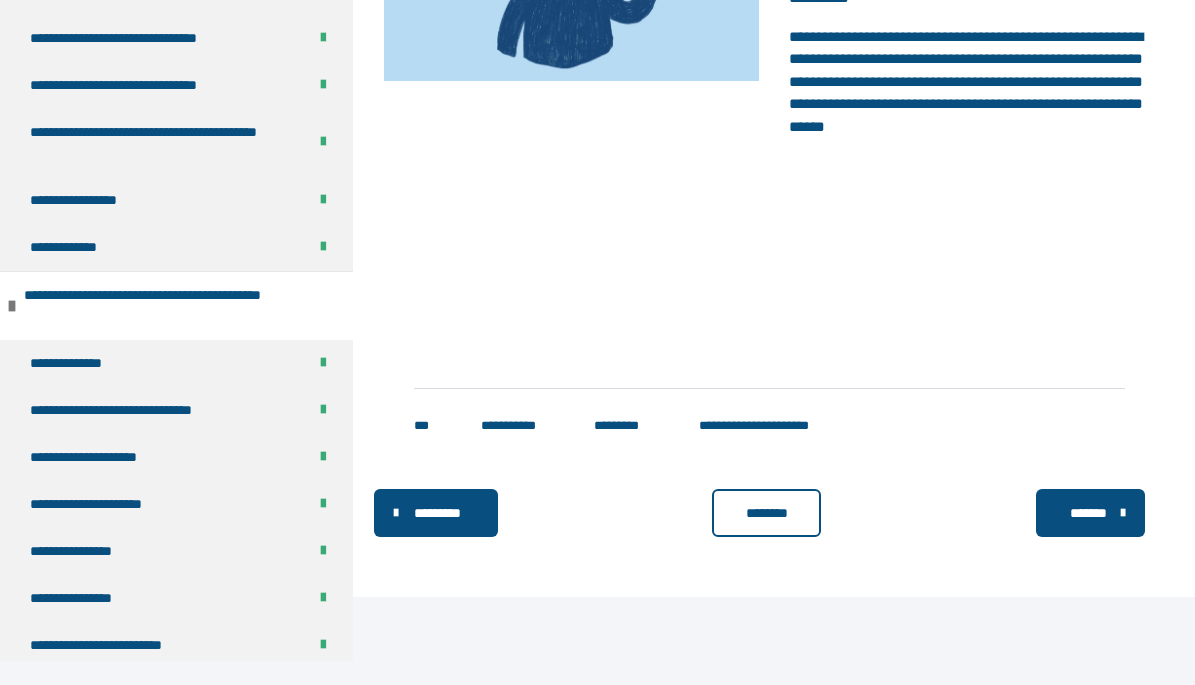 scroll, scrollTop: 1847, scrollLeft: 0, axis: vertical 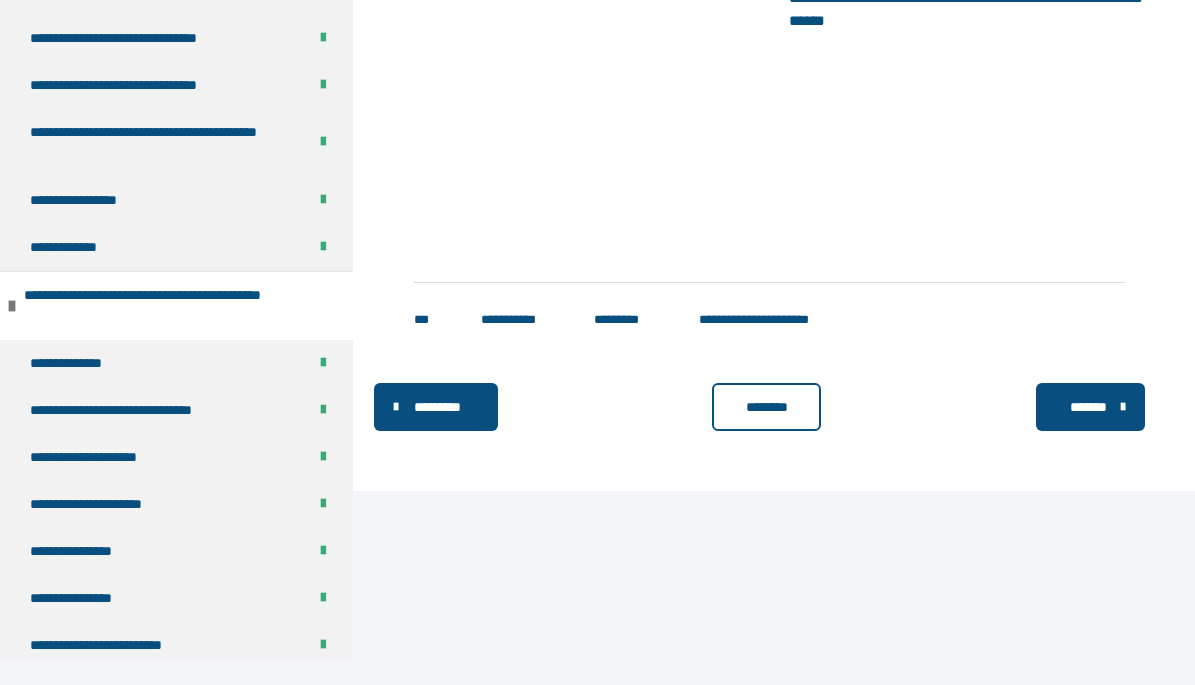 click on "********" at bounding box center [767, 407] 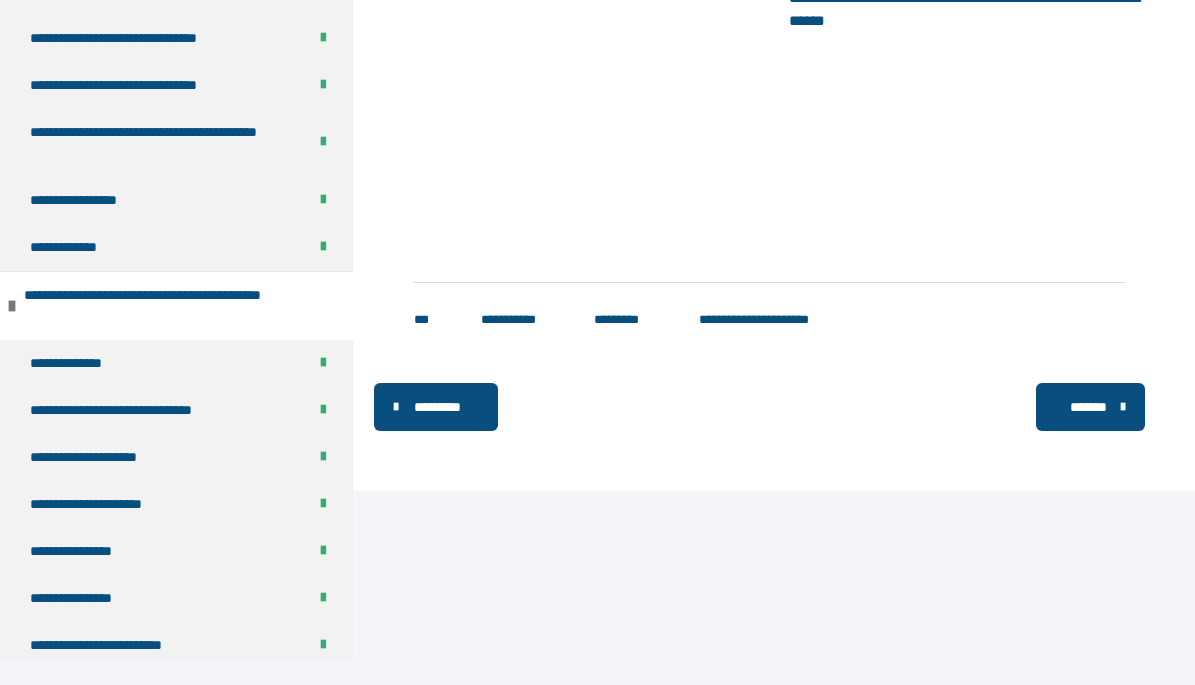 click on "*******" at bounding box center [1088, 407] 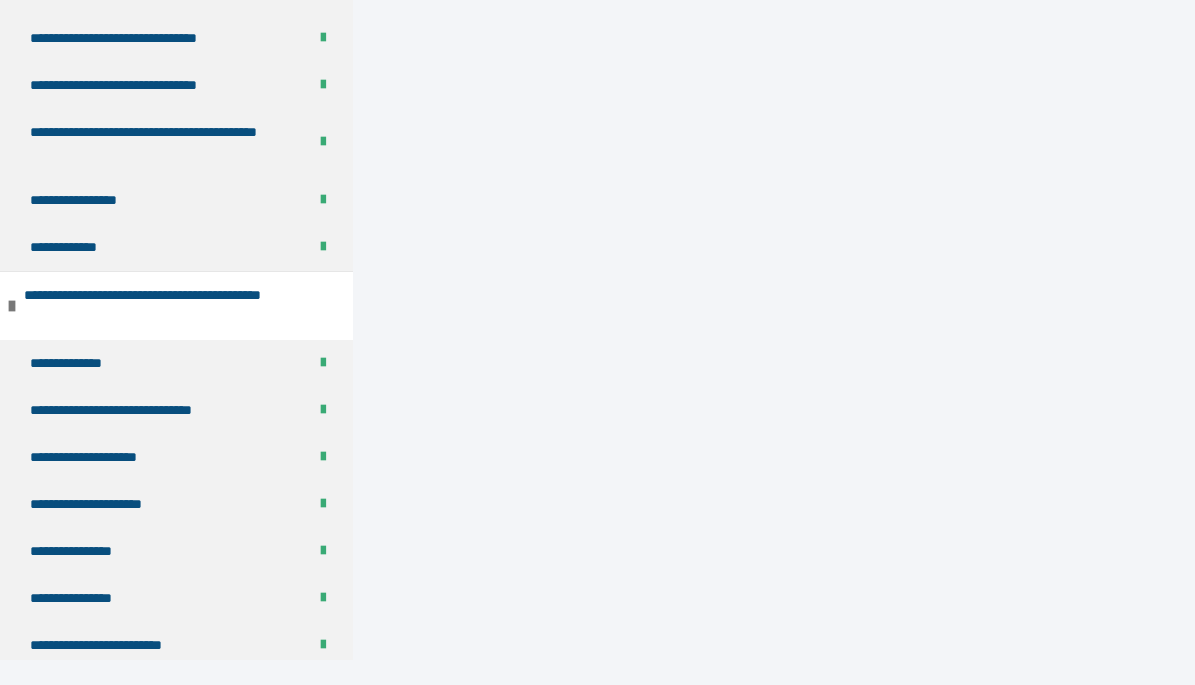 scroll, scrollTop: 371, scrollLeft: 0, axis: vertical 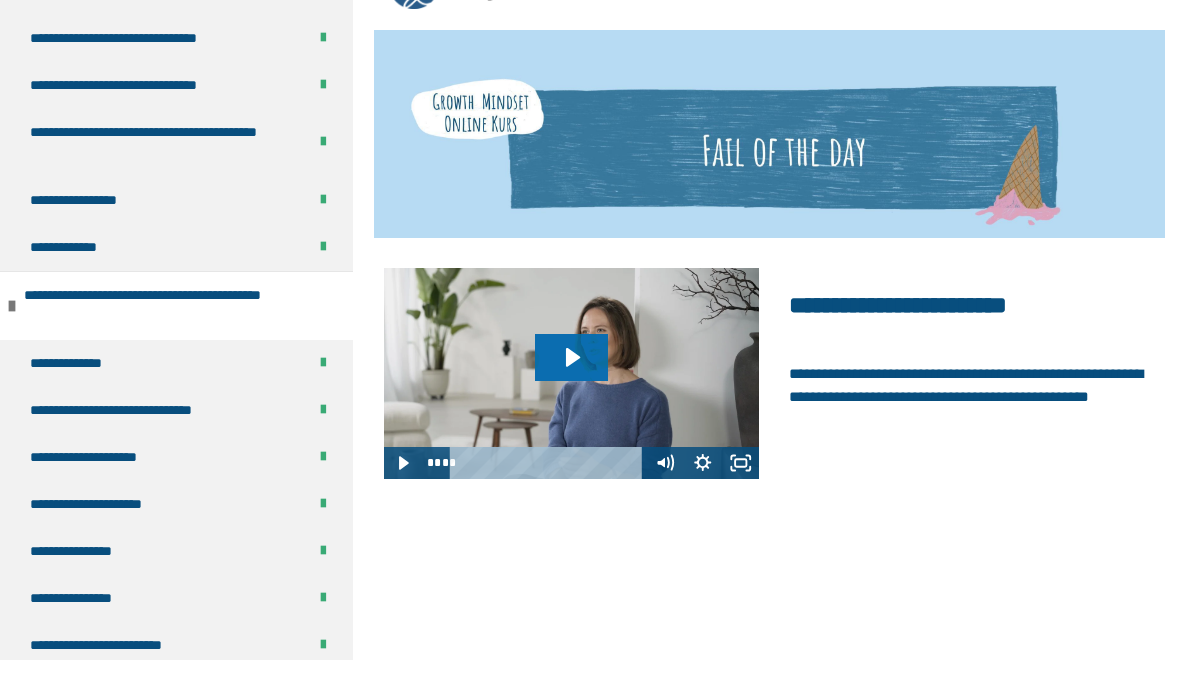 click 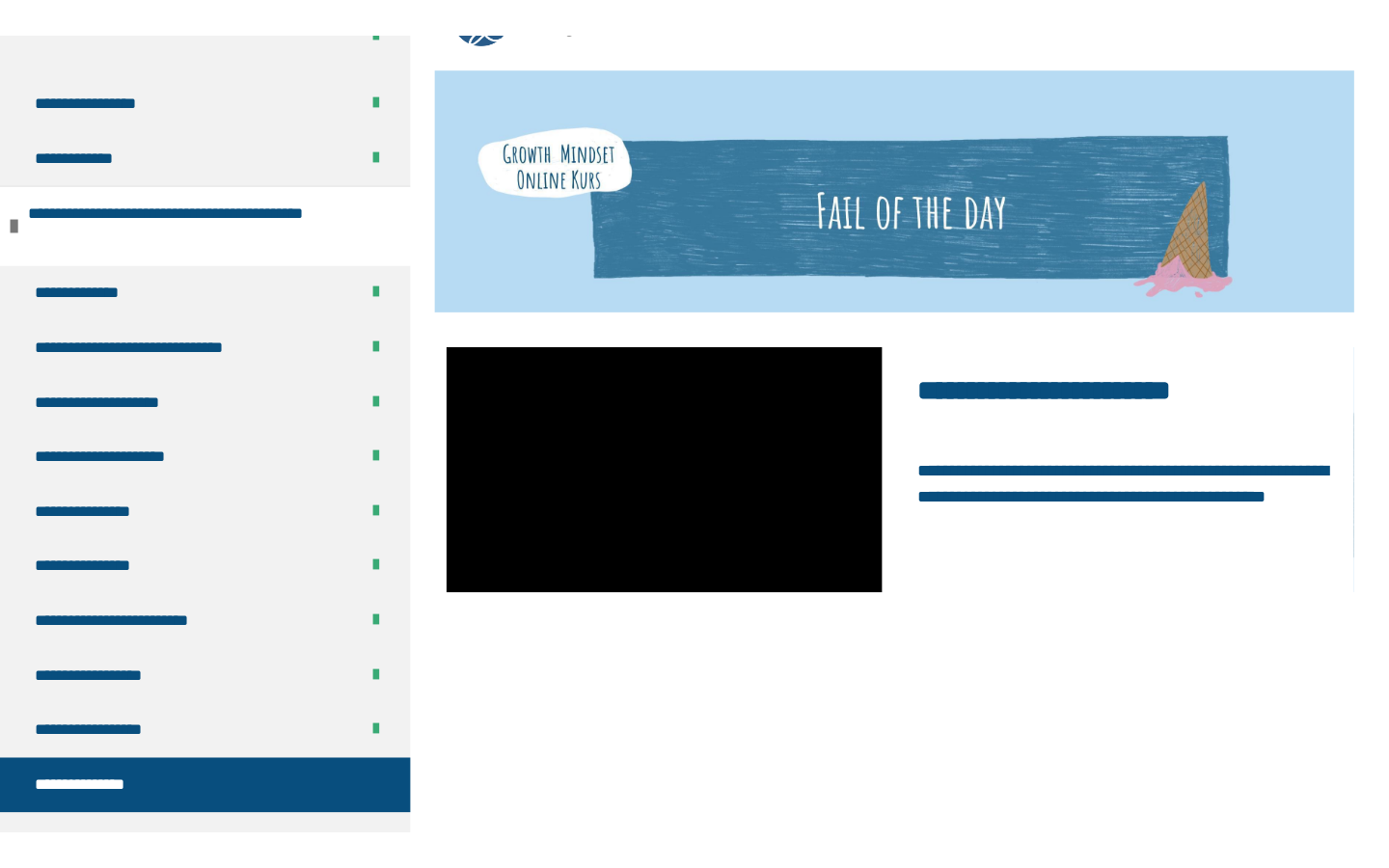 scroll, scrollTop: 796, scrollLeft: 0, axis: vertical 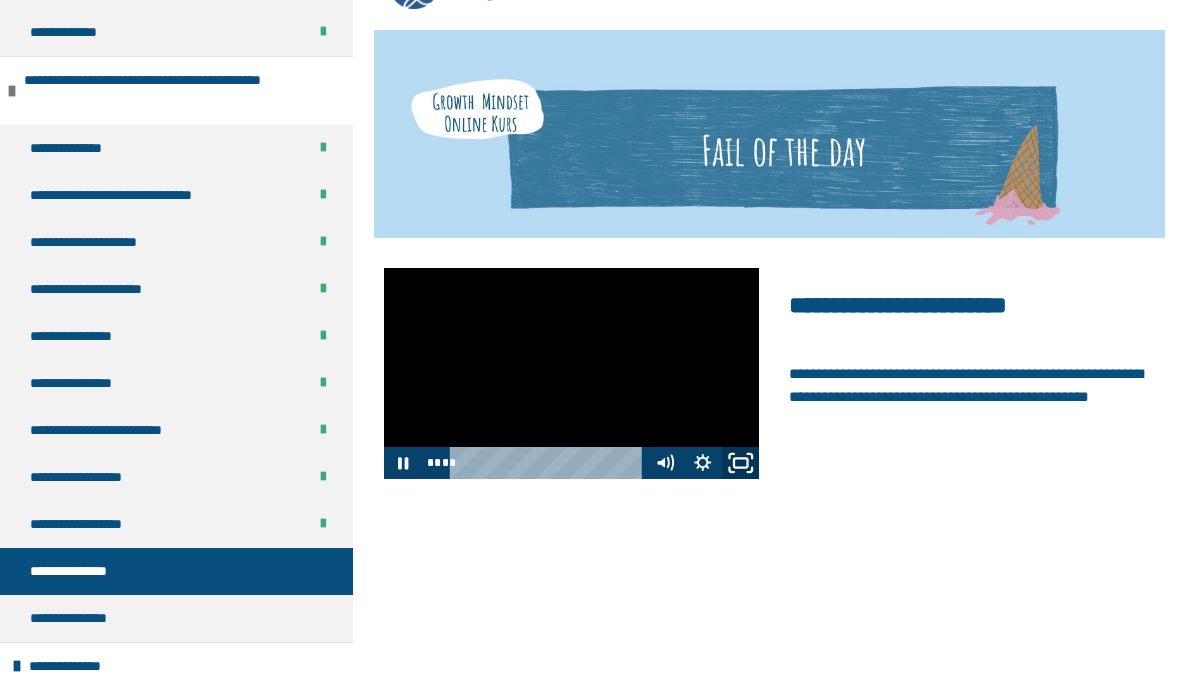 click 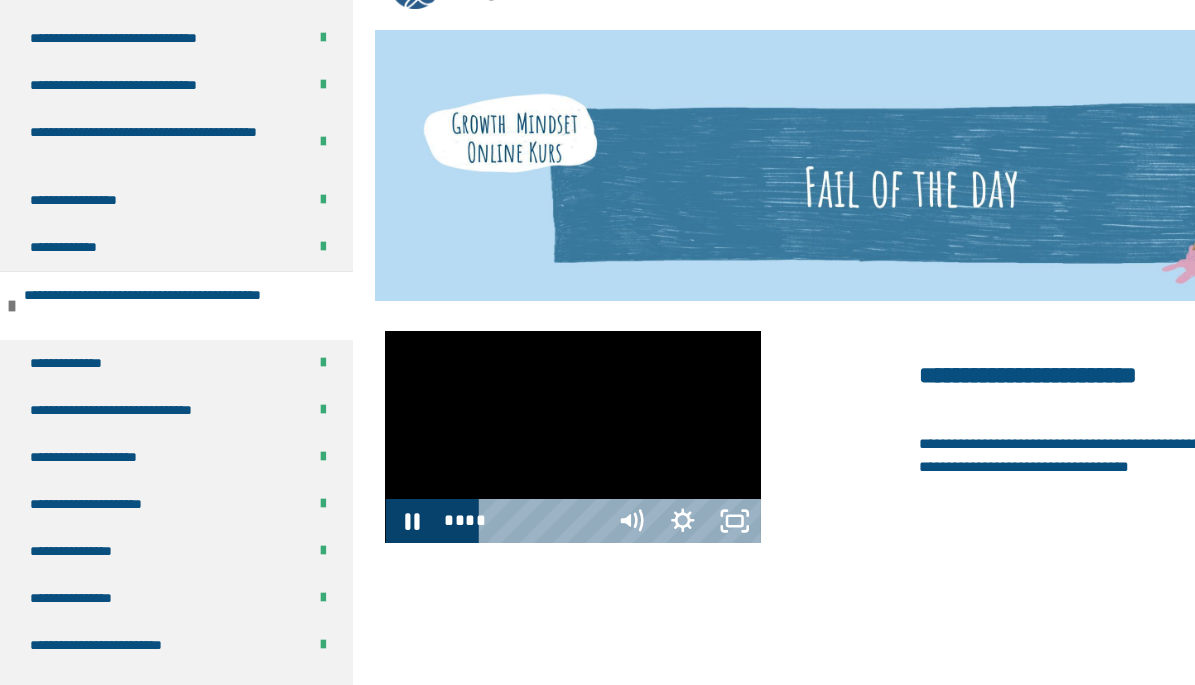 scroll, scrollTop: 610, scrollLeft: 0, axis: vertical 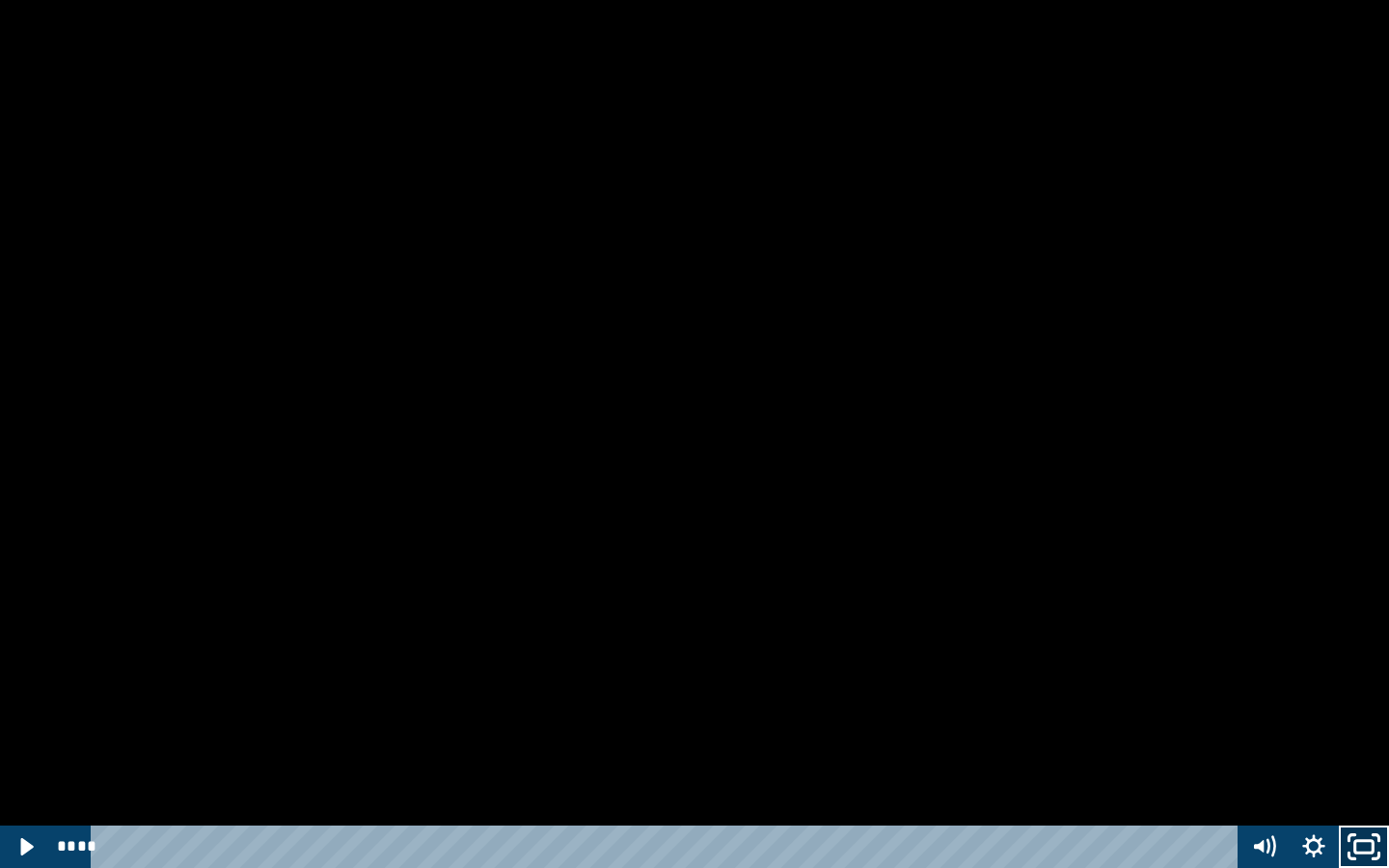 click 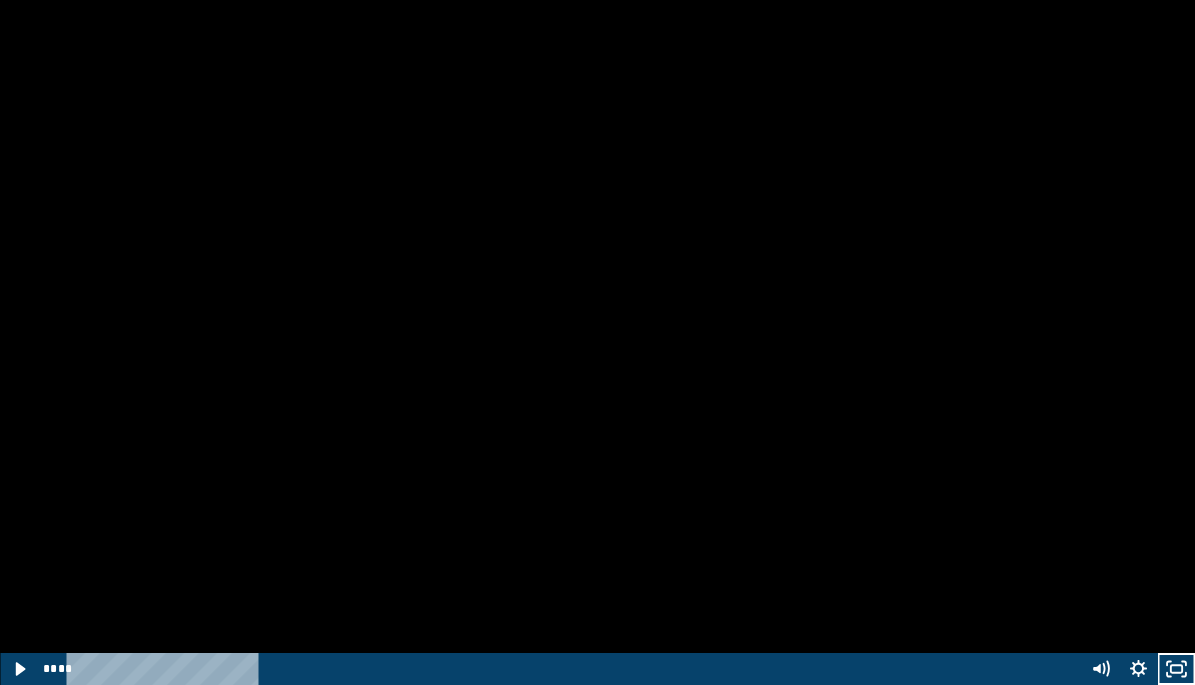 scroll, scrollTop: 588, scrollLeft: 0, axis: vertical 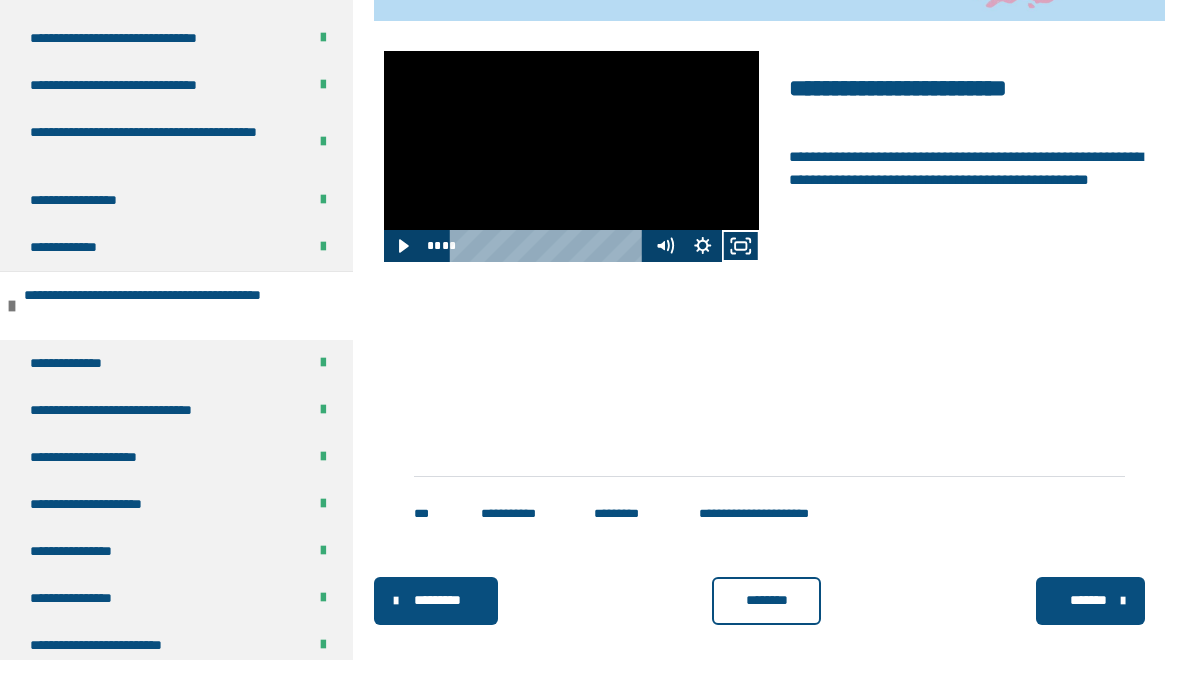 click on "********" at bounding box center [767, 601] 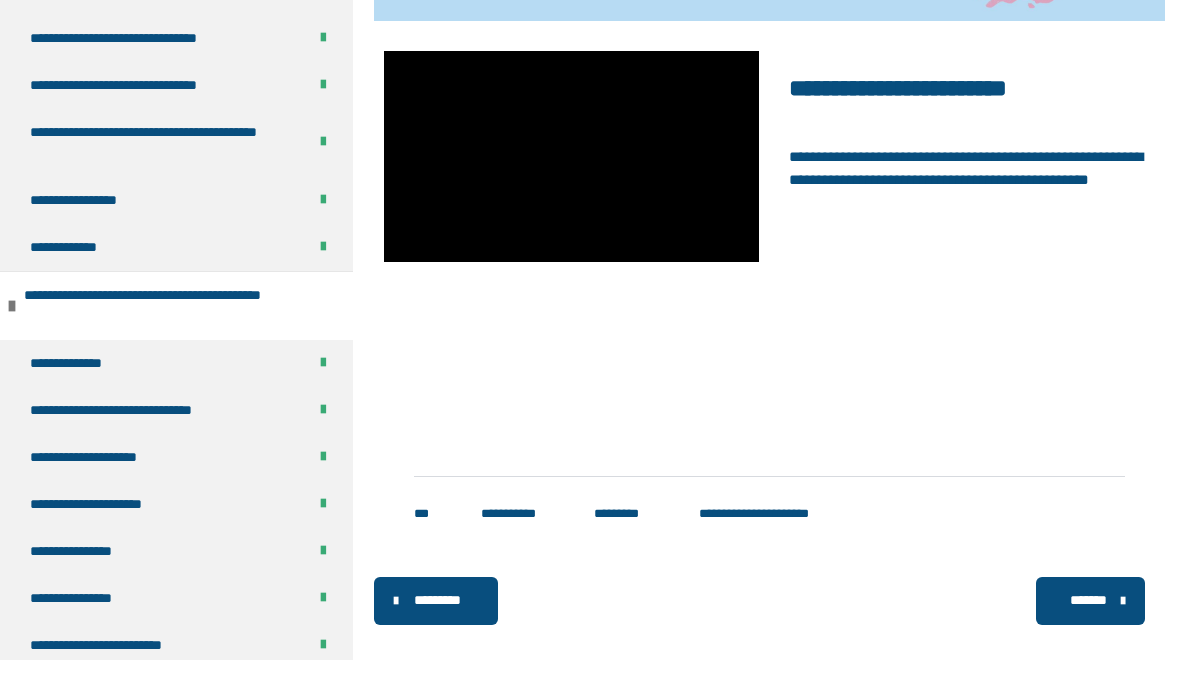 click on "*******" at bounding box center [1090, 601] 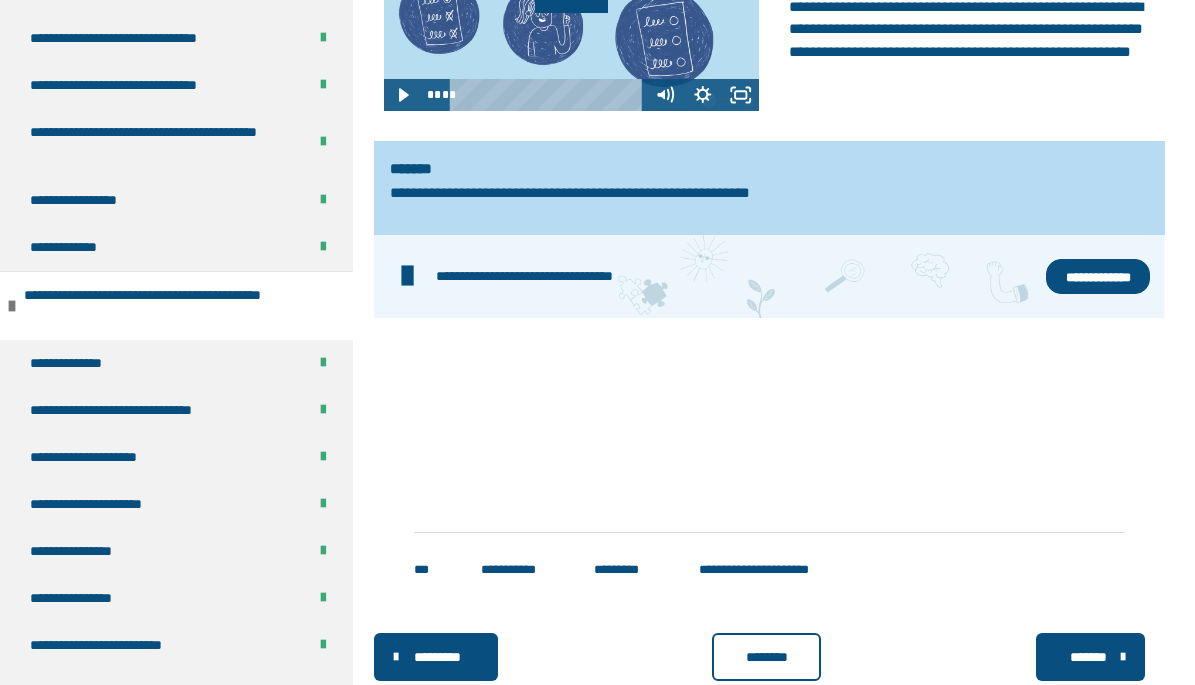 scroll, scrollTop: 526, scrollLeft: 0, axis: vertical 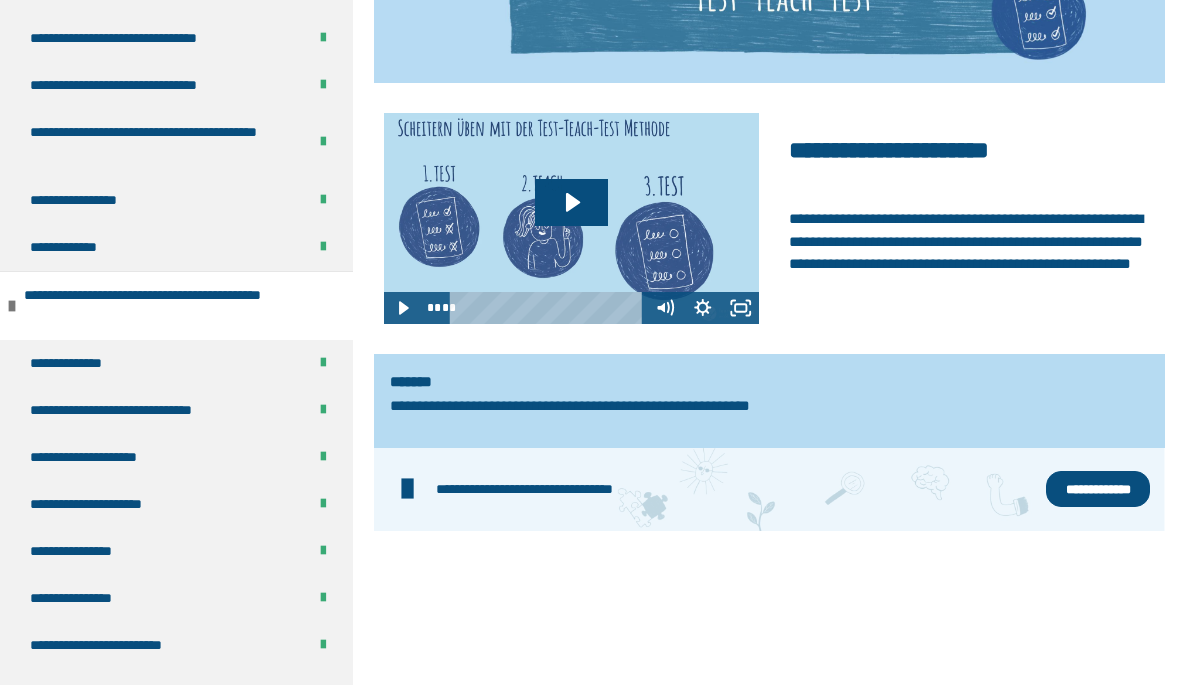 click on "**********" at bounding box center [1098, 489] 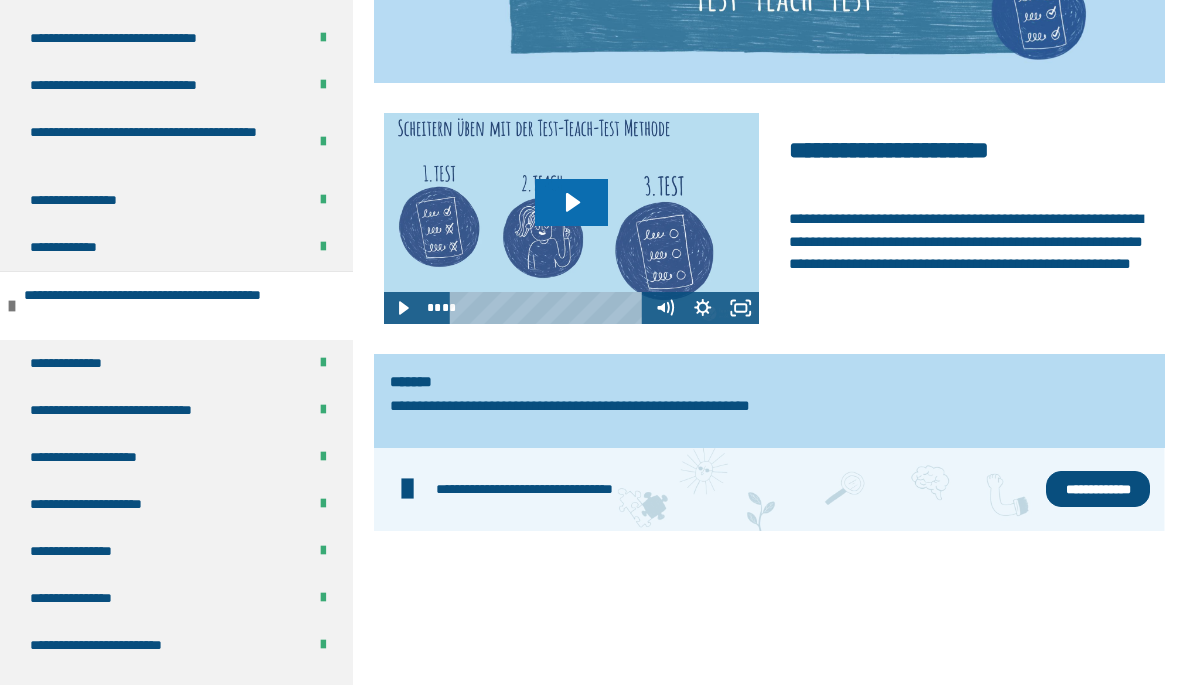 click 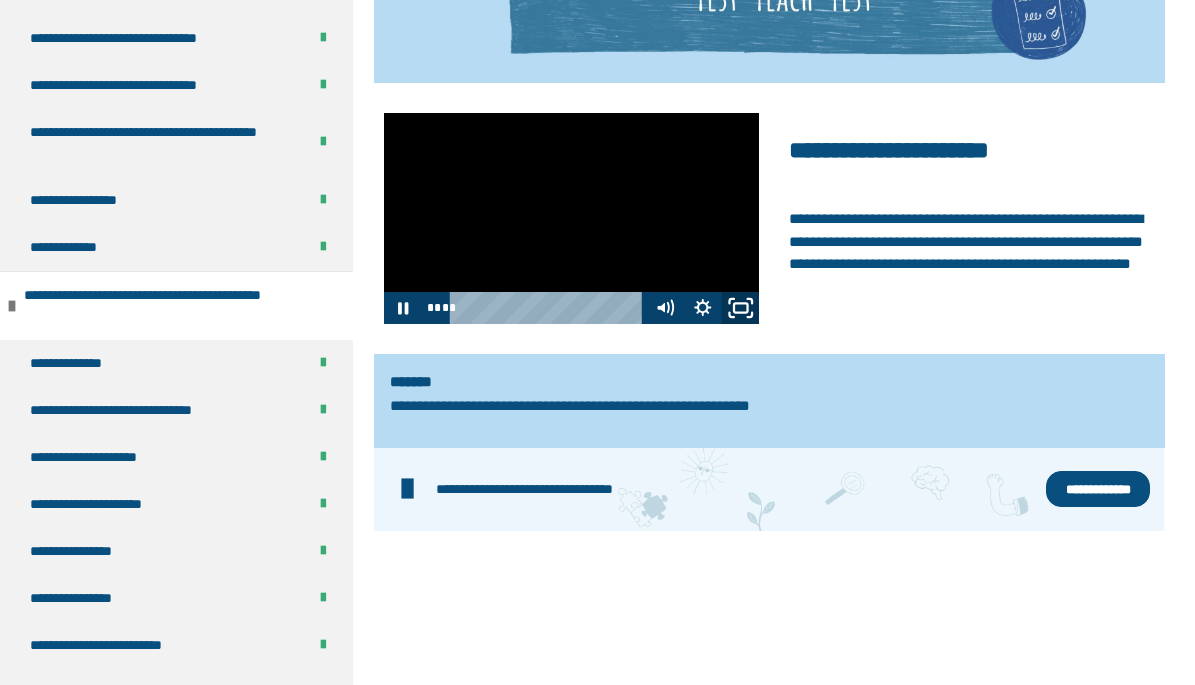click 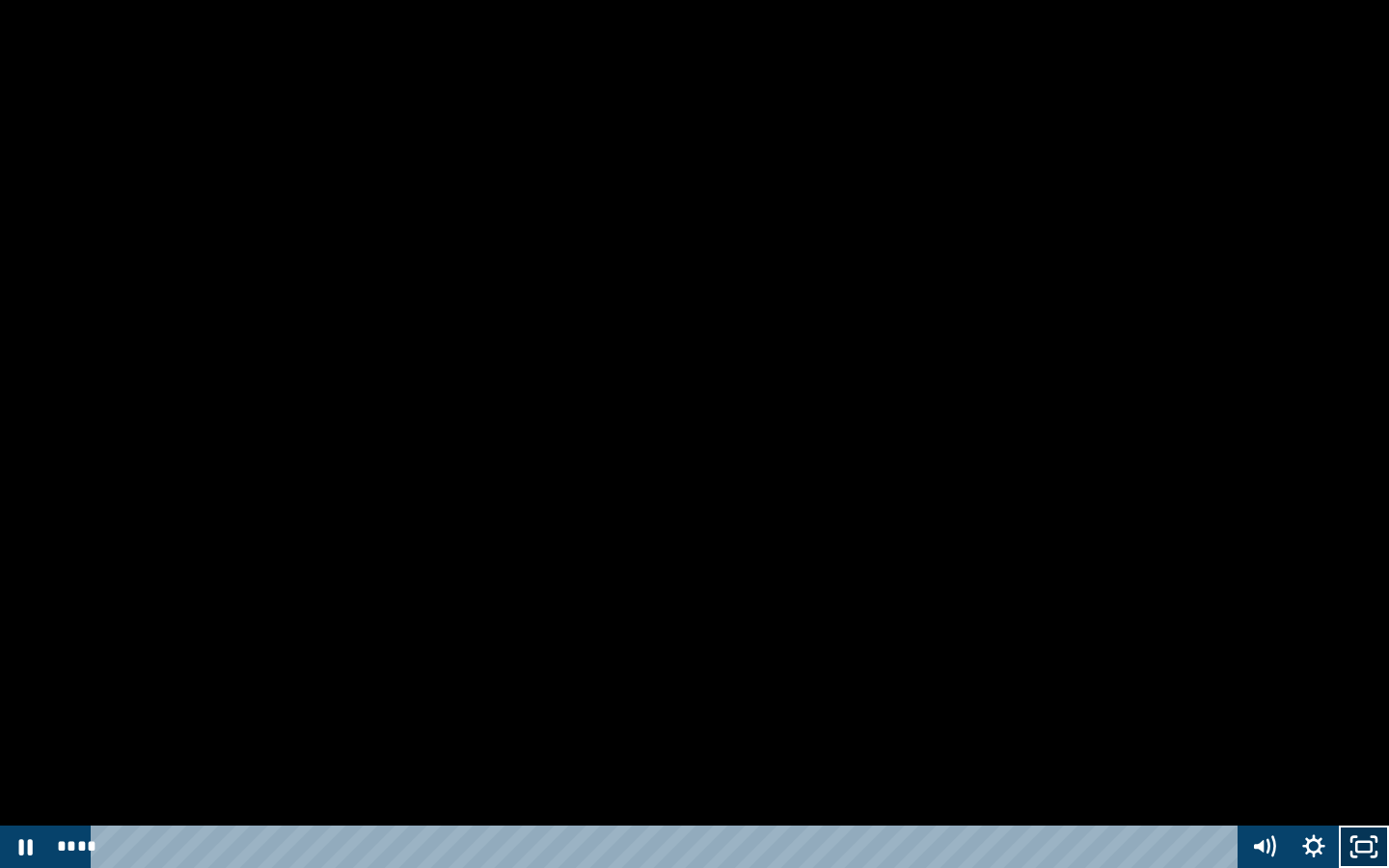 click 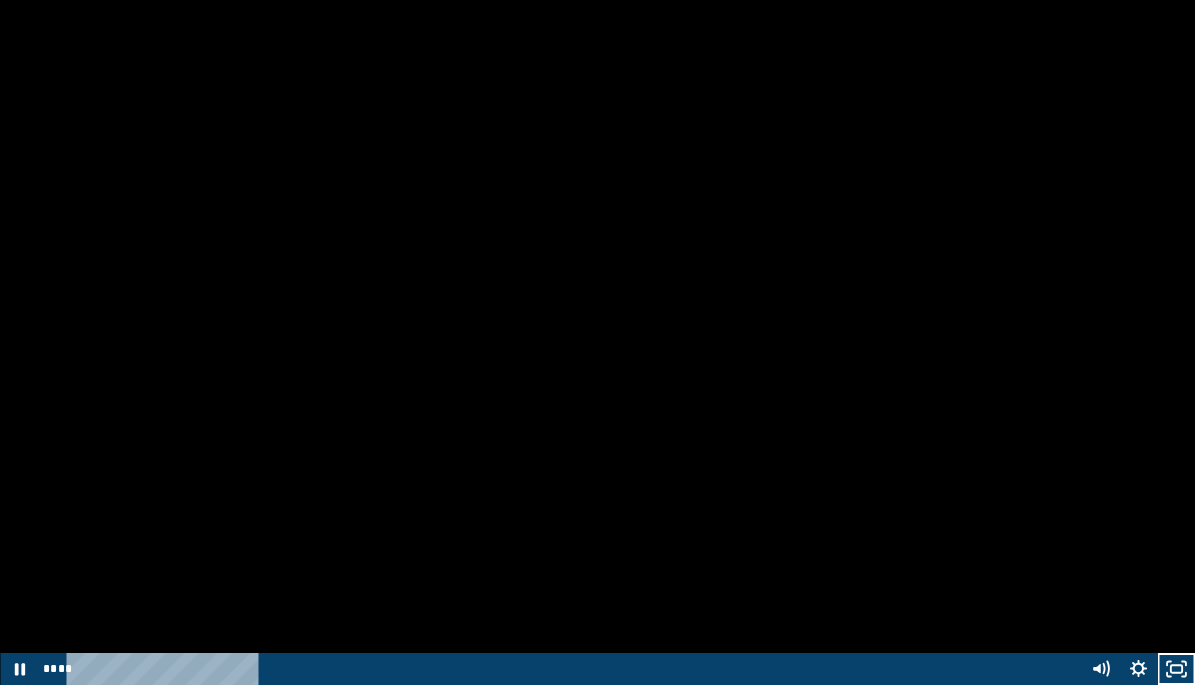 scroll, scrollTop: 808, scrollLeft: 0, axis: vertical 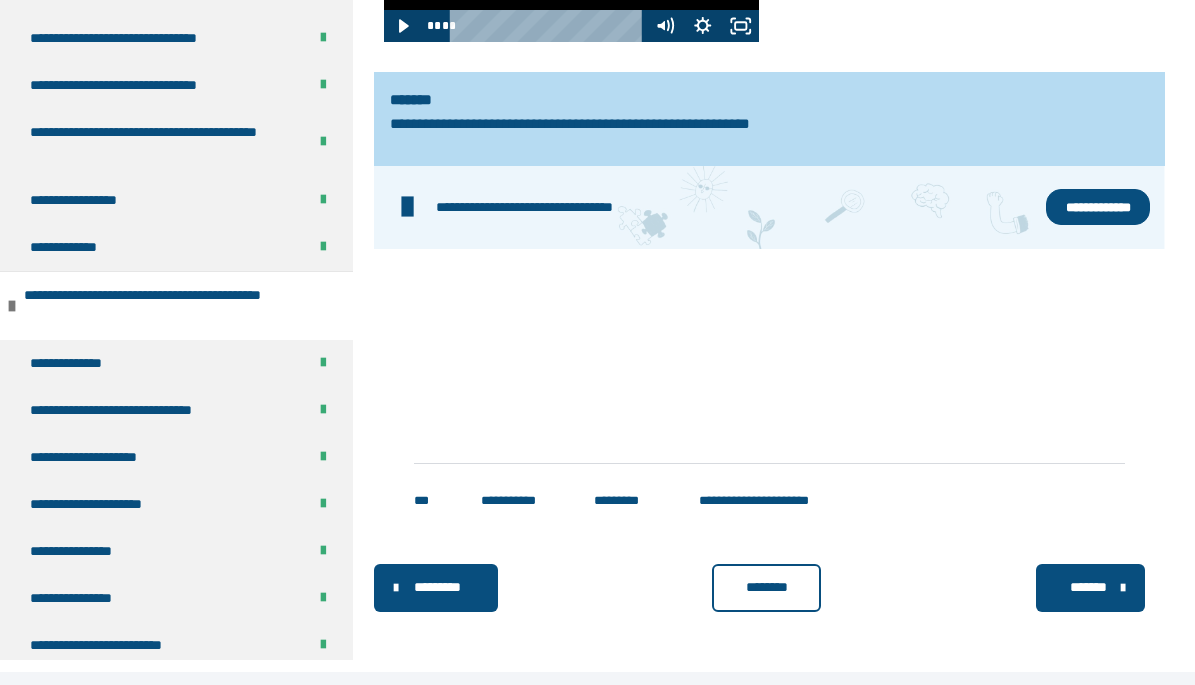 click on "********" at bounding box center (767, 587) 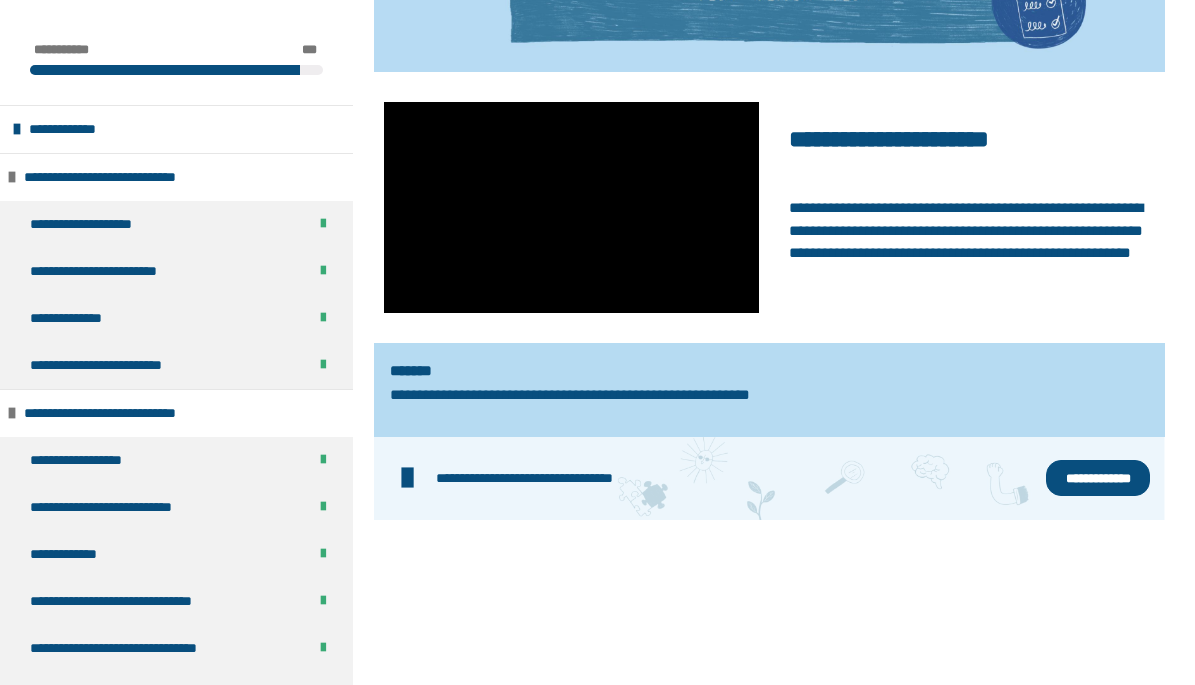 scroll, scrollTop: 808, scrollLeft: 0, axis: vertical 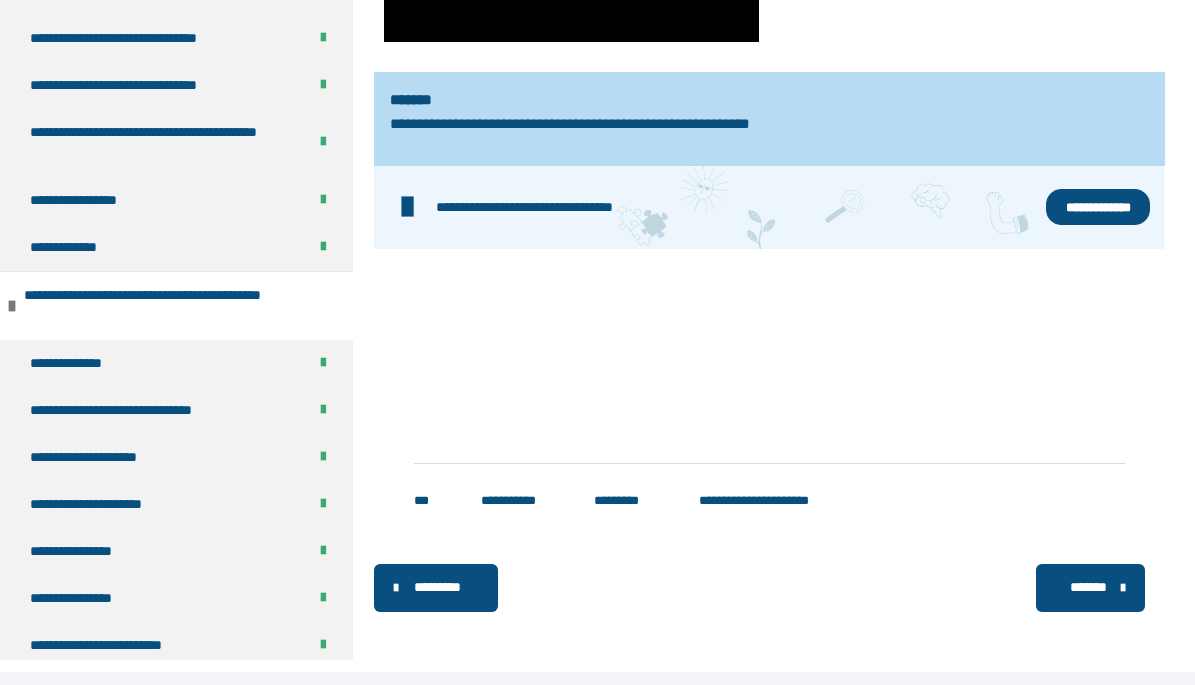 click on "*******" at bounding box center (1088, 587) 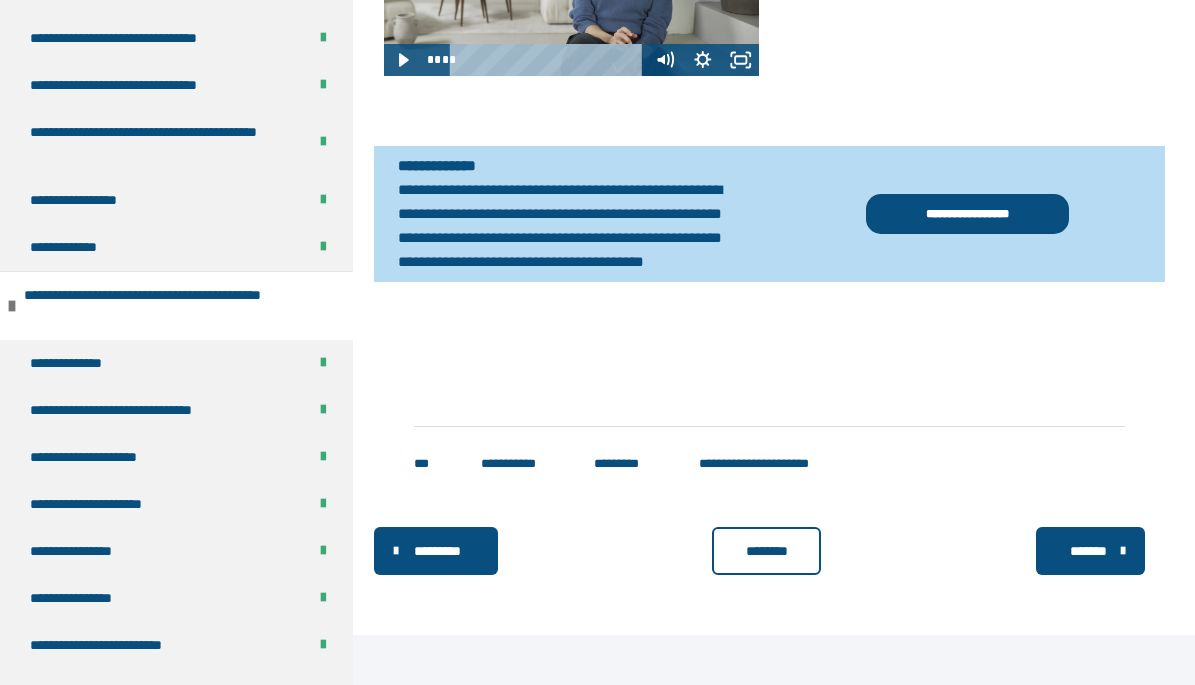 scroll, scrollTop: 564, scrollLeft: 0, axis: vertical 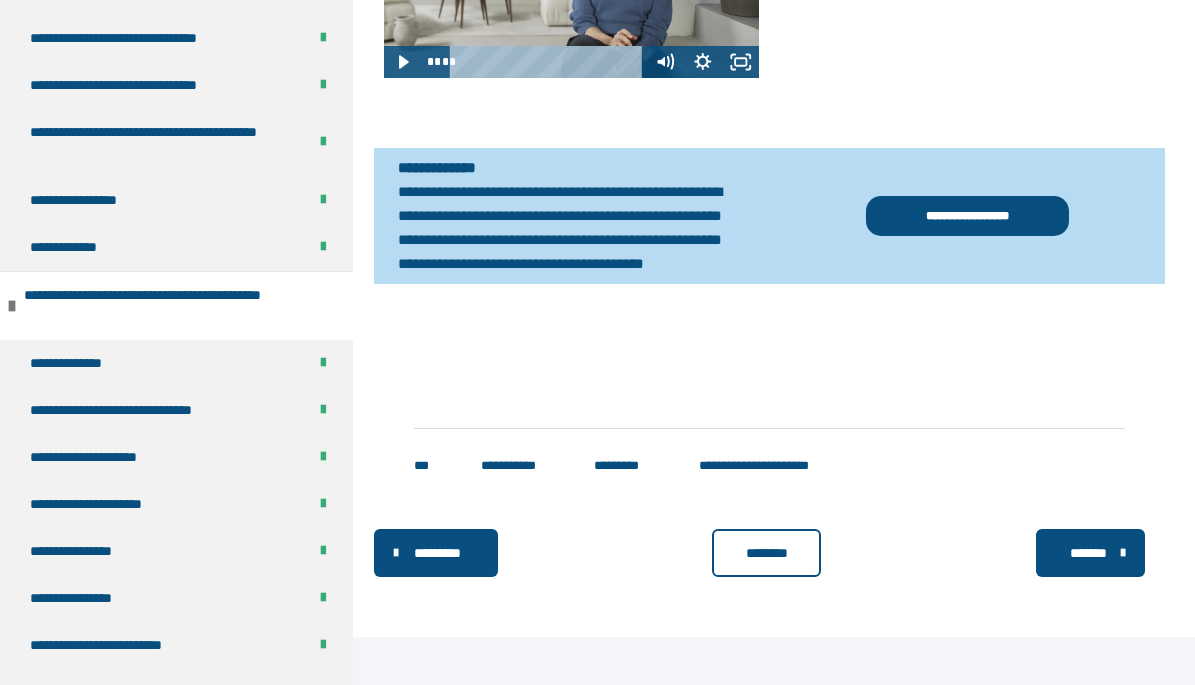 click 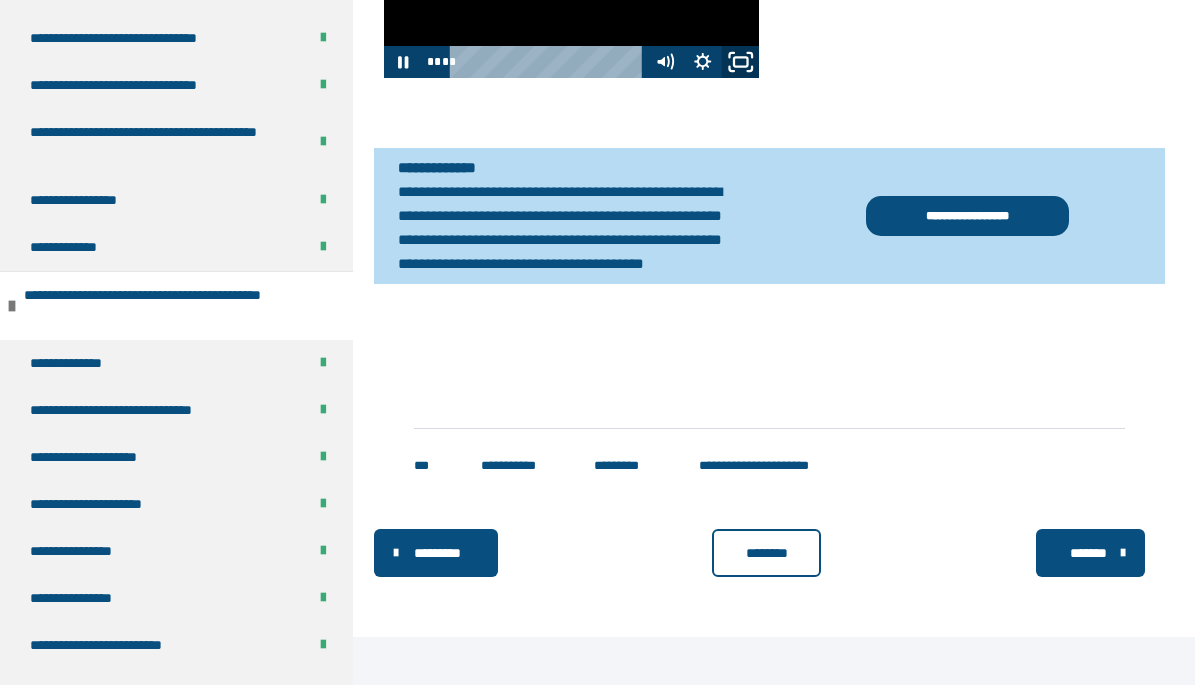 click 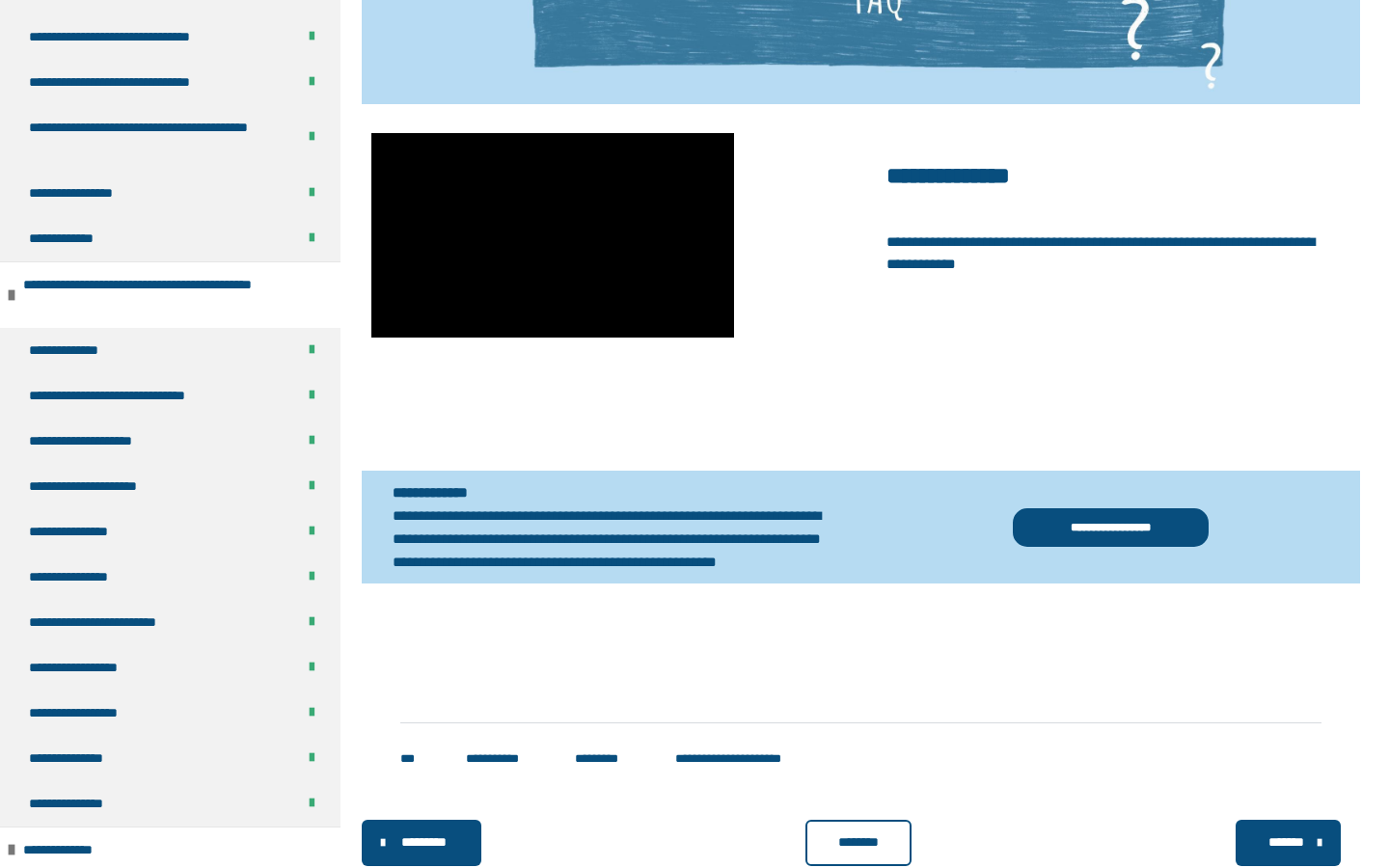 type 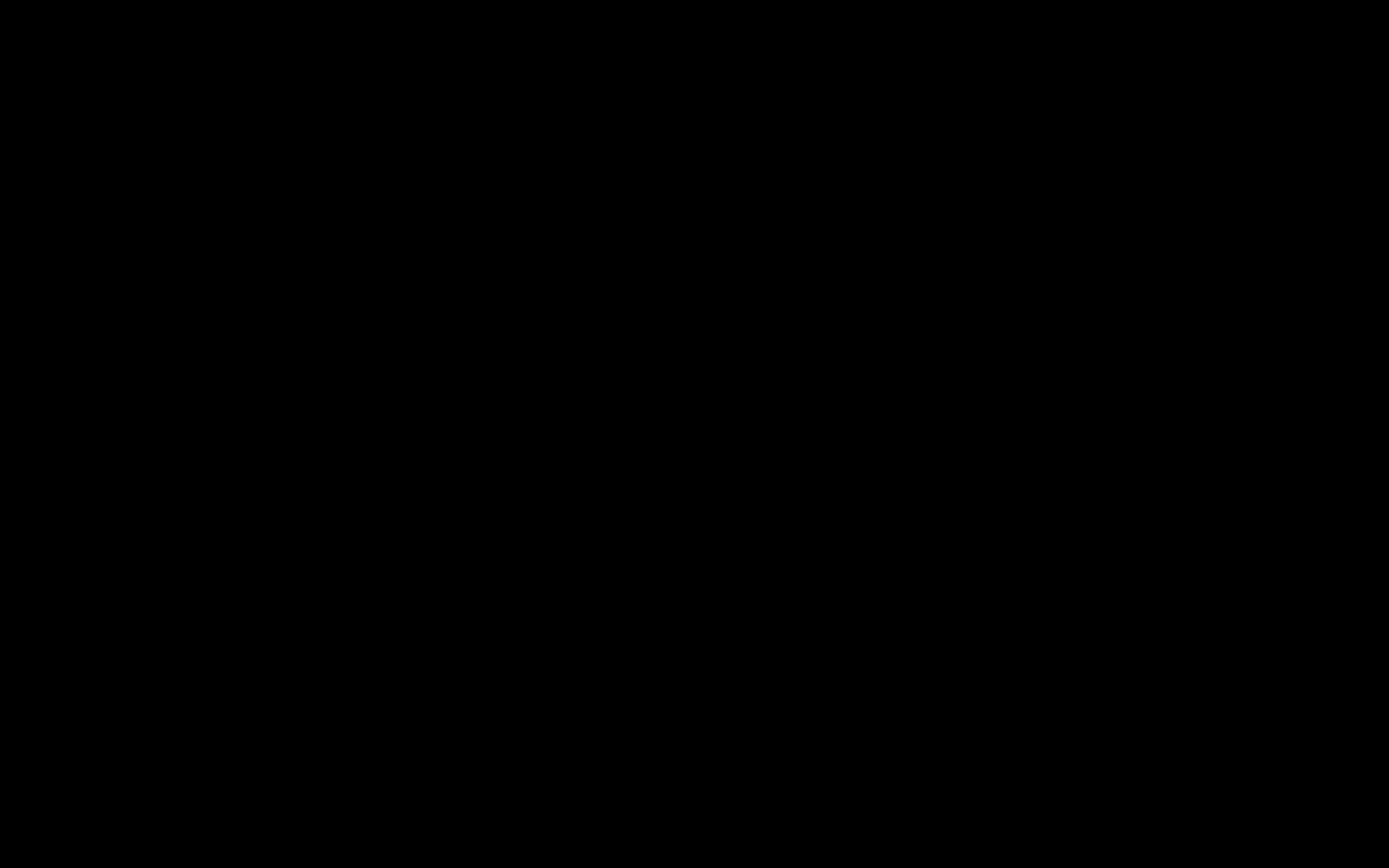 click at bounding box center (1364, 847) 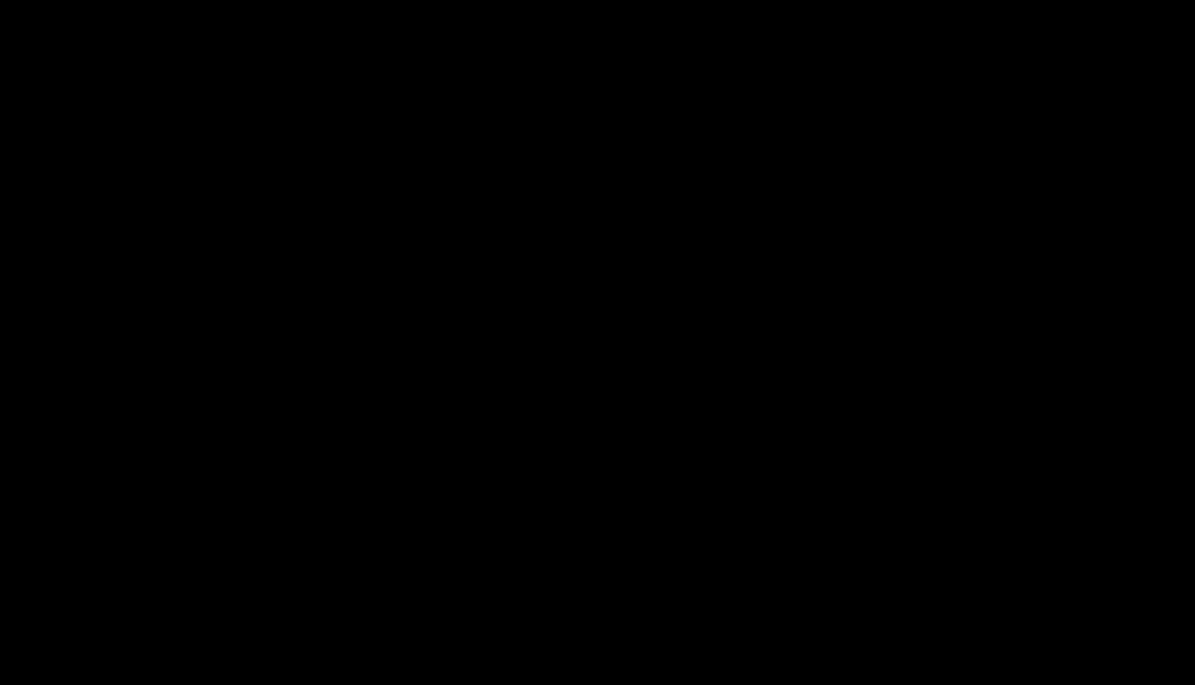 click at bounding box center [1176, 669] 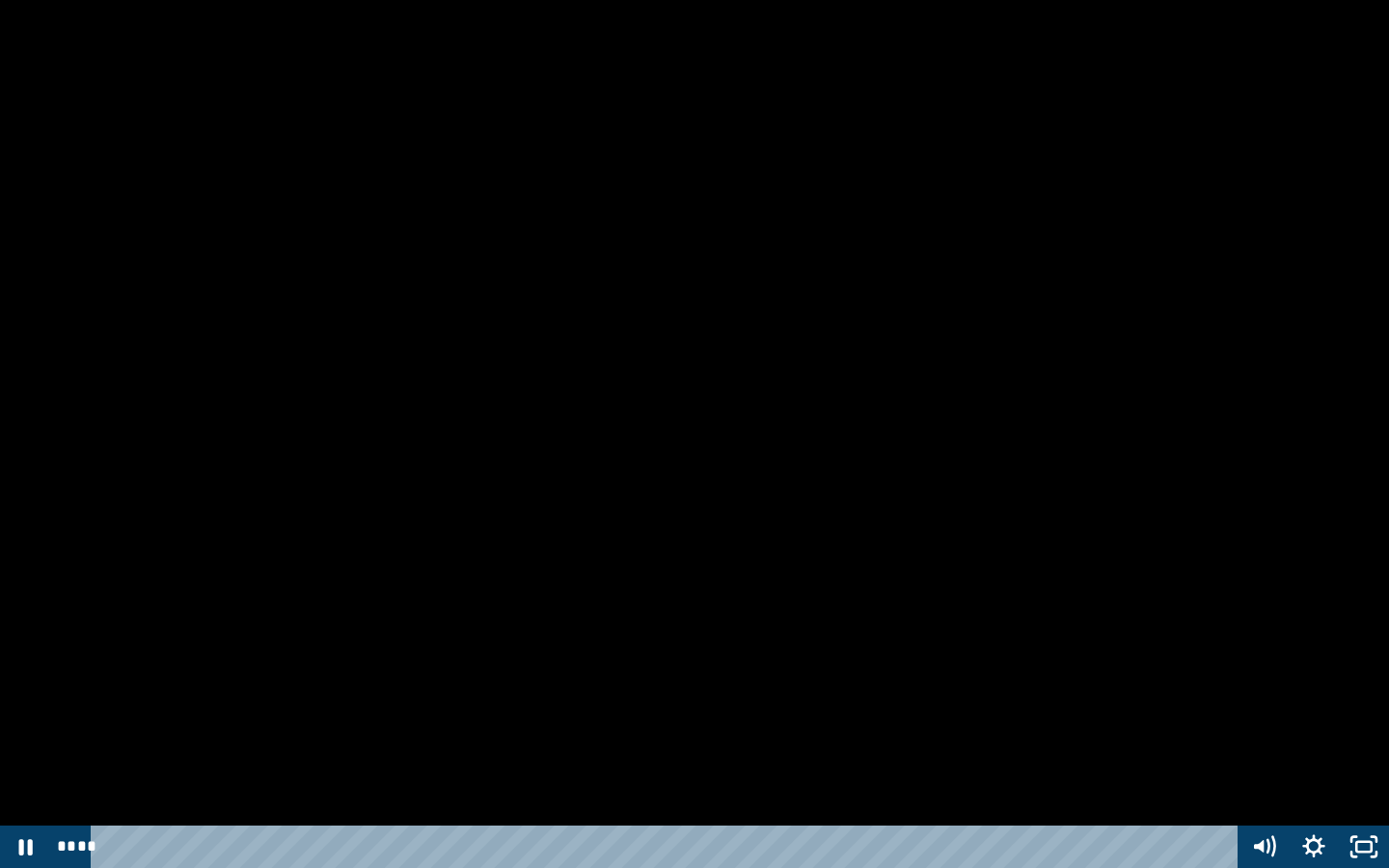 click at bounding box center (694, 434) 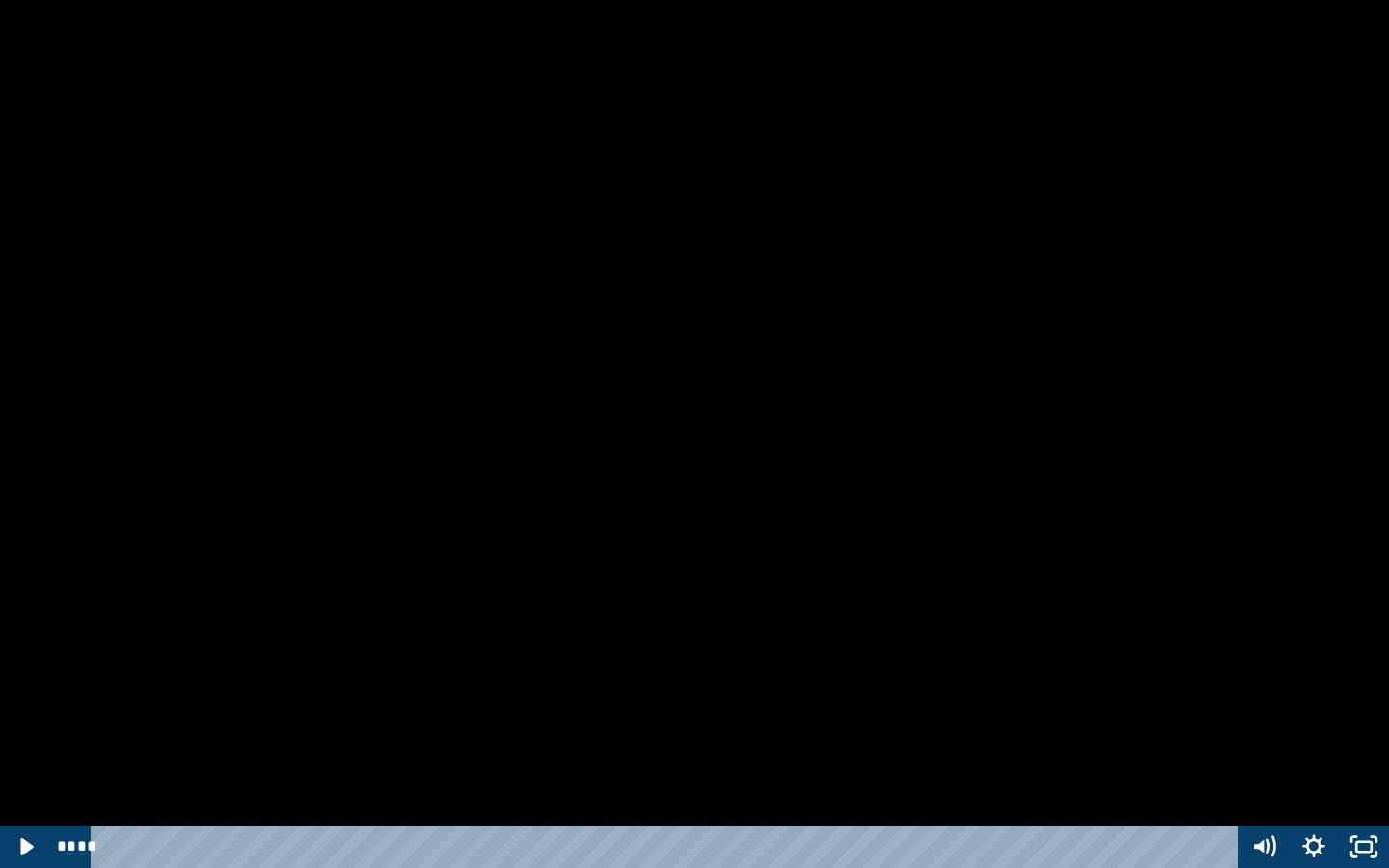 type 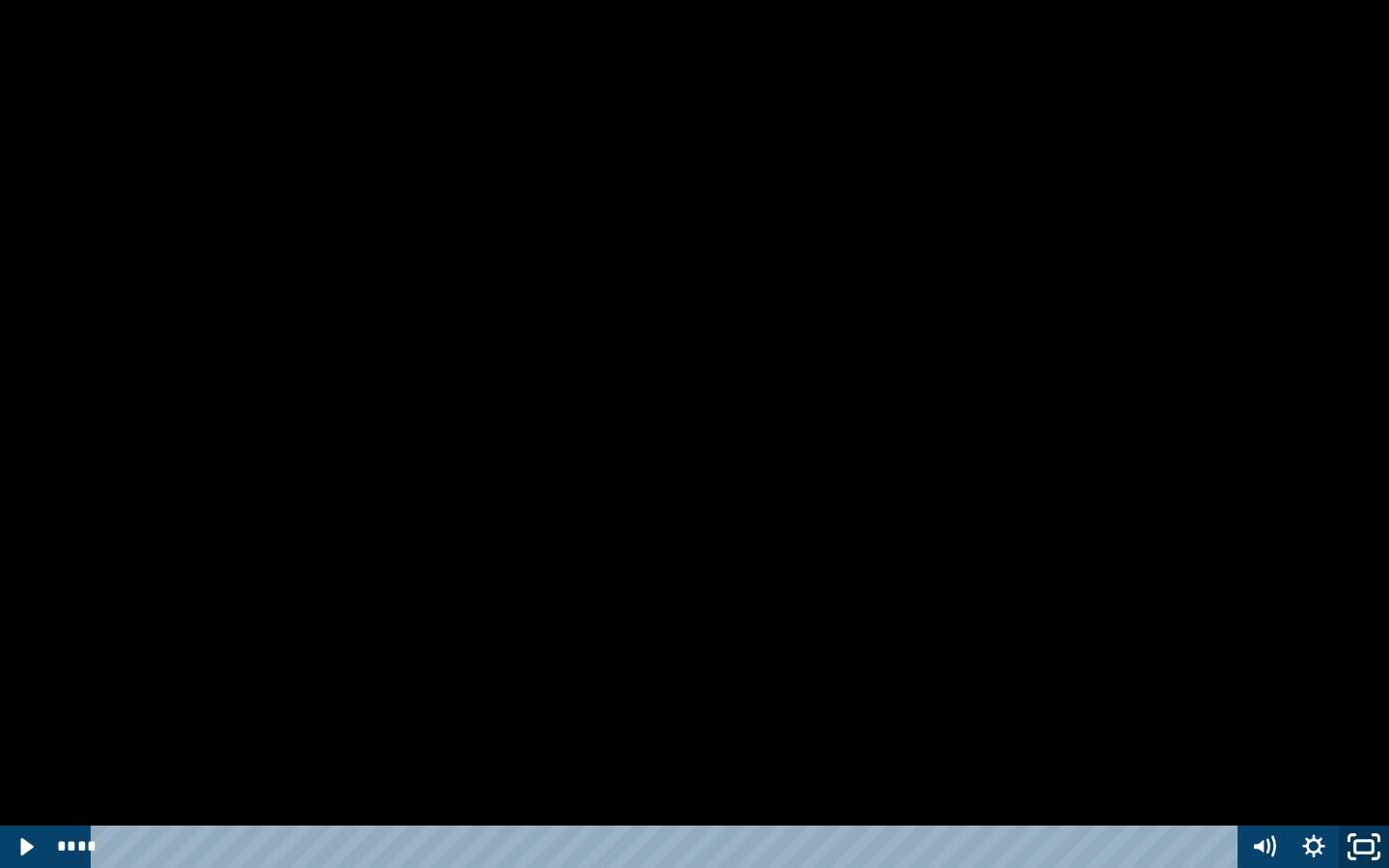 click 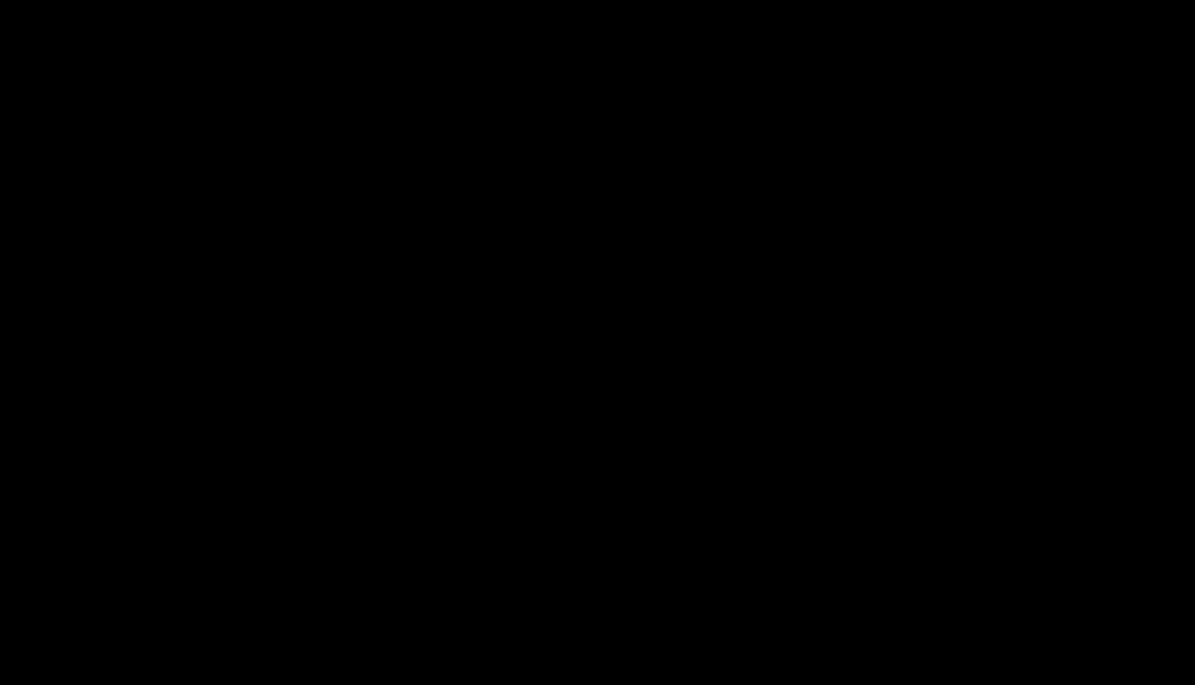 scroll, scrollTop: 748, scrollLeft: 0, axis: vertical 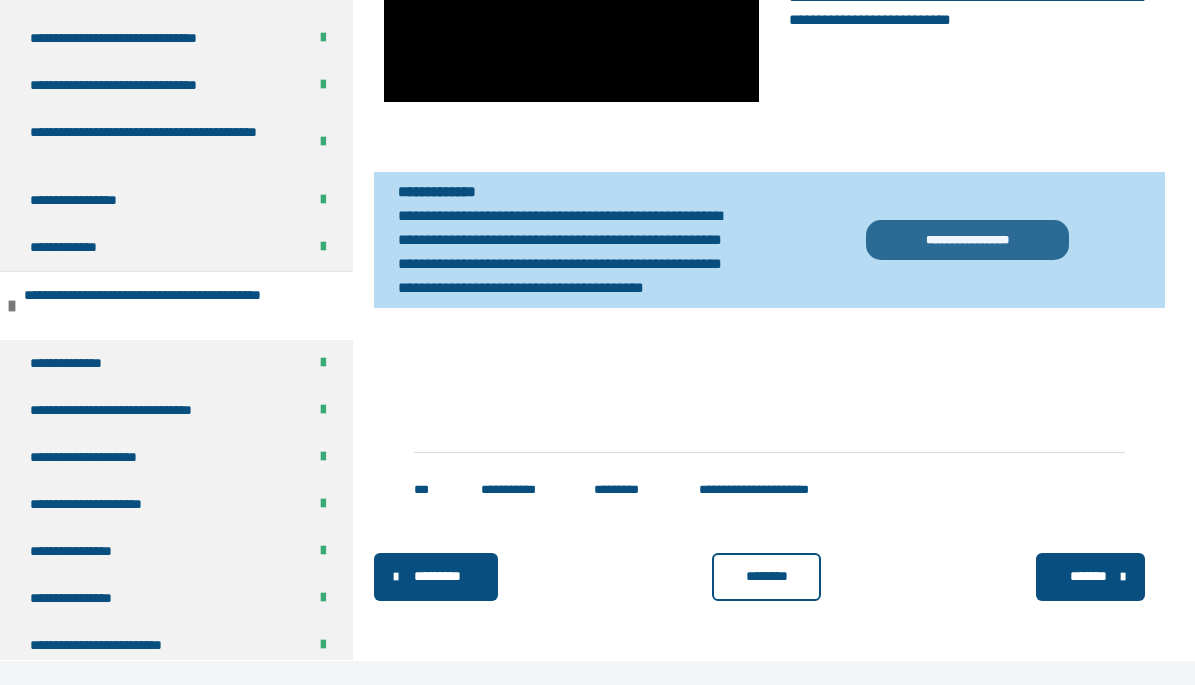 click on "**********" at bounding box center (967, 240) 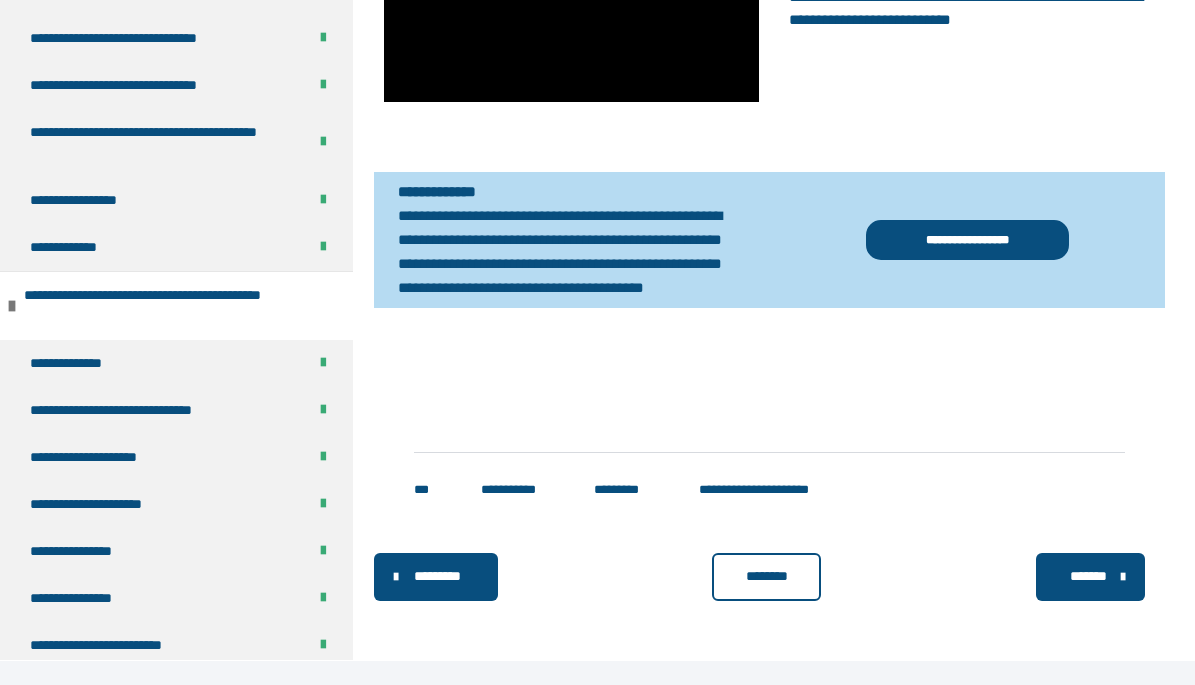 click on "********" at bounding box center [767, 576] 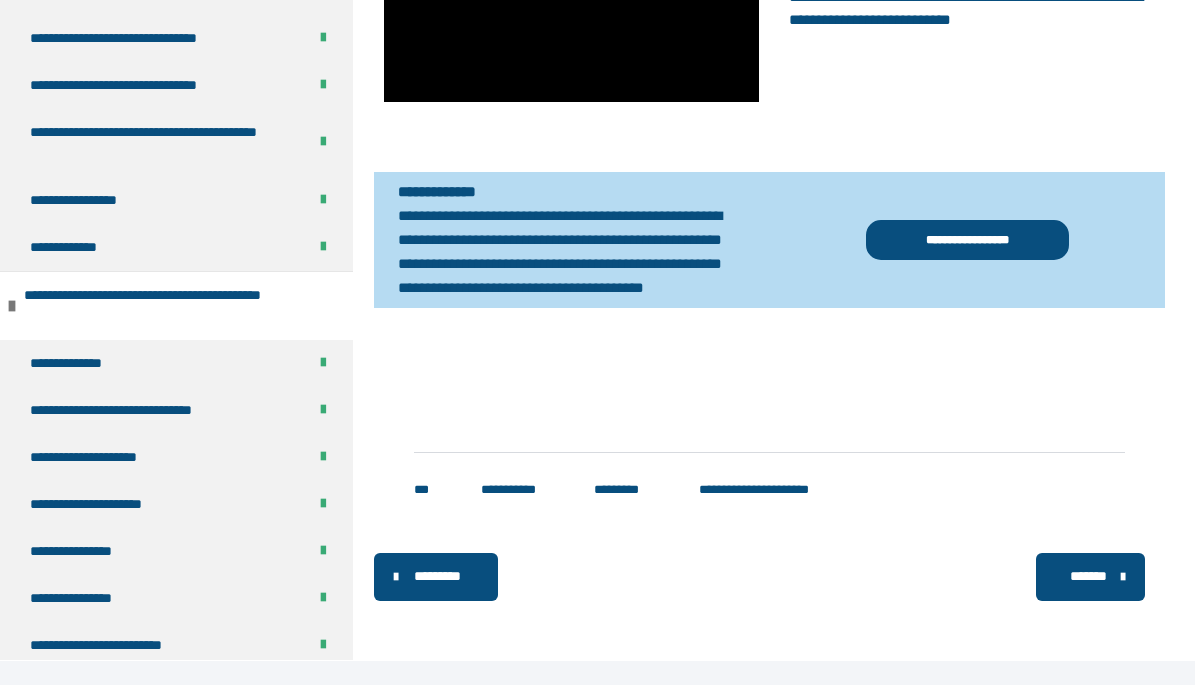 click on "*******" at bounding box center [1090, 577] 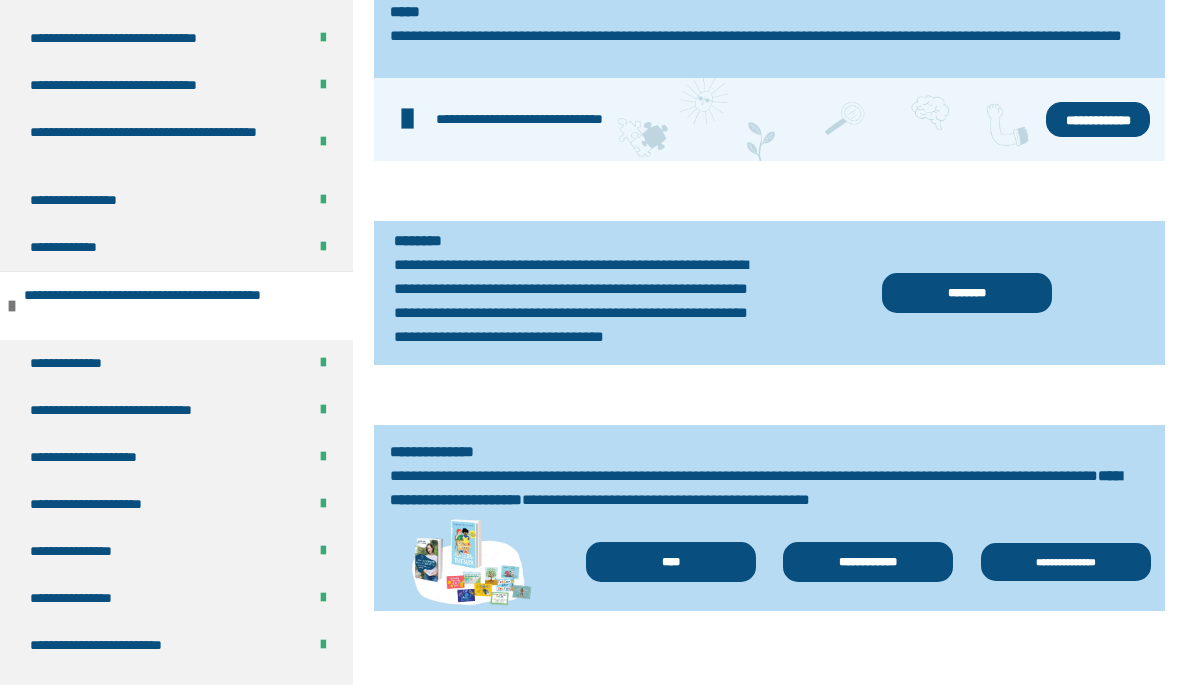 scroll, scrollTop: 754, scrollLeft: 0, axis: vertical 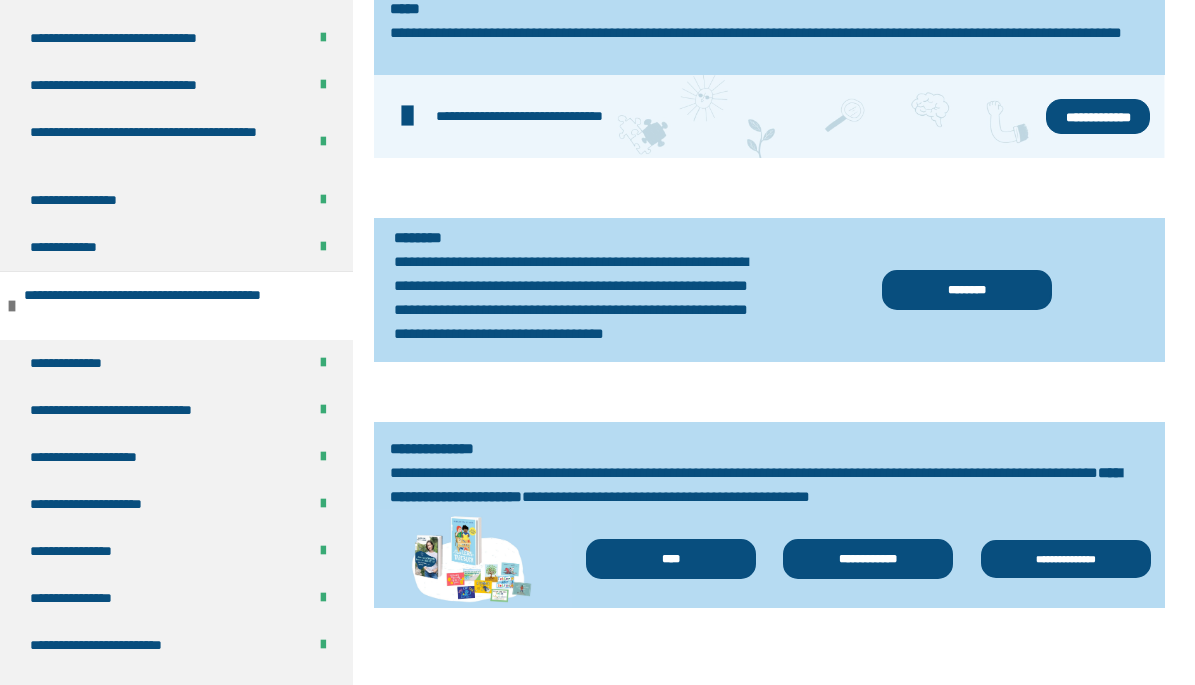 click on "**********" at bounding box center [1098, 117] 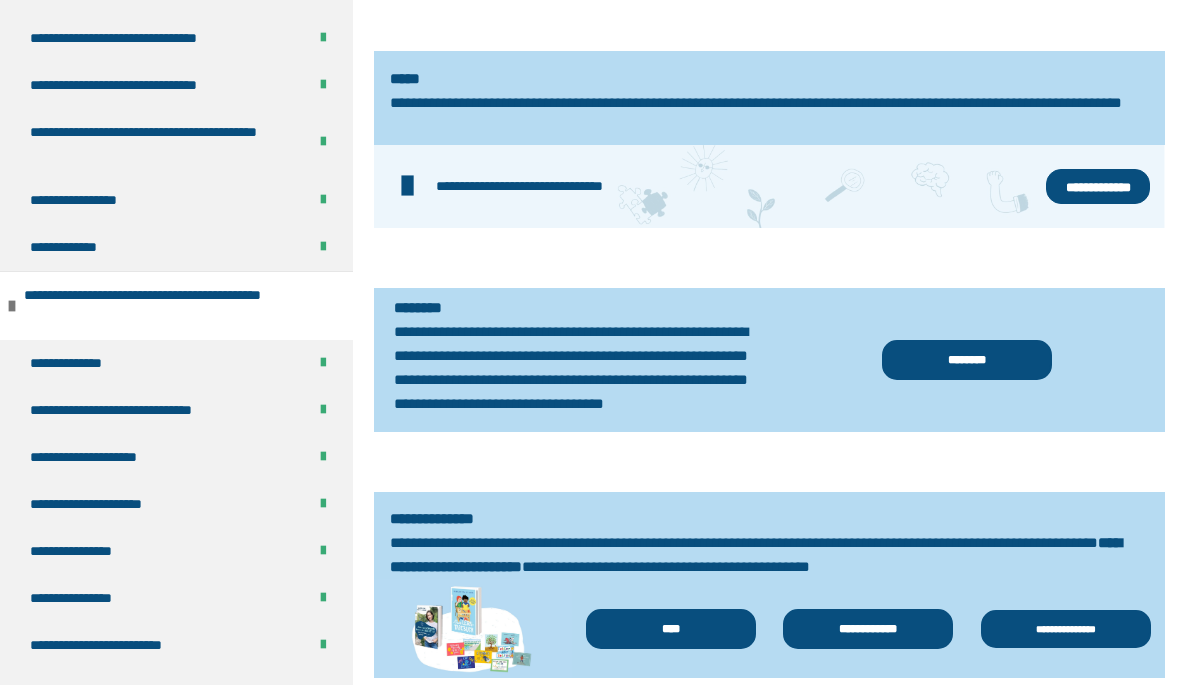 scroll, scrollTop: 683, scrollLeft: 0, axis: vertical 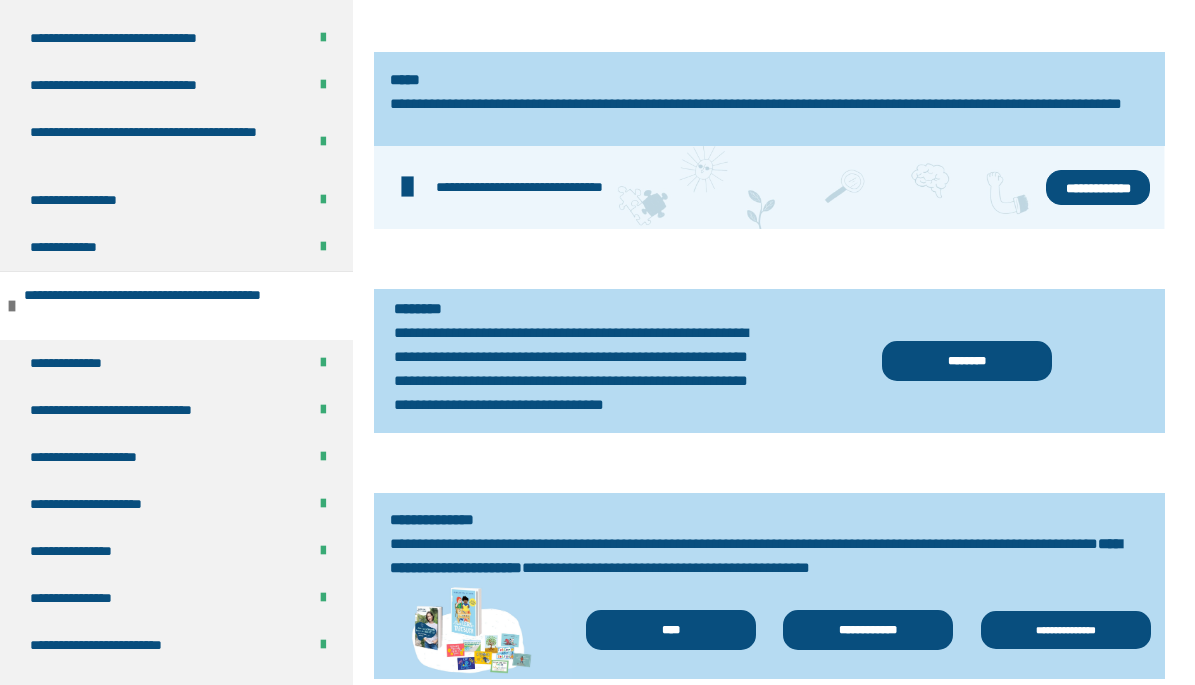 click 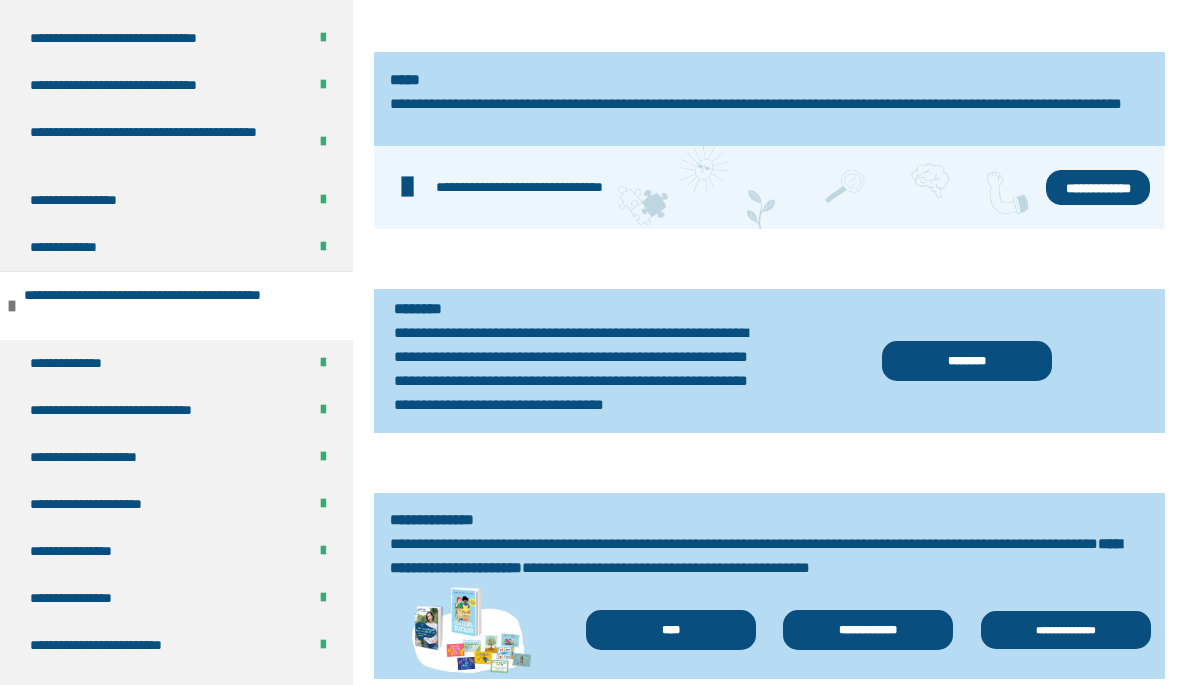 click 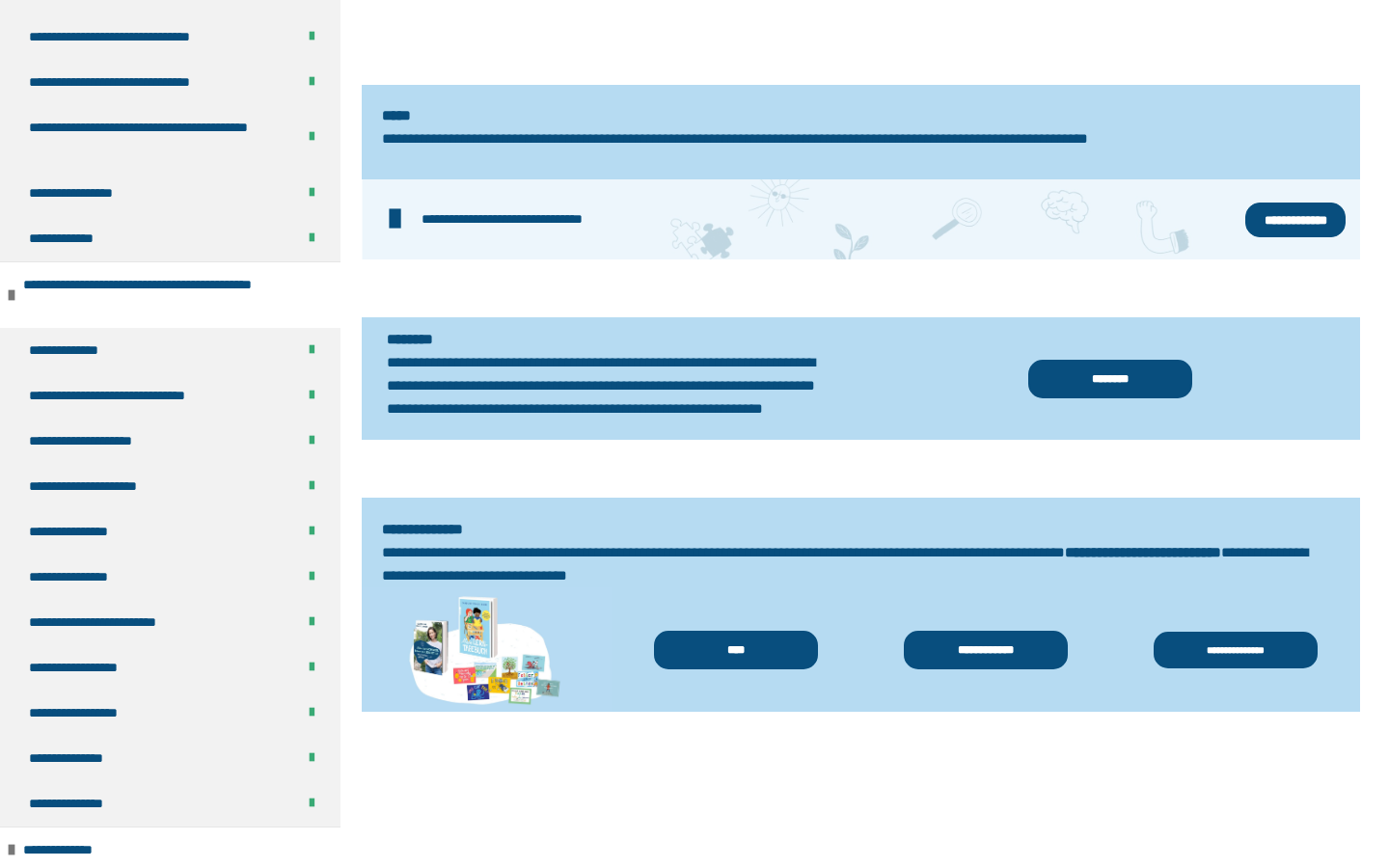 type 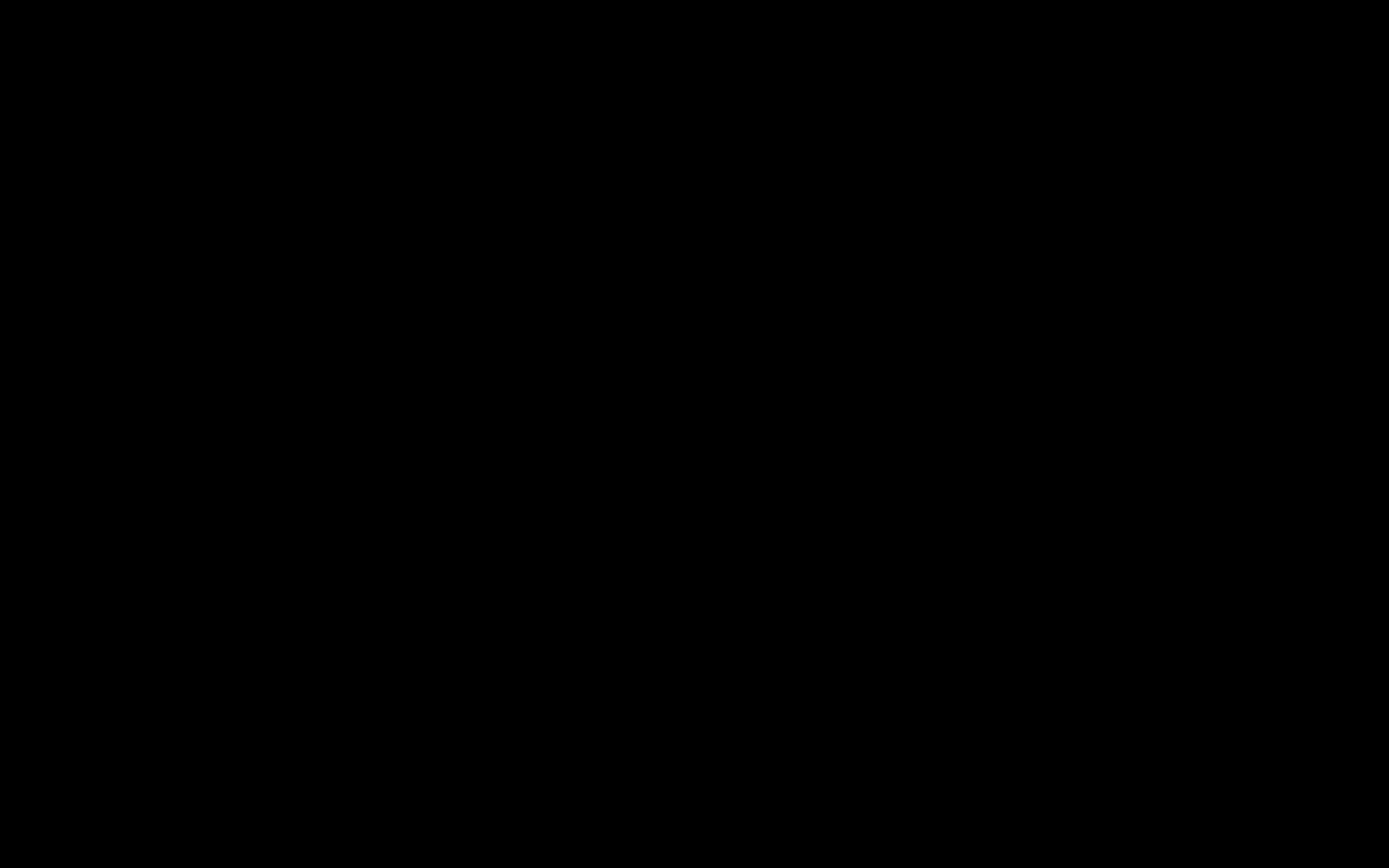 click at bounding box center (1364, 847) 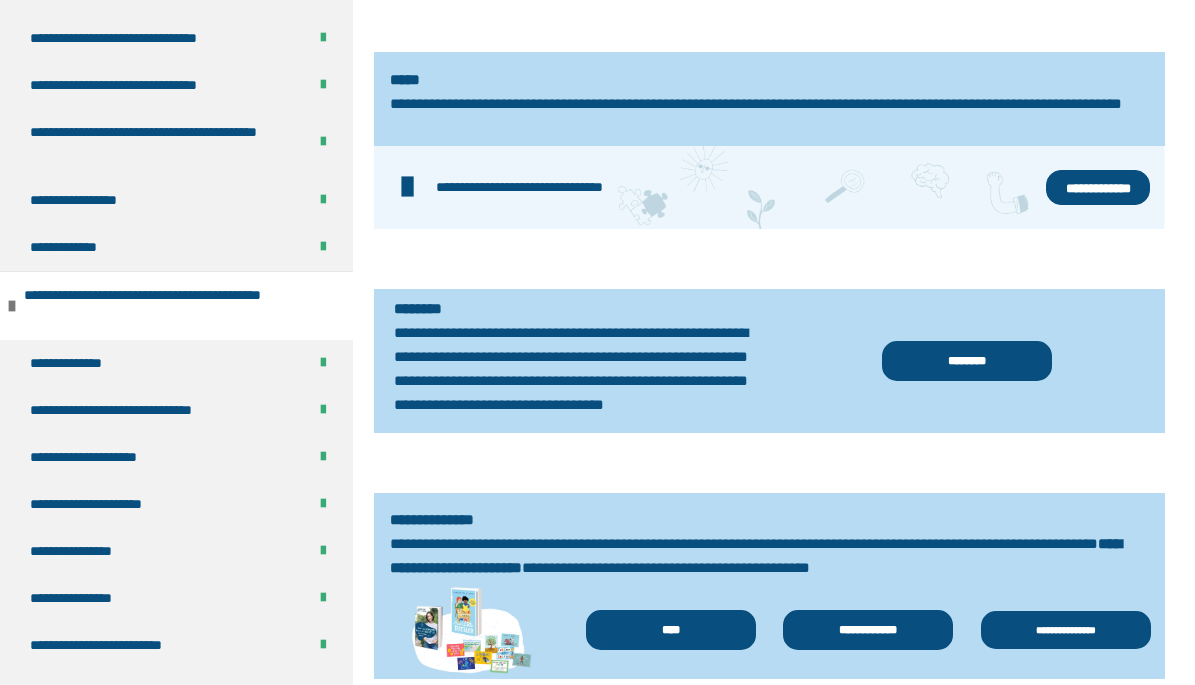 click at bounding box center (572, -131) 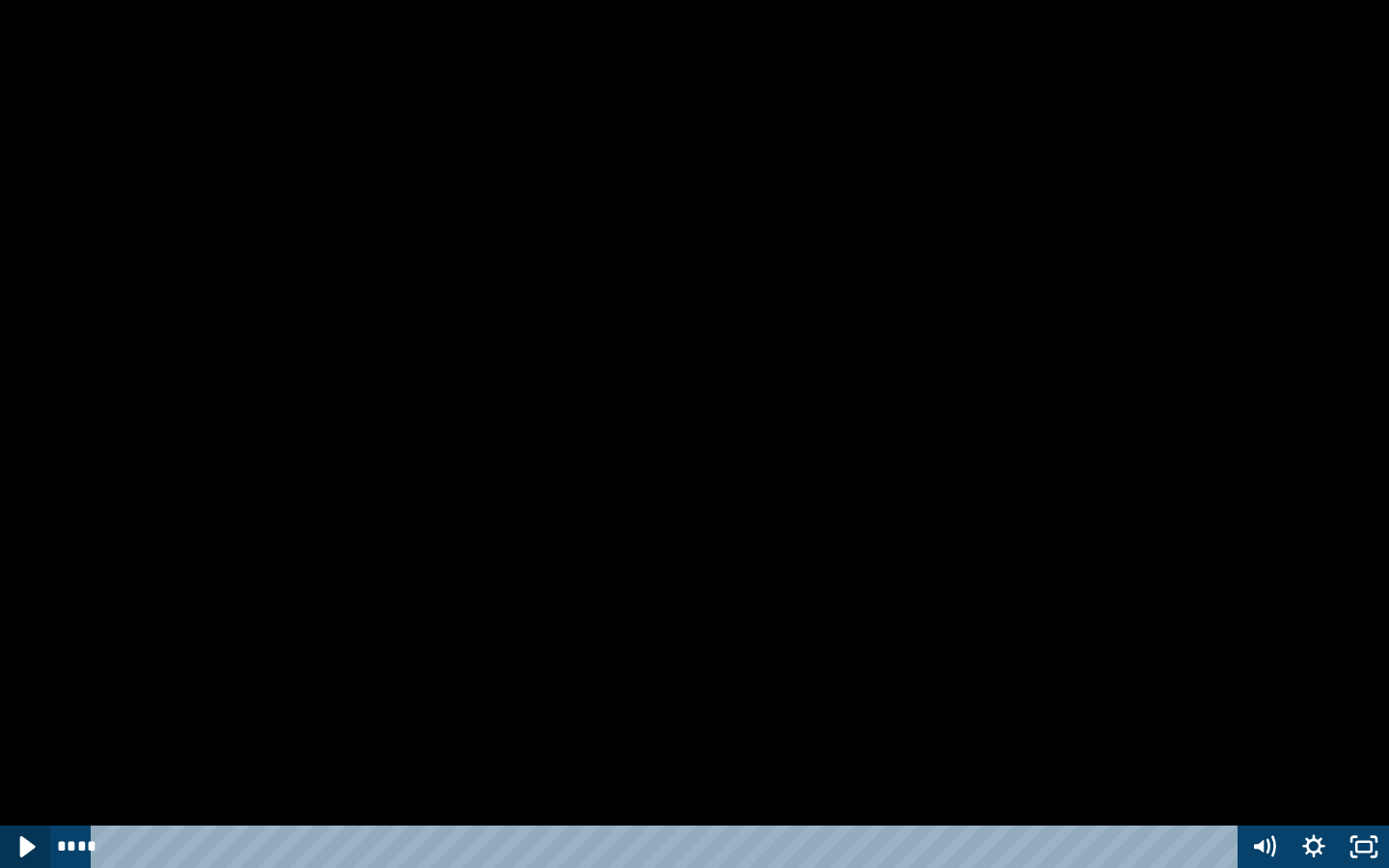 click 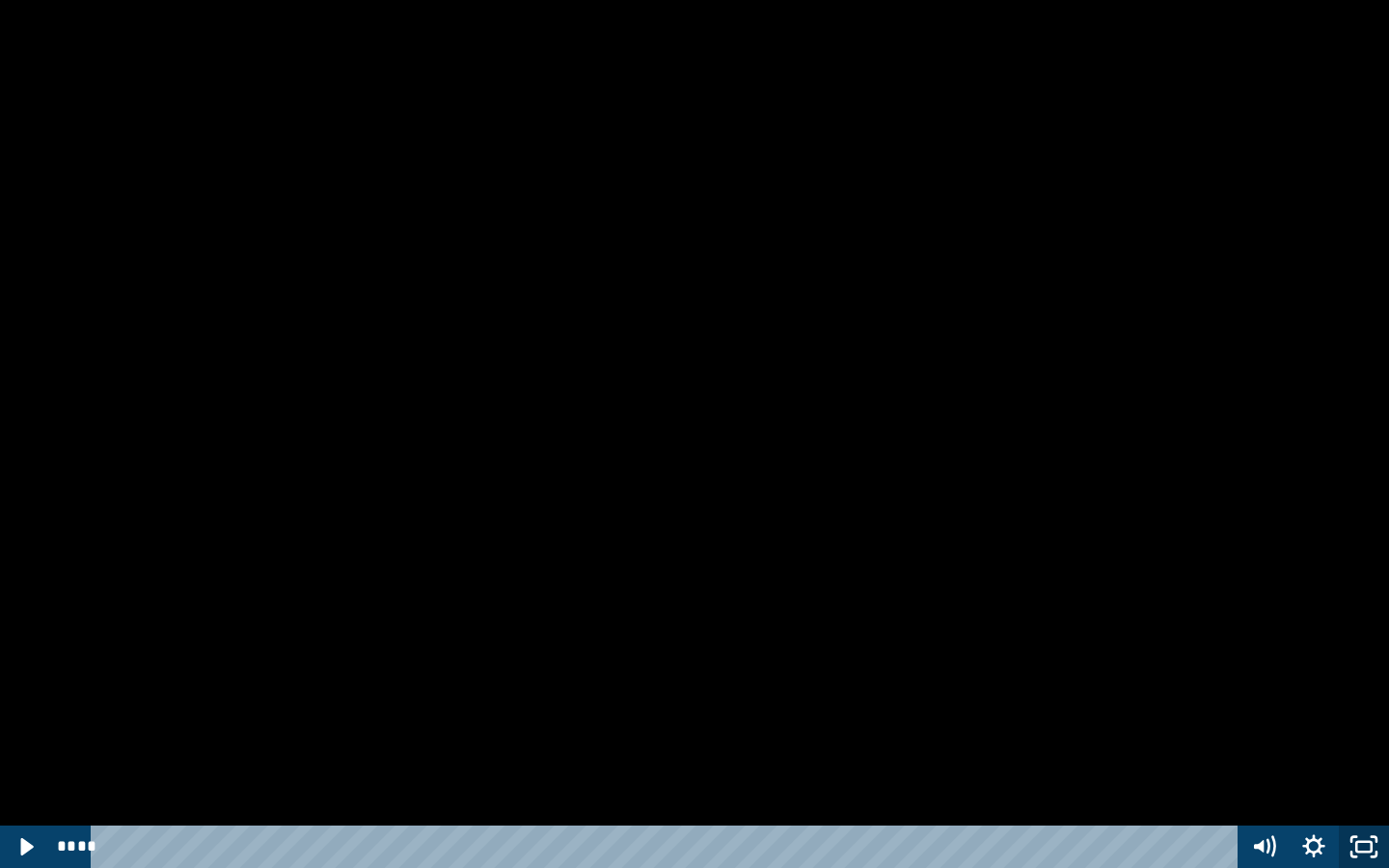 click 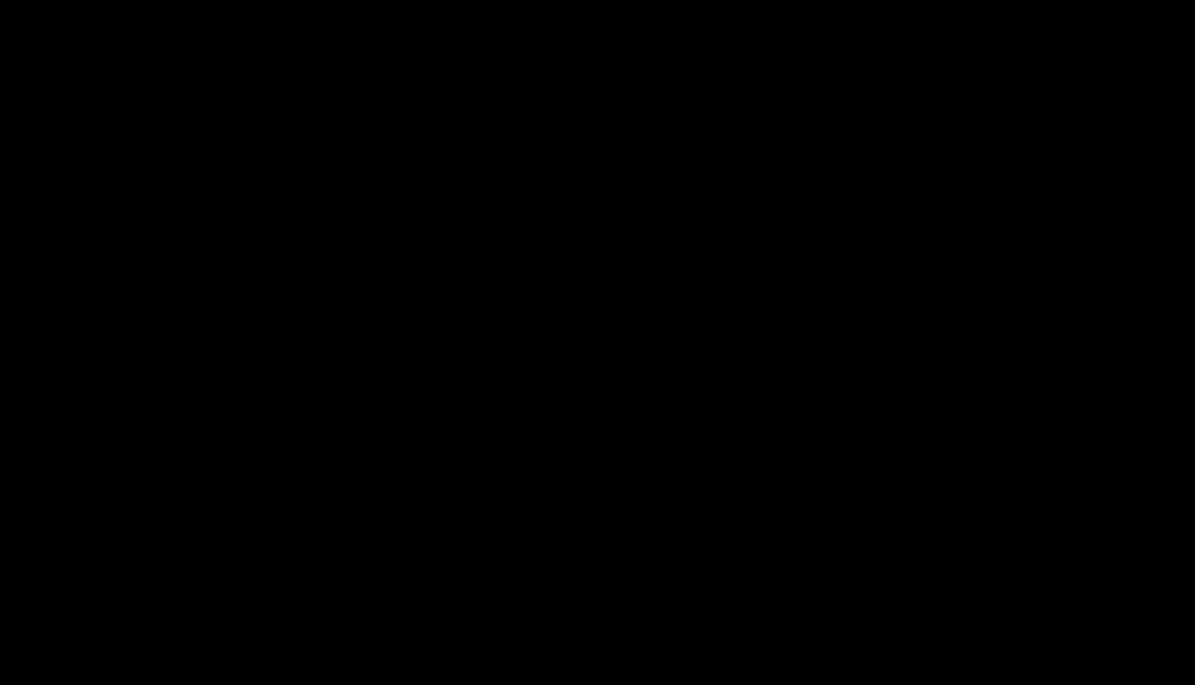 scroll, scrollTop: 1344, scrollLeft: 0, axis: vertical 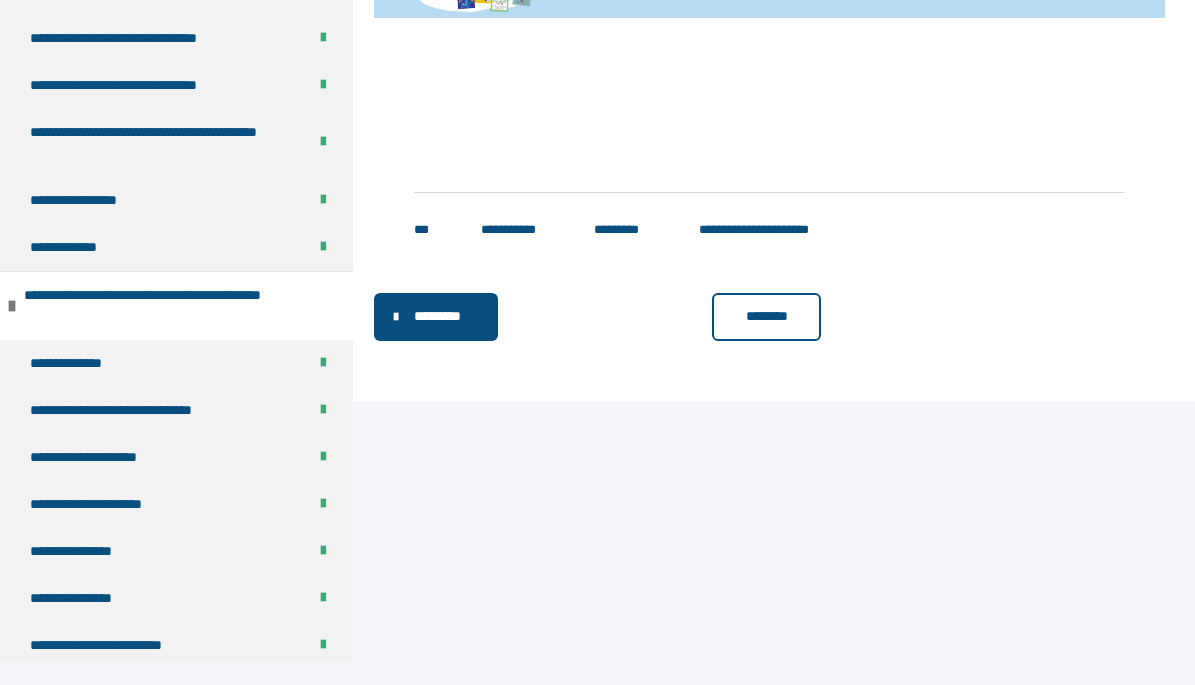 click on "********" at bounding box center [767, 317] 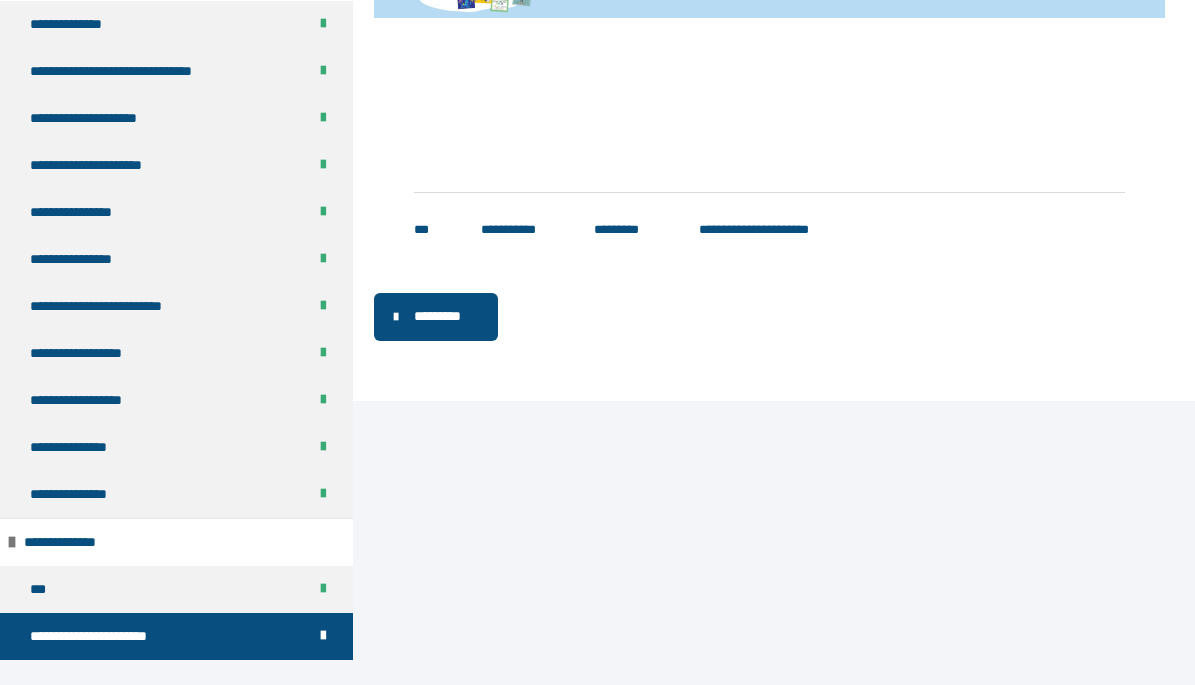 scroll, scrollTop: 0, scrollLeft: 0, axis: both 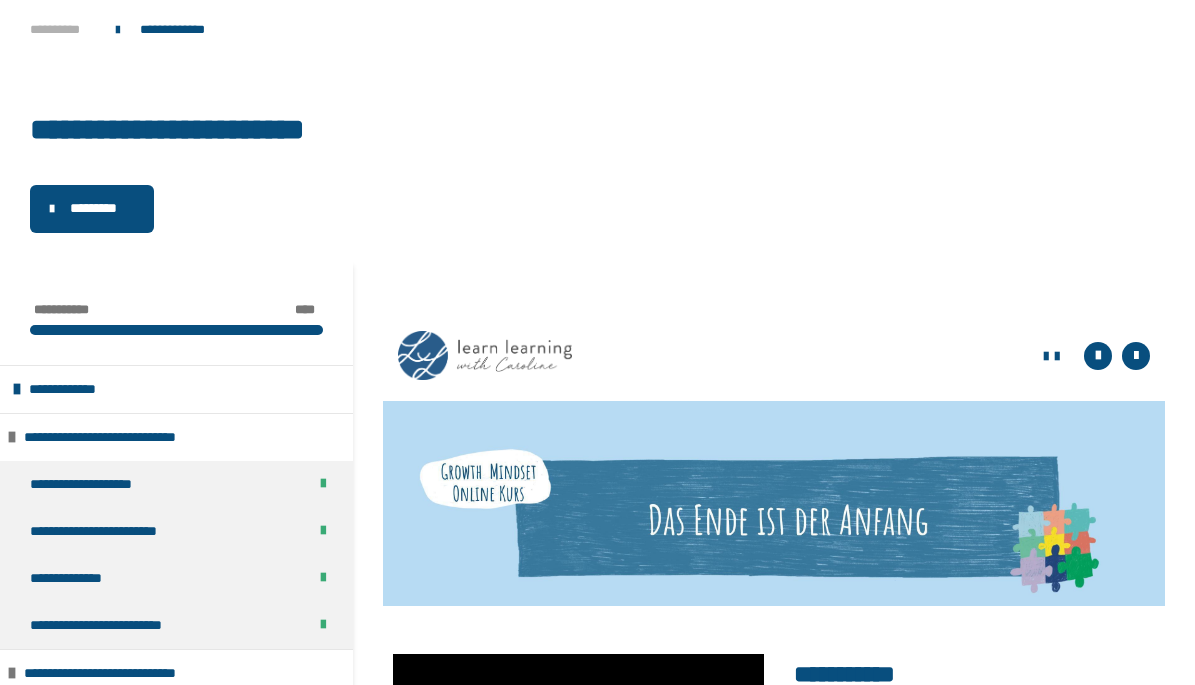 click on "**********" at bounding box center [63, 30] 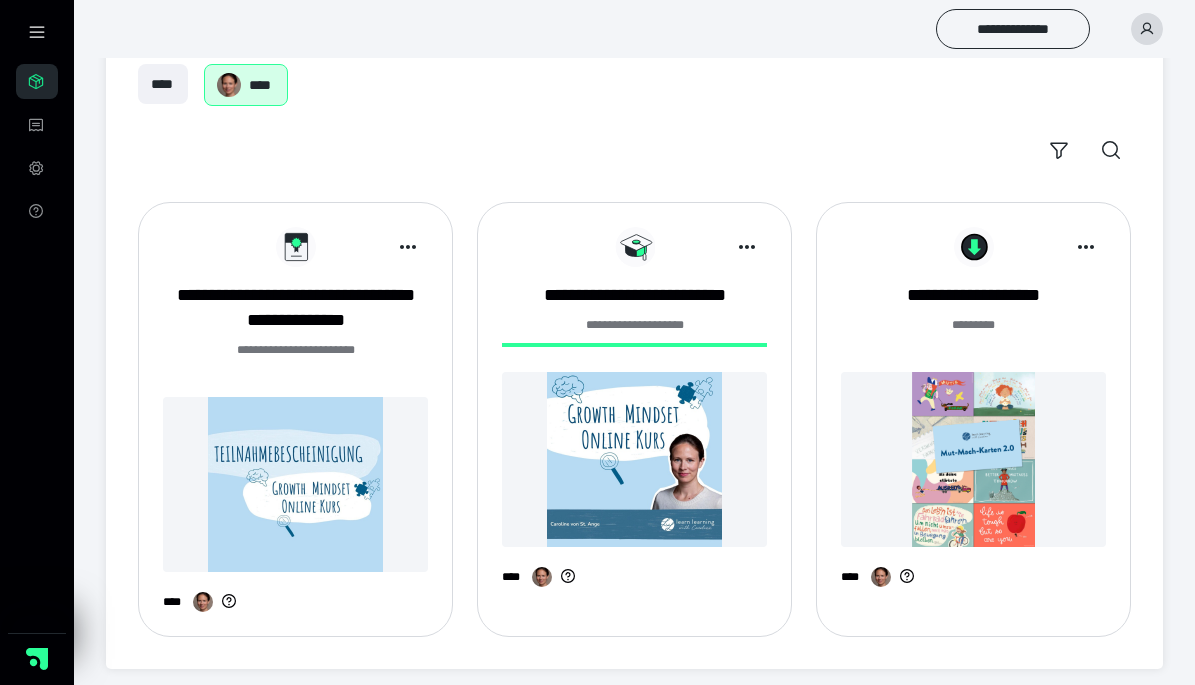 scroll, scrollTop: 123, scrollLeft: 0, axis: vertical 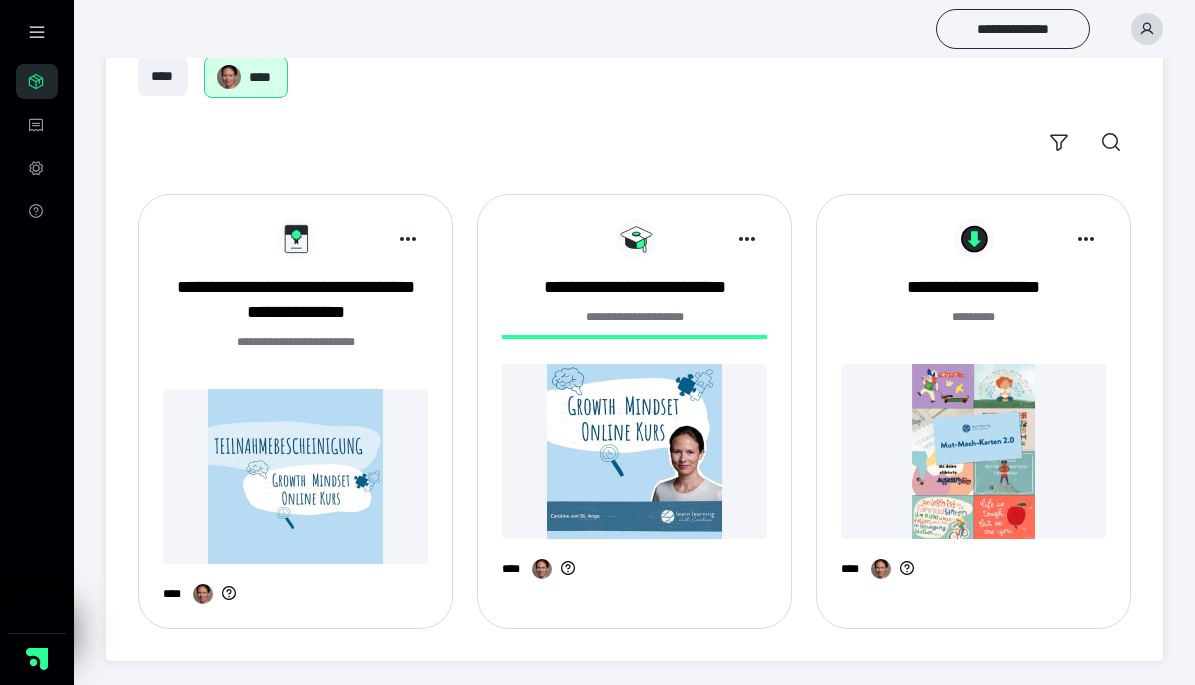 click at bounding box center [295, 476] 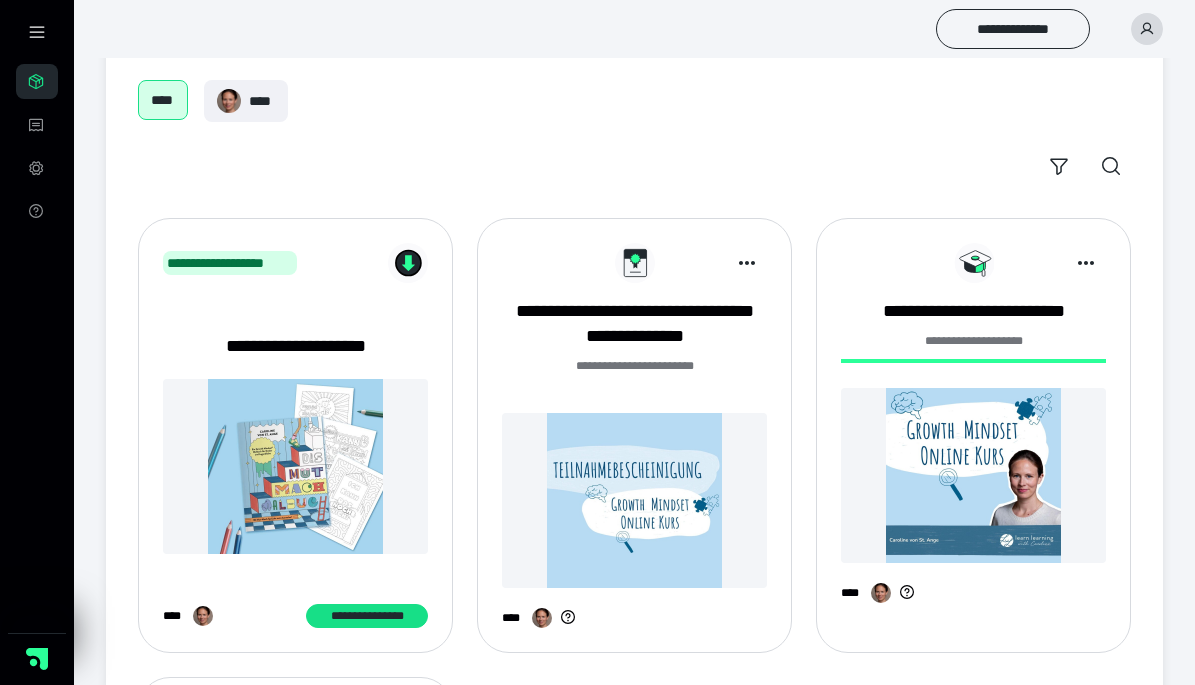 scroll, scrollTop: 100, scrollLeft: 0, axis: vertical 